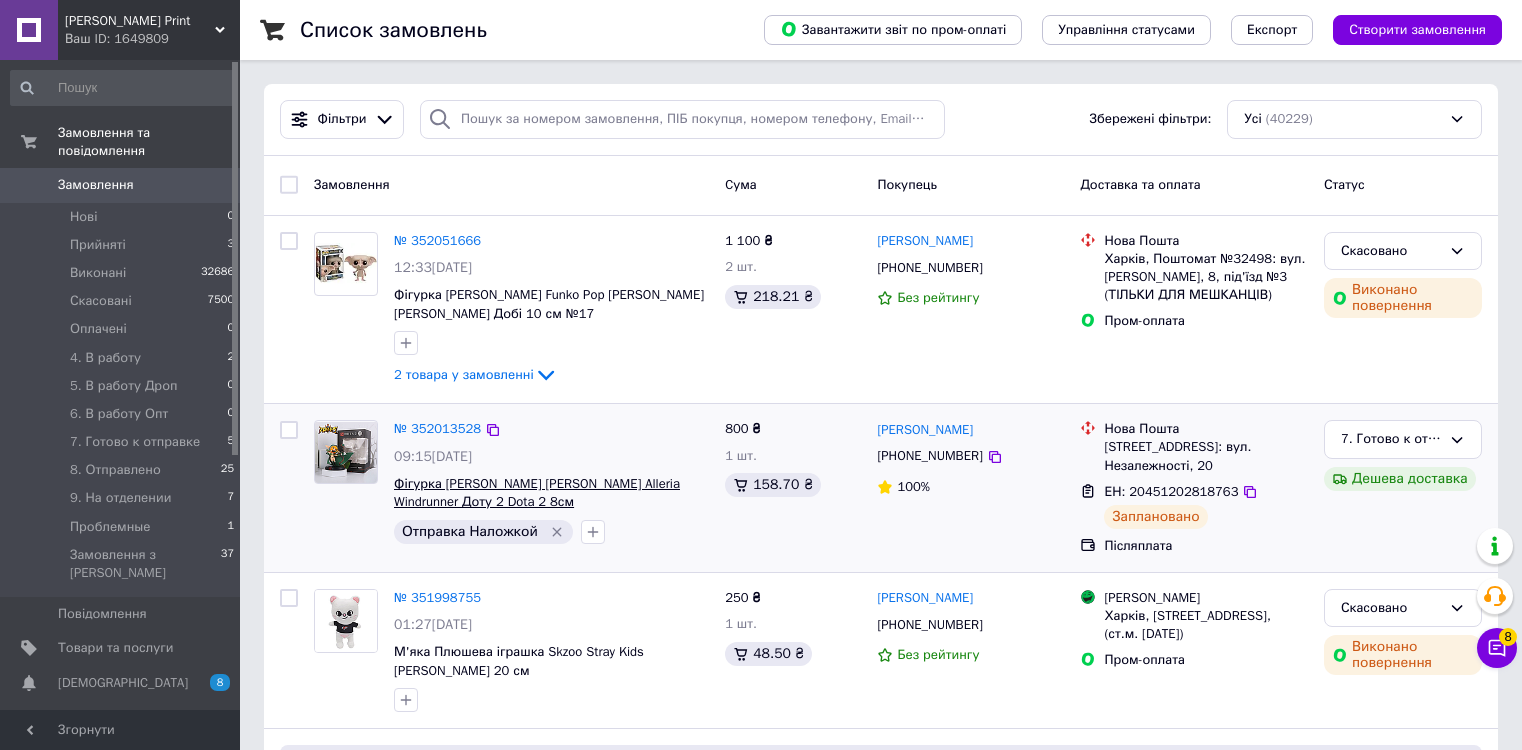 scroll, scrollTop: 0, scrollLeft: 0, axis: both 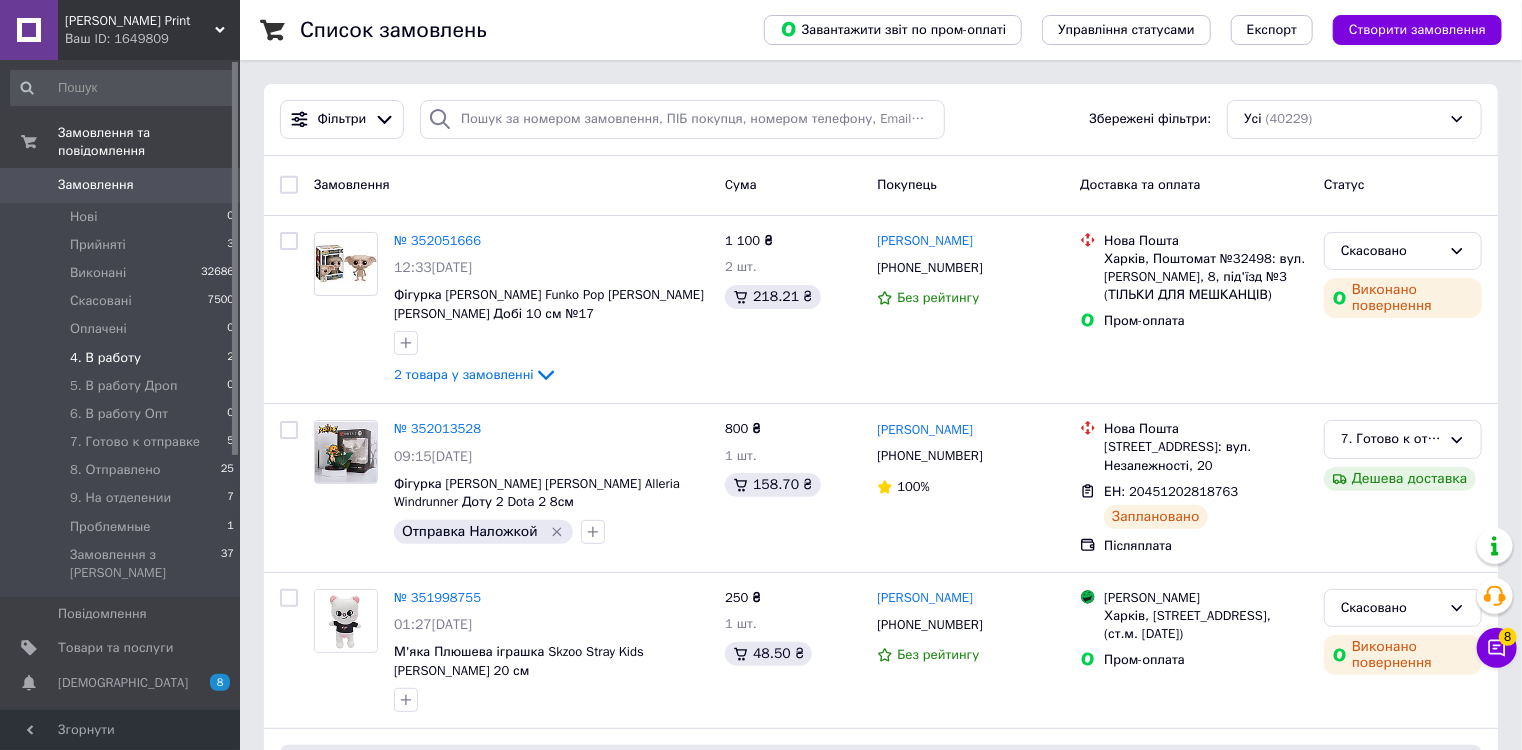click on "4. В работу" at bounding box center (105, 358) 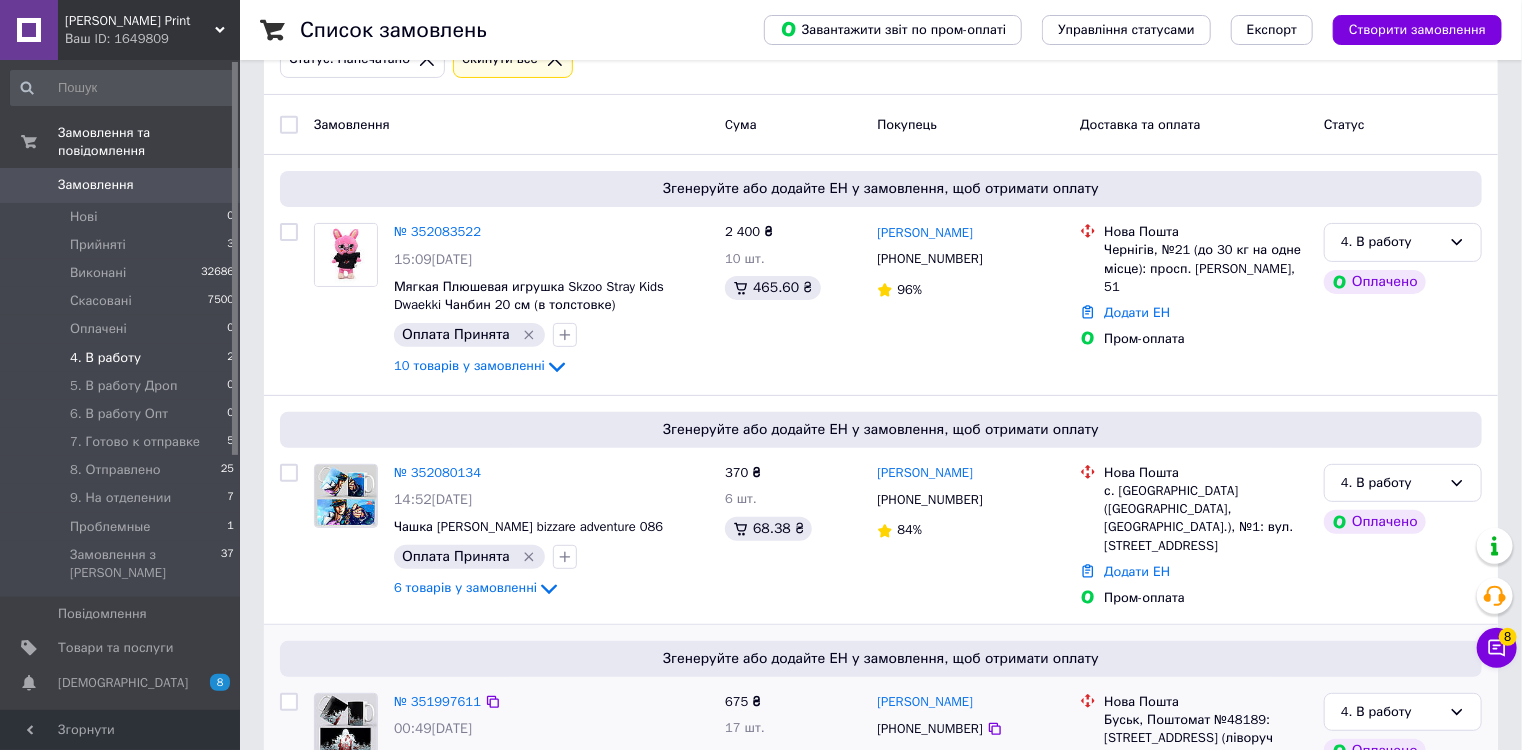 scroll, scrollTop: 160, scrollLeft: 0, axis: vertical 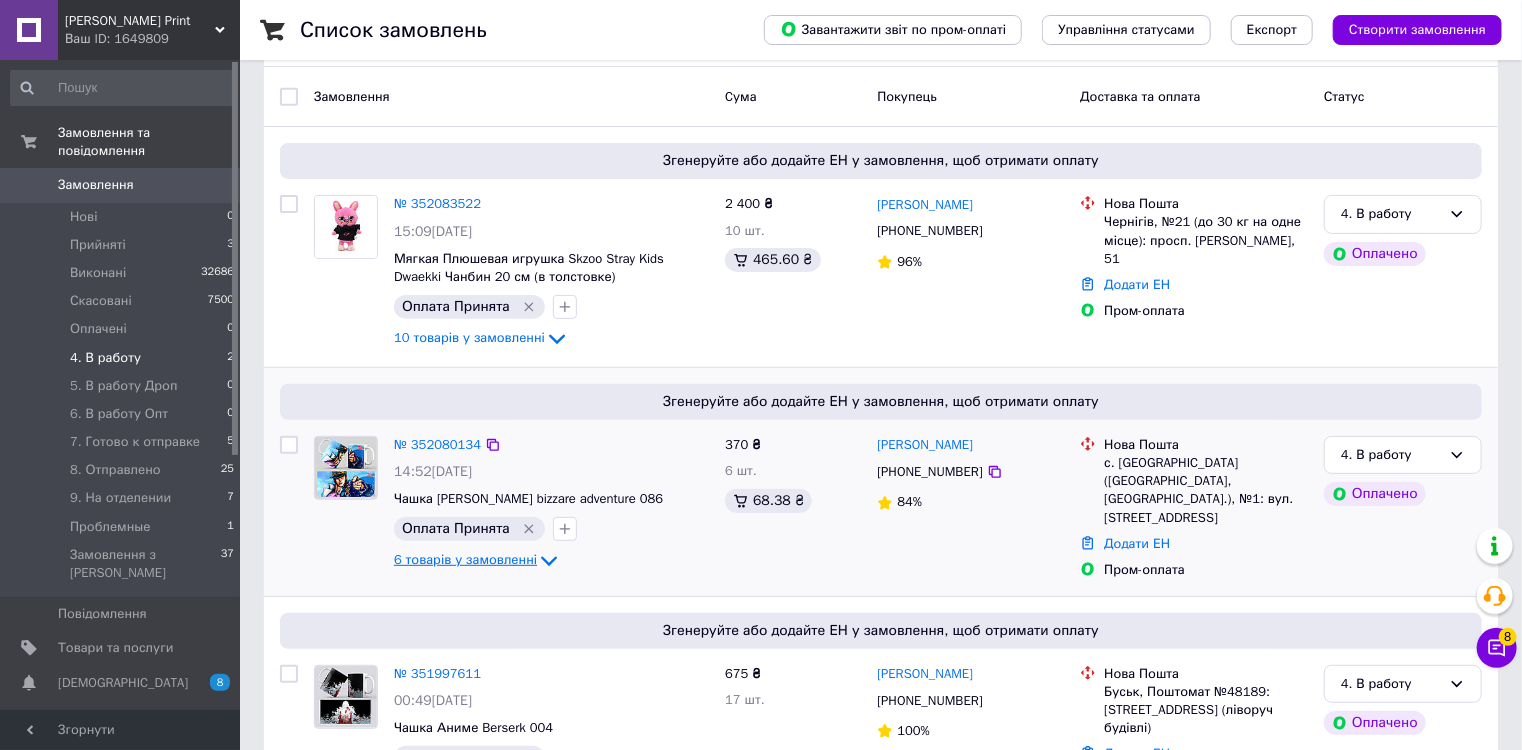 click 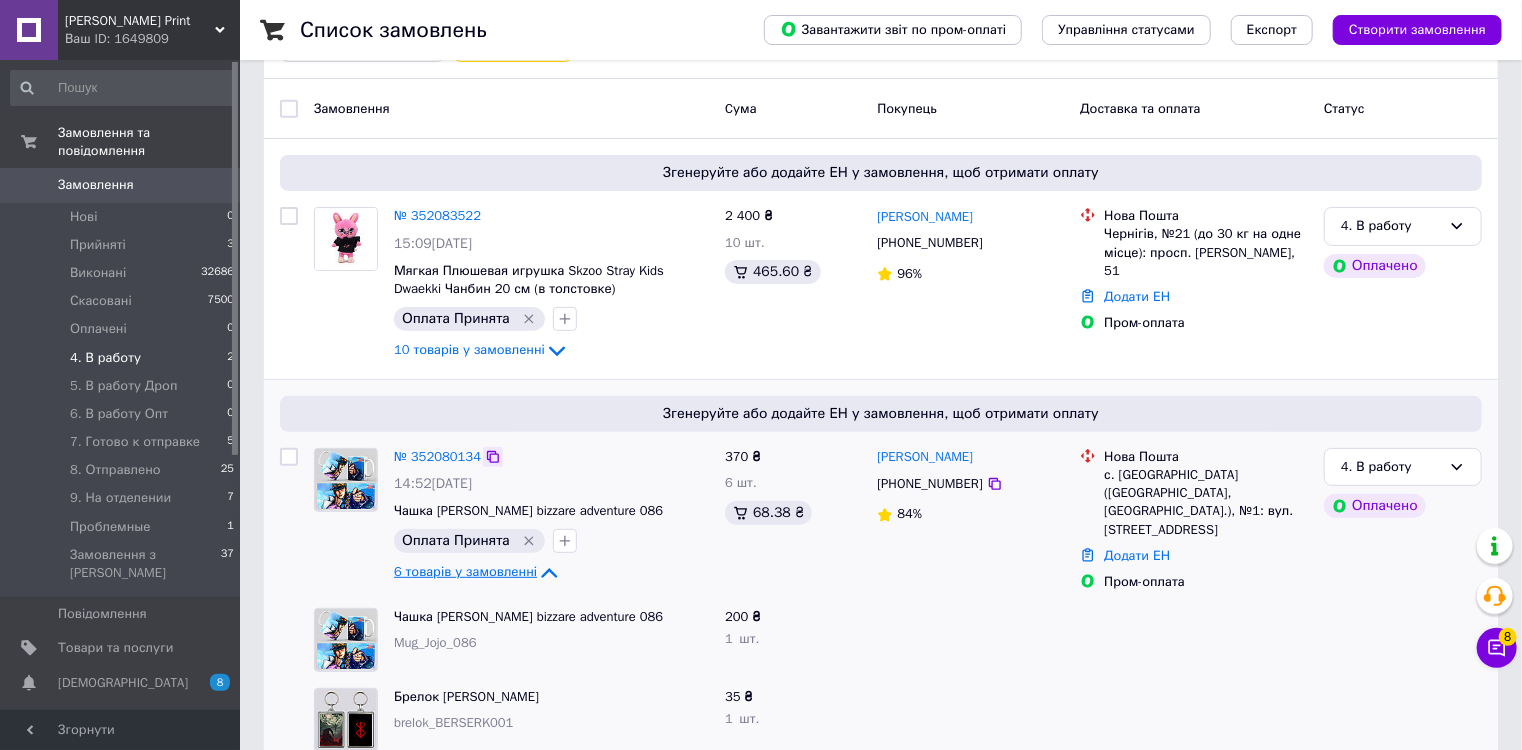scroll, scrollTop: 320, scrollLeft: 0, axis: vertical 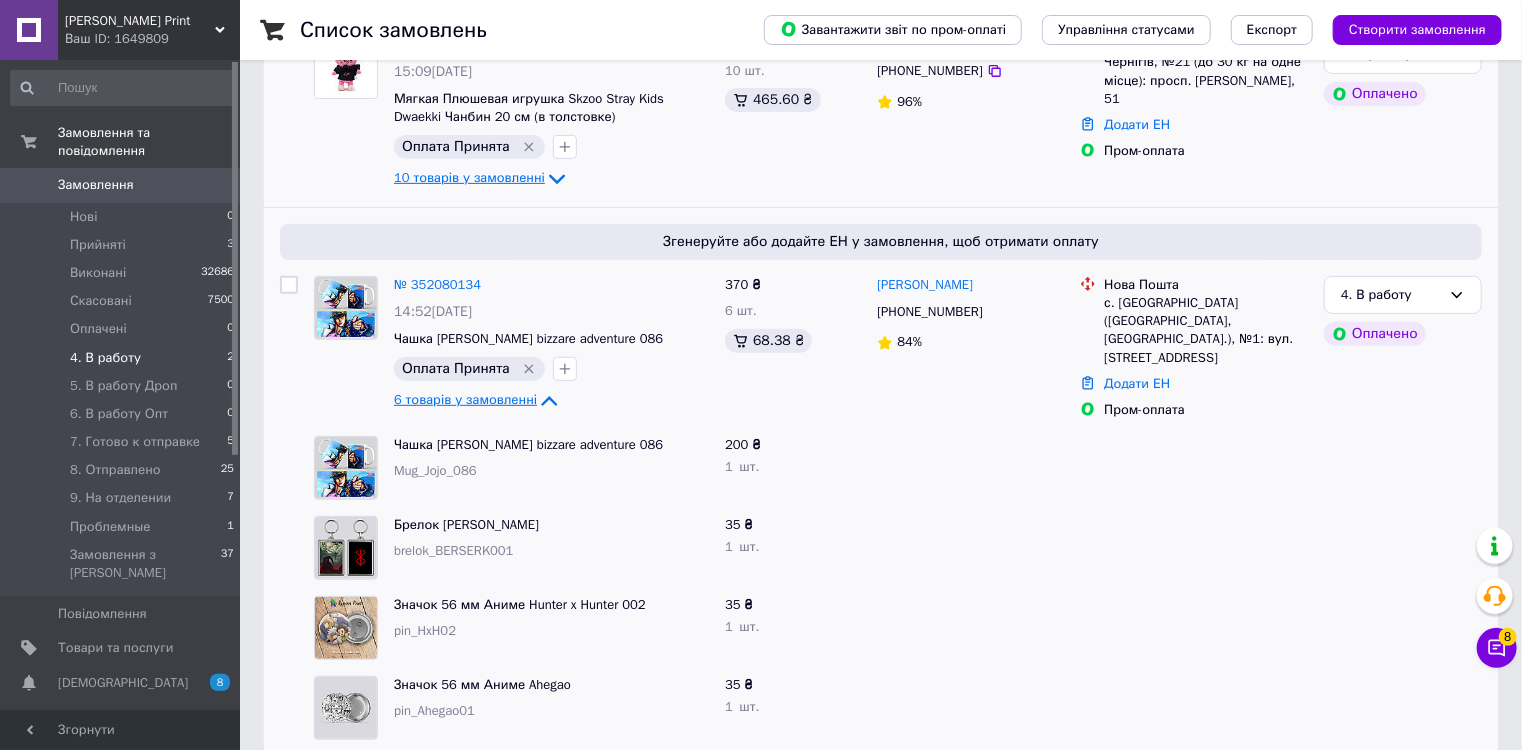 click 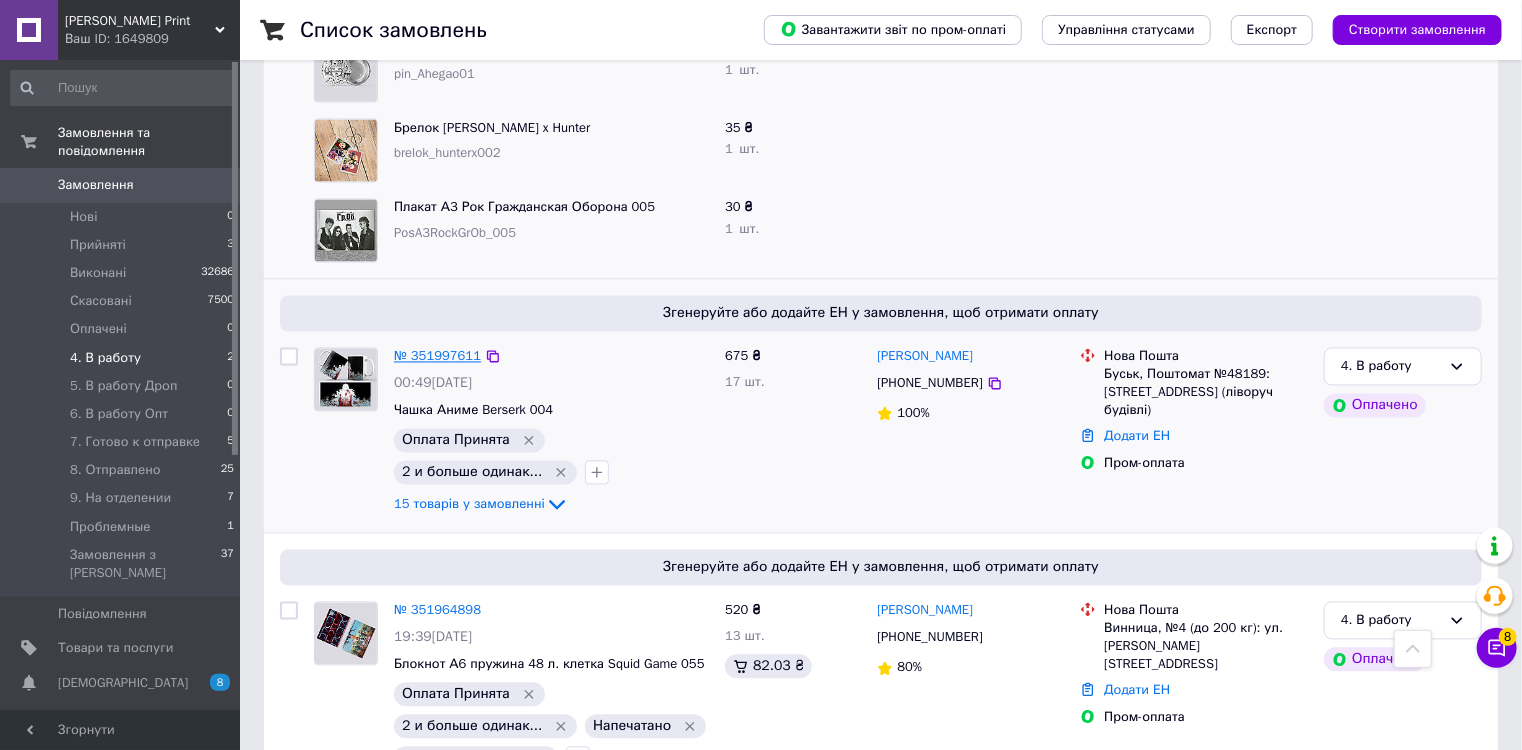 scroll, scrollTop: 1809, scrollLeft: 0, axis: vertical 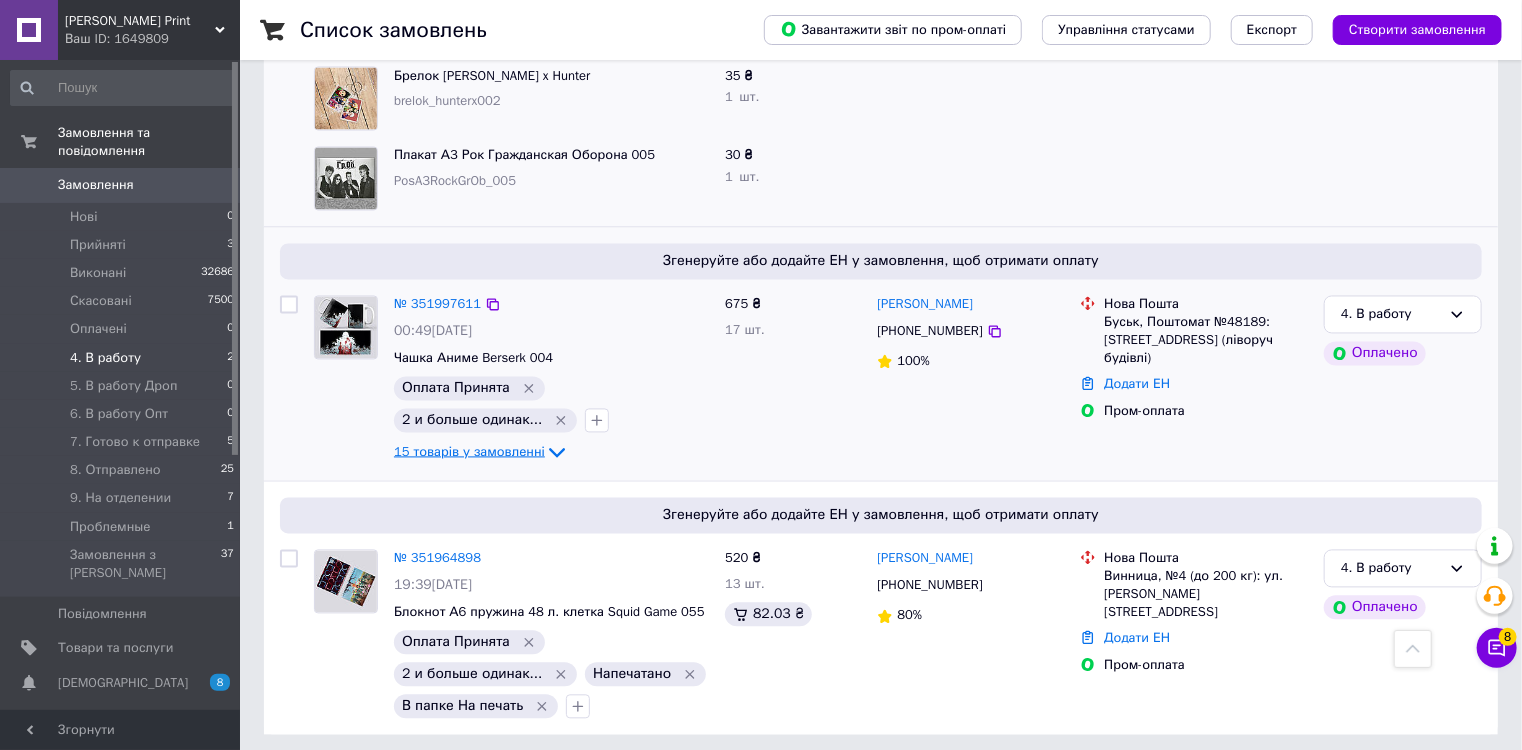click on "15 товарів у замовленні" at bounding box center (469, 451) 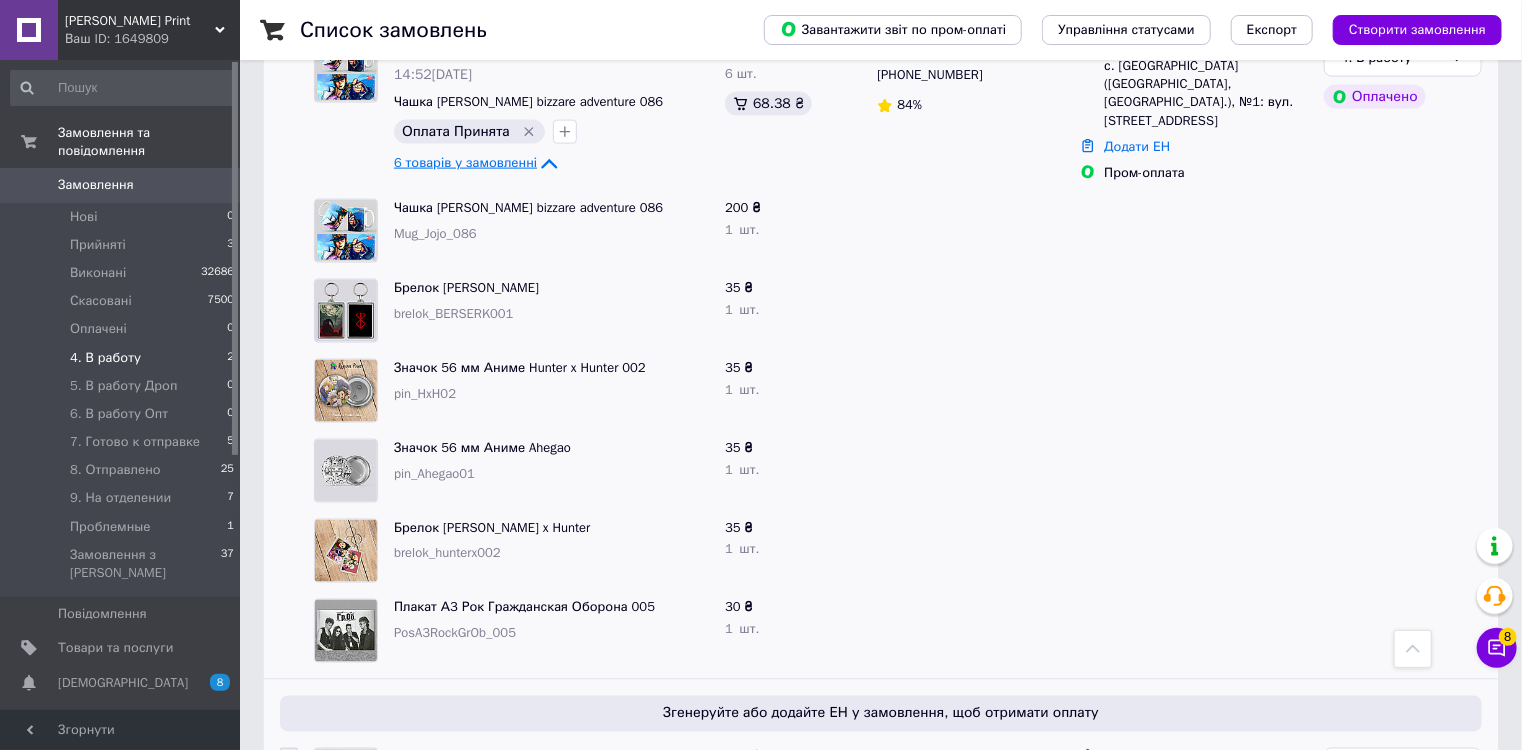 scroll, scrollTop: 1329, scrollLeft: 0, axis: vertical 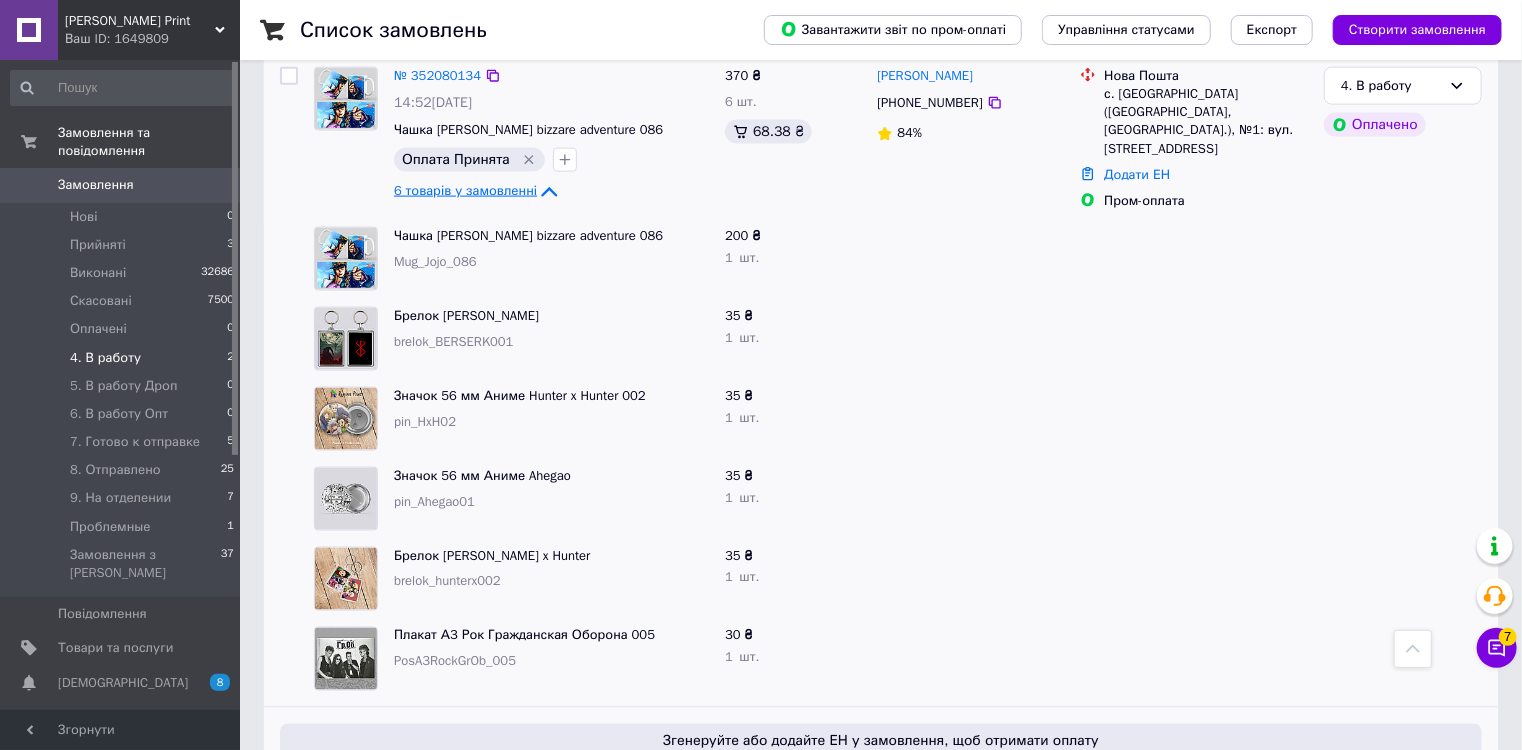 click on "Згенеруйте або додайте ЕН у замовлення, щоб отримати оплату № 352080134 14:52[DATE] Чашка Аниме Jojo bizzare adventure 086 Оплата Принята   6 товарів у замовленні 370 ₴ 6 шт. 68.38 ₴ [PERSON_NAME] [PHONE_NUMBER] 84% Нова Пошта с. [GEOGRAPHIC_DATA] ([GEOGRAPHIC_DATA], [GEOGRAPHIC_DATA].), №1: вул. [STREET_ADDRESS] Додати ЕН Пром-оплата 4. В работу Оплачено" at bounding box center [881, 113] 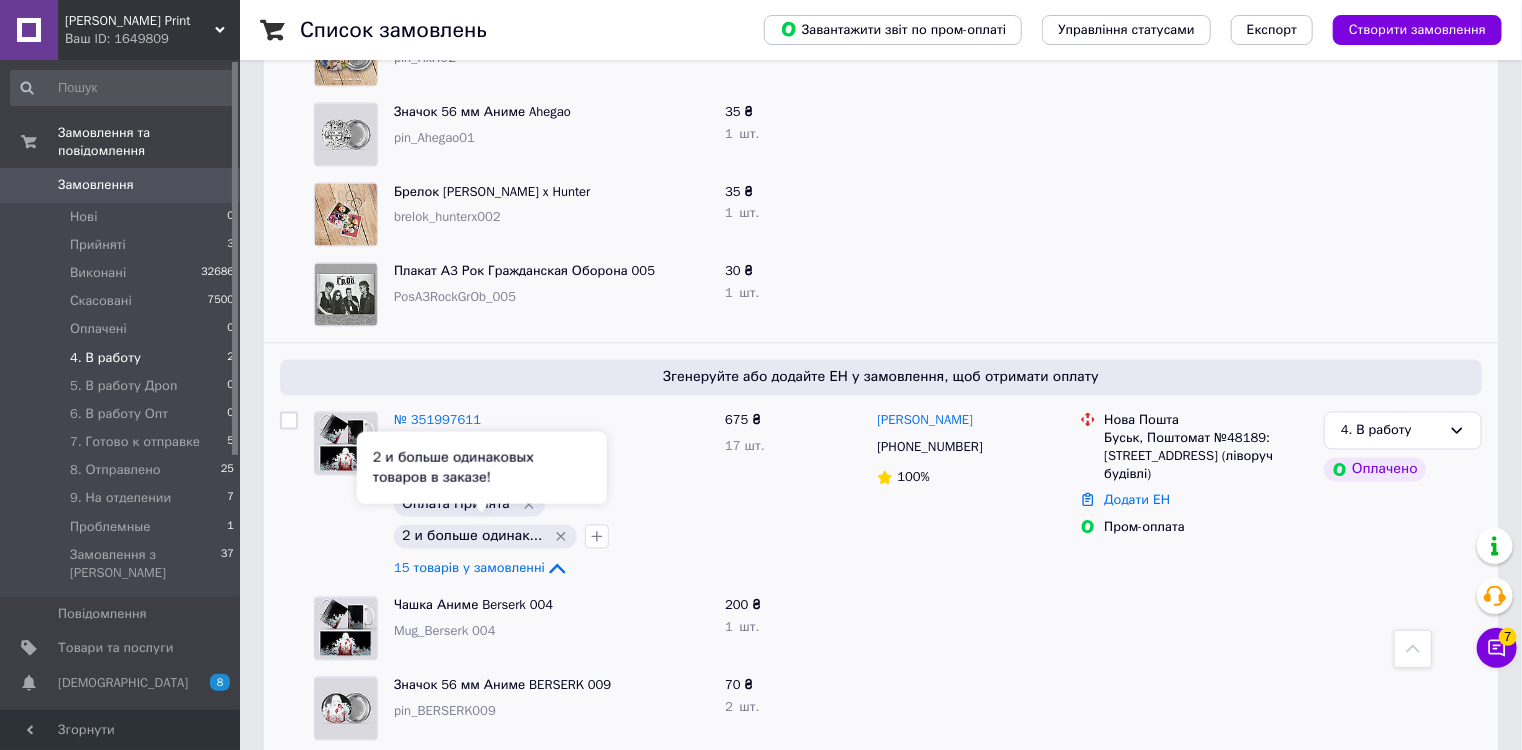 scroll, scrollTop: 1729, scrollLeft: 0, axis: vertical 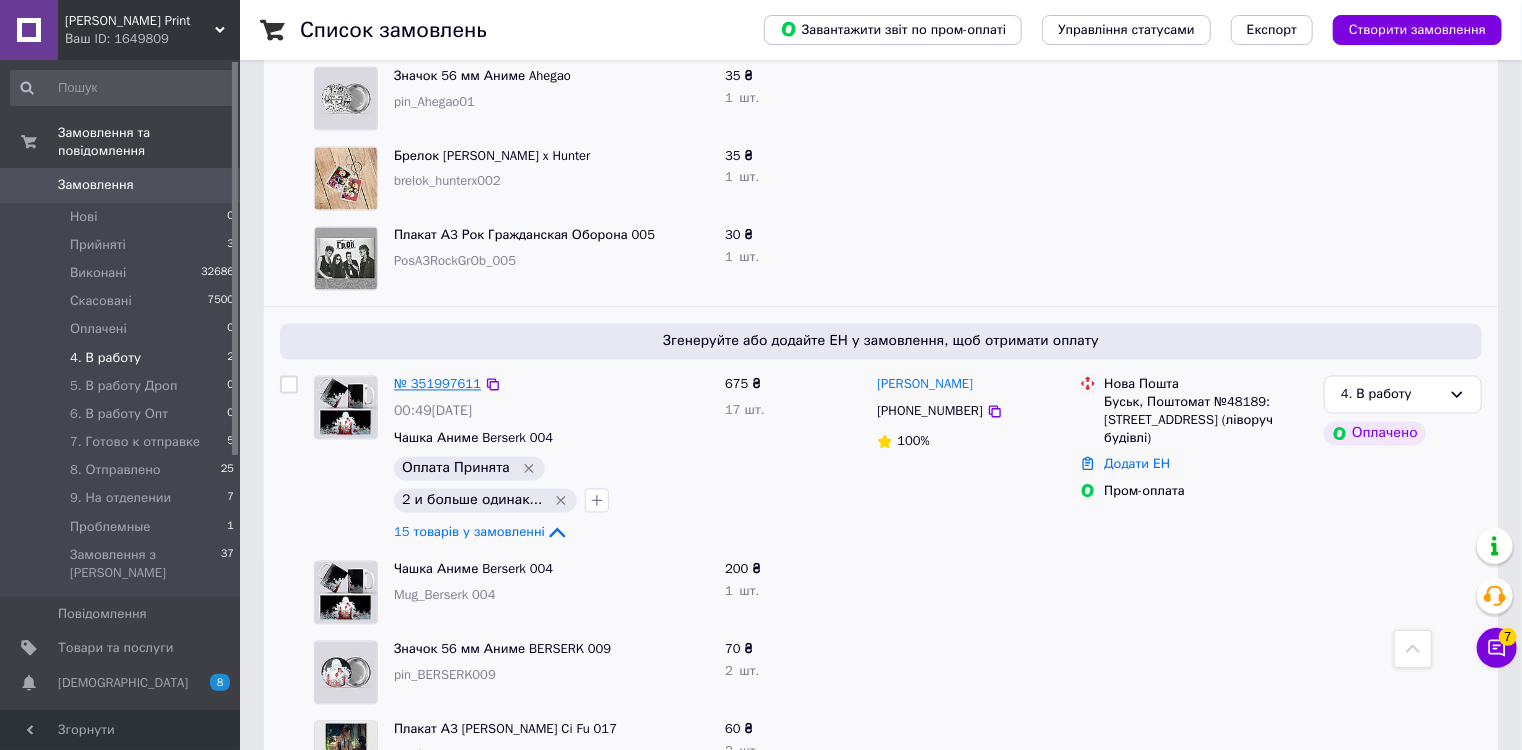 click on "№ 351997611" at bounding box center (437, 384) 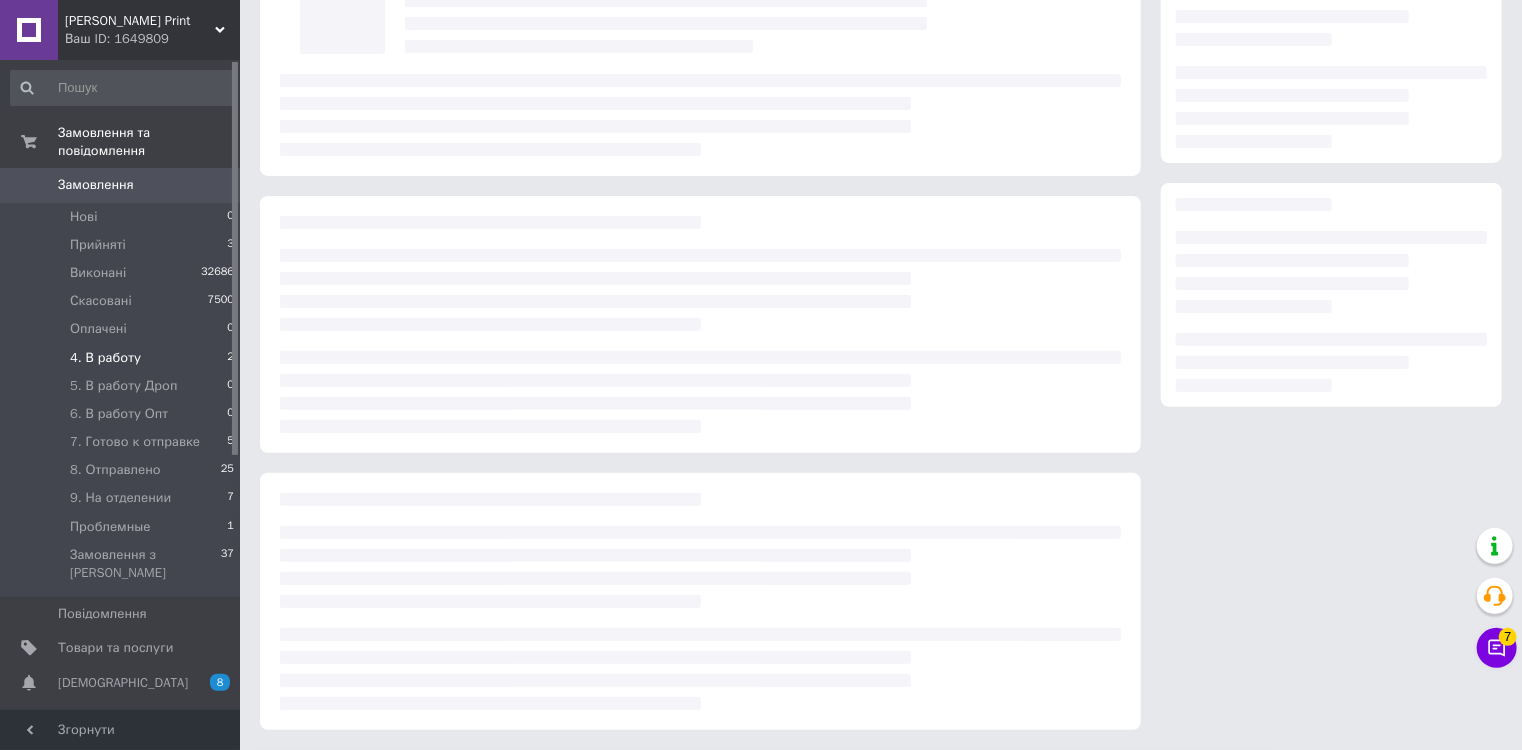 scroll, scrollTop: 164, scrollLeft: 0, axis: vertical 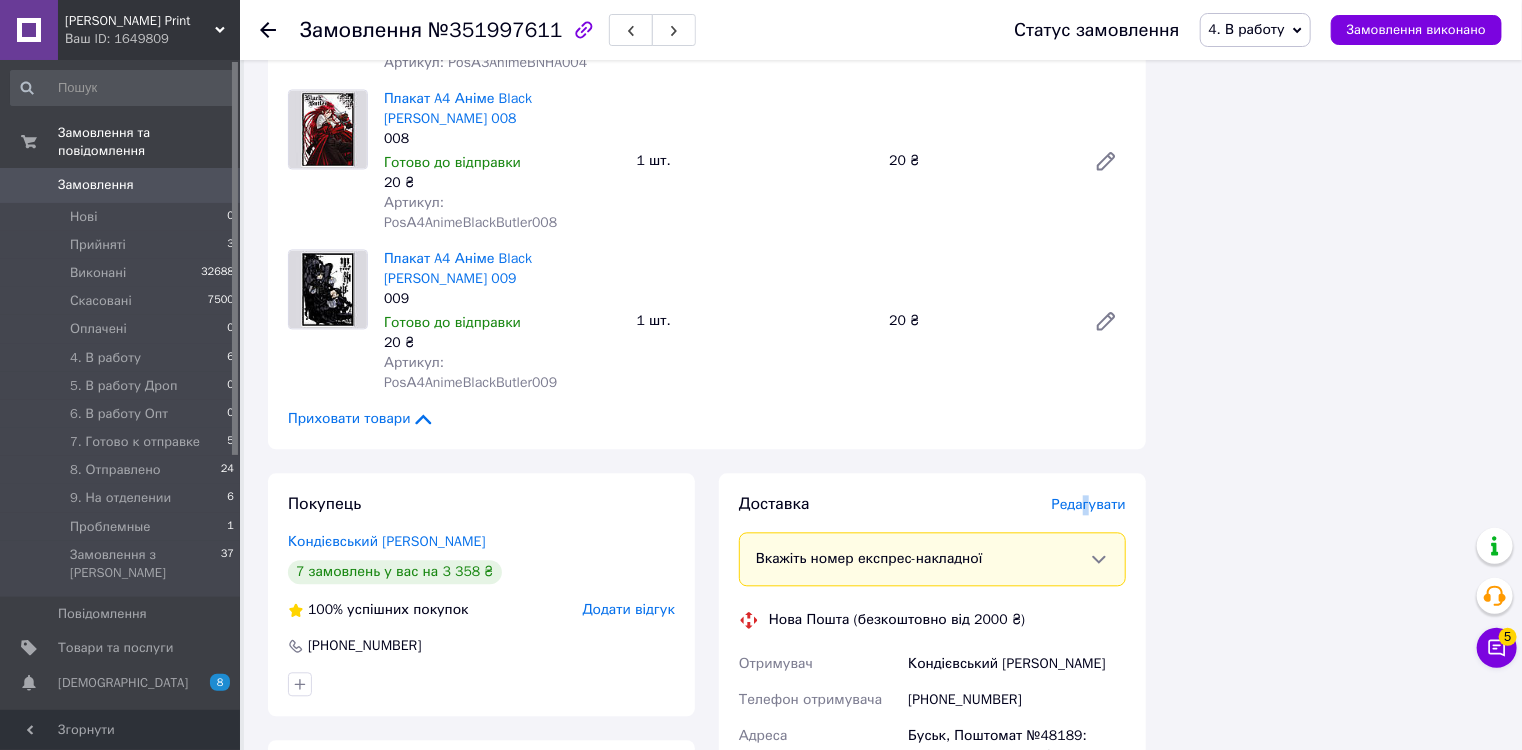 click on "Редагувати" at bounding box center (1089, 504) 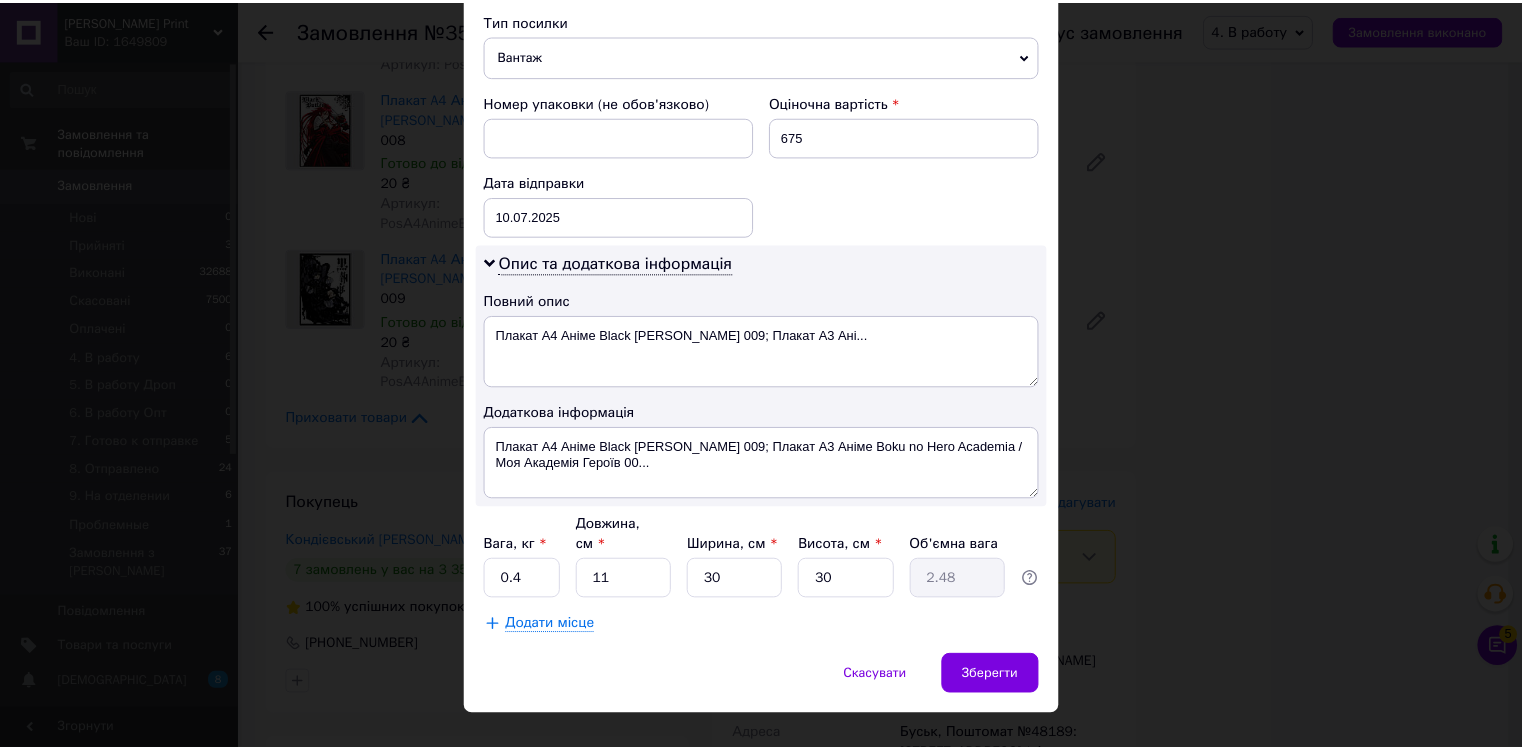 scroll, scrollTop: 796, scrollLeft: 0, axis: vertical 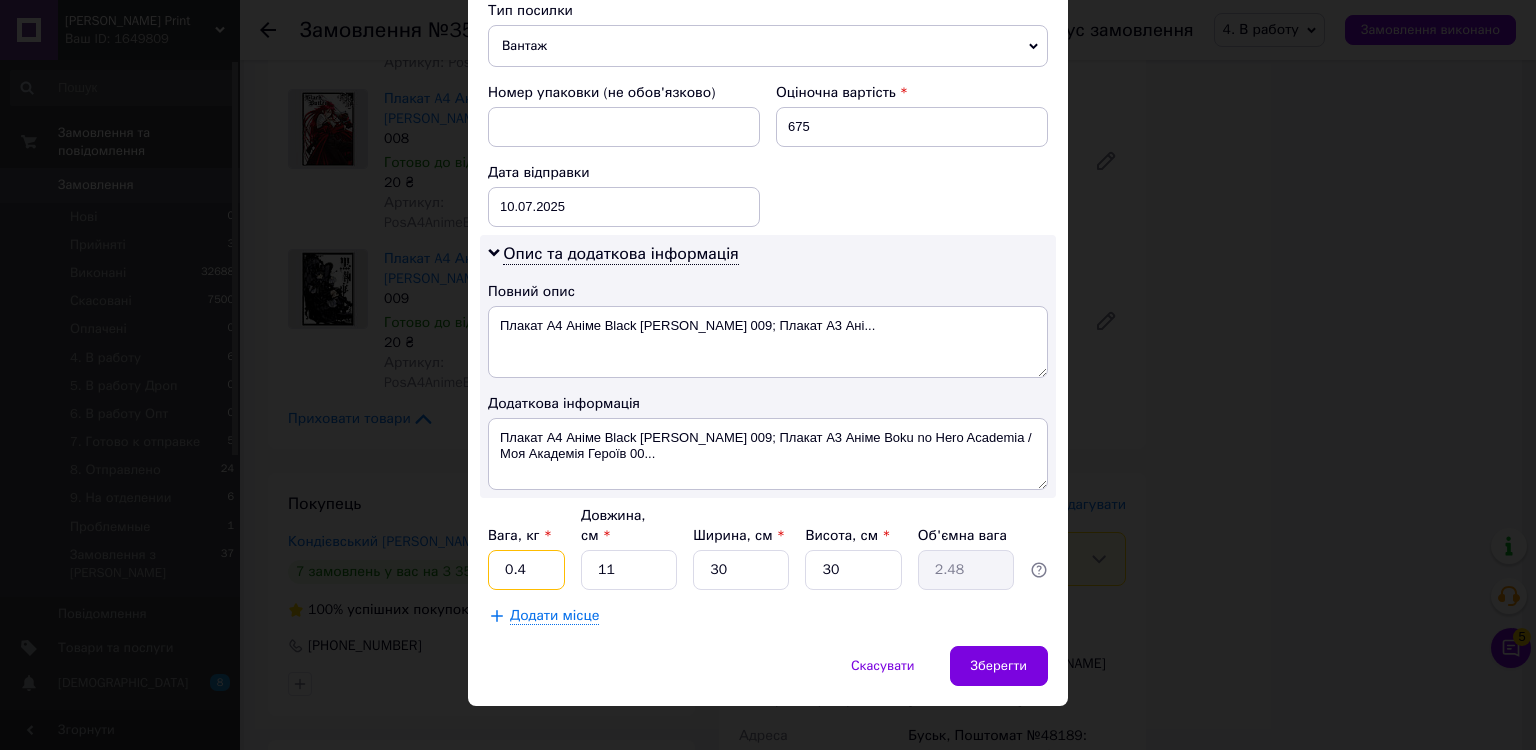 click on "0.4" at bounding box center (526, 570) 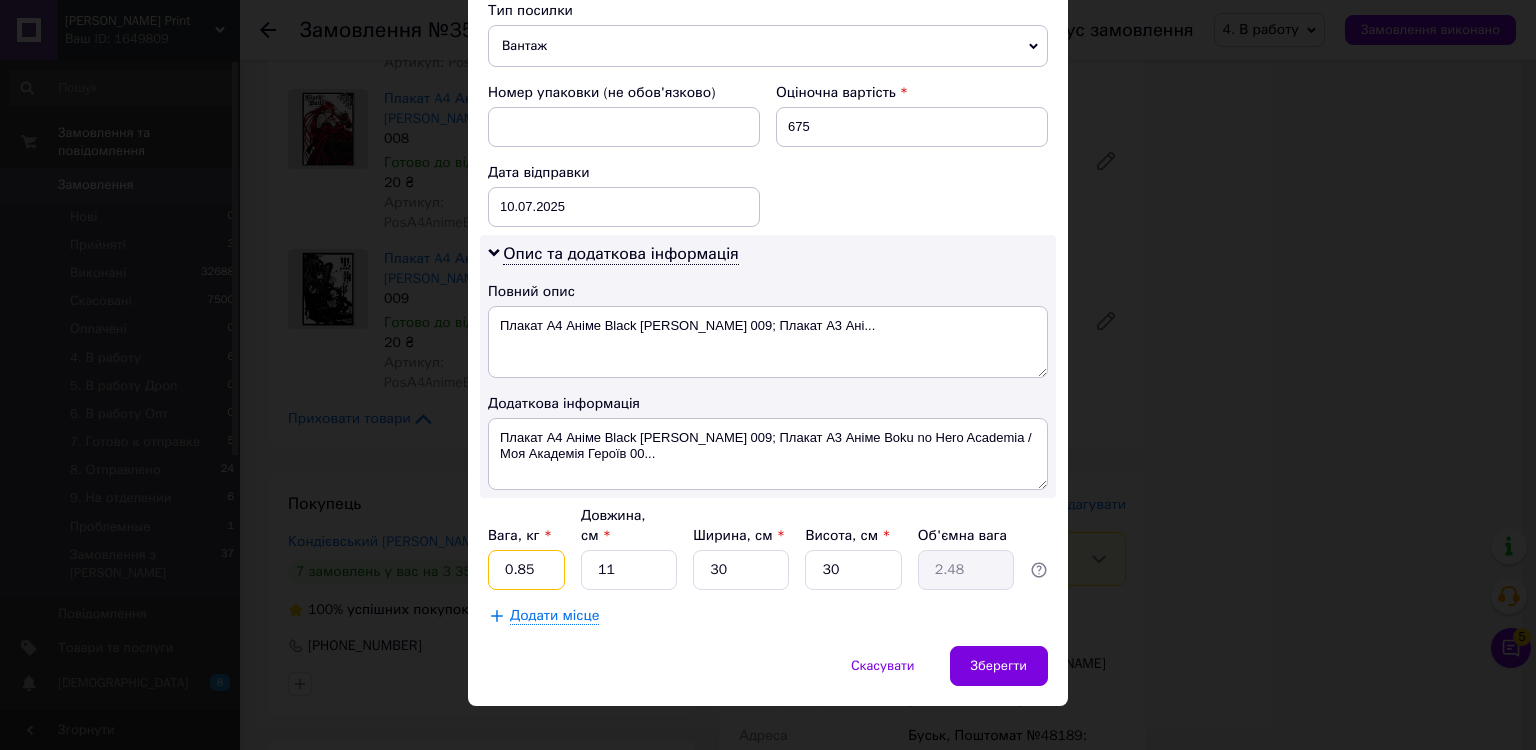 type on "0.85" 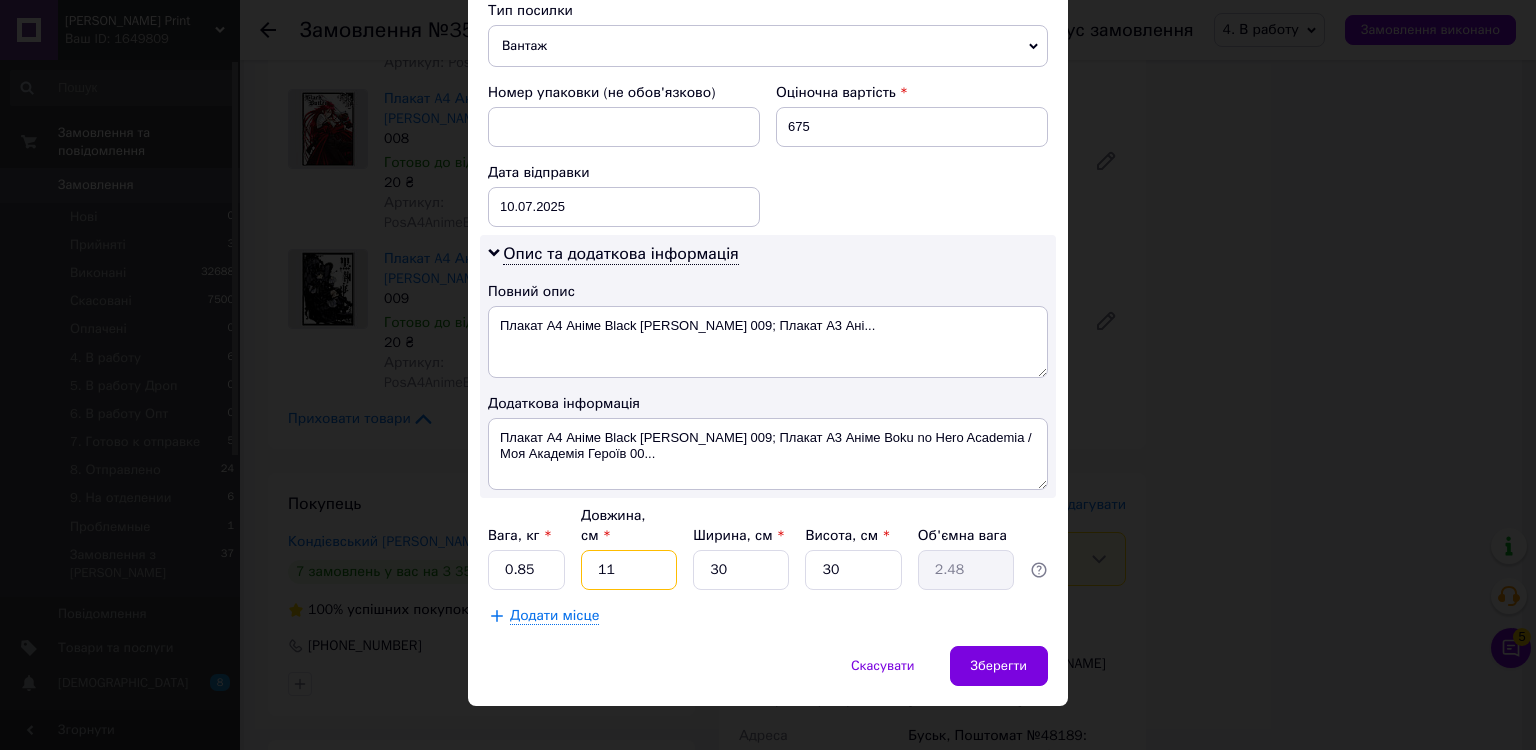 click on "11" at bounding box center [629, 570] 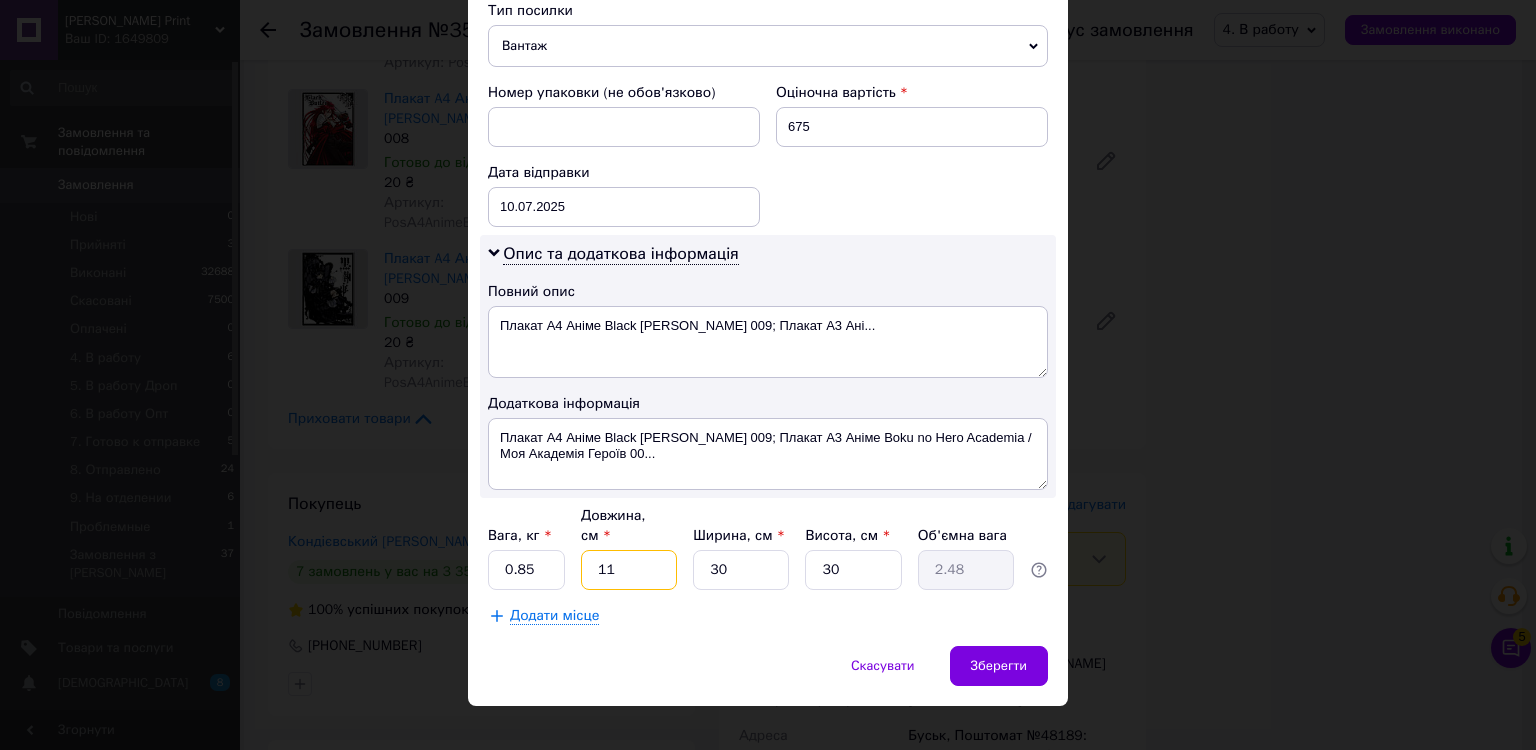 type on "3" 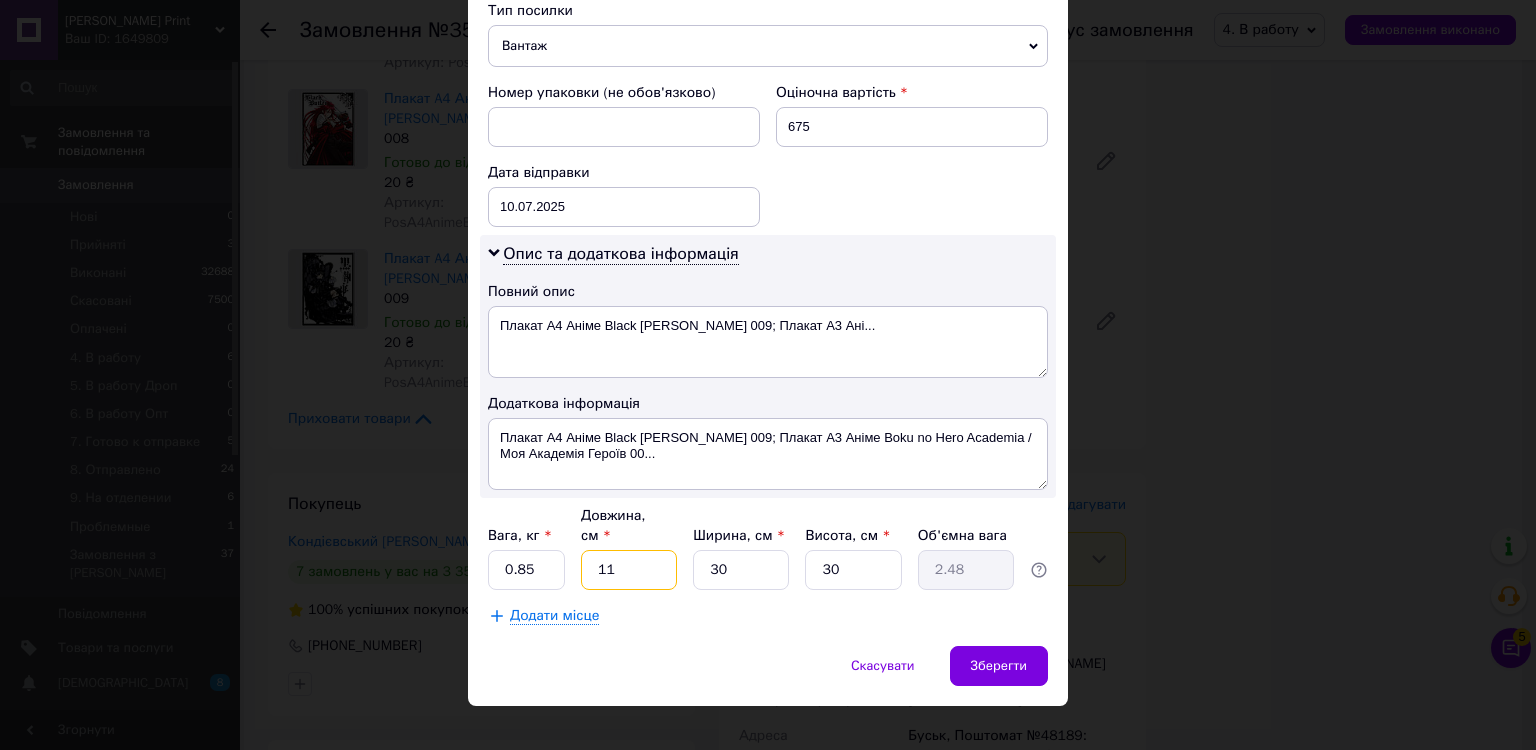 type on "0.68" 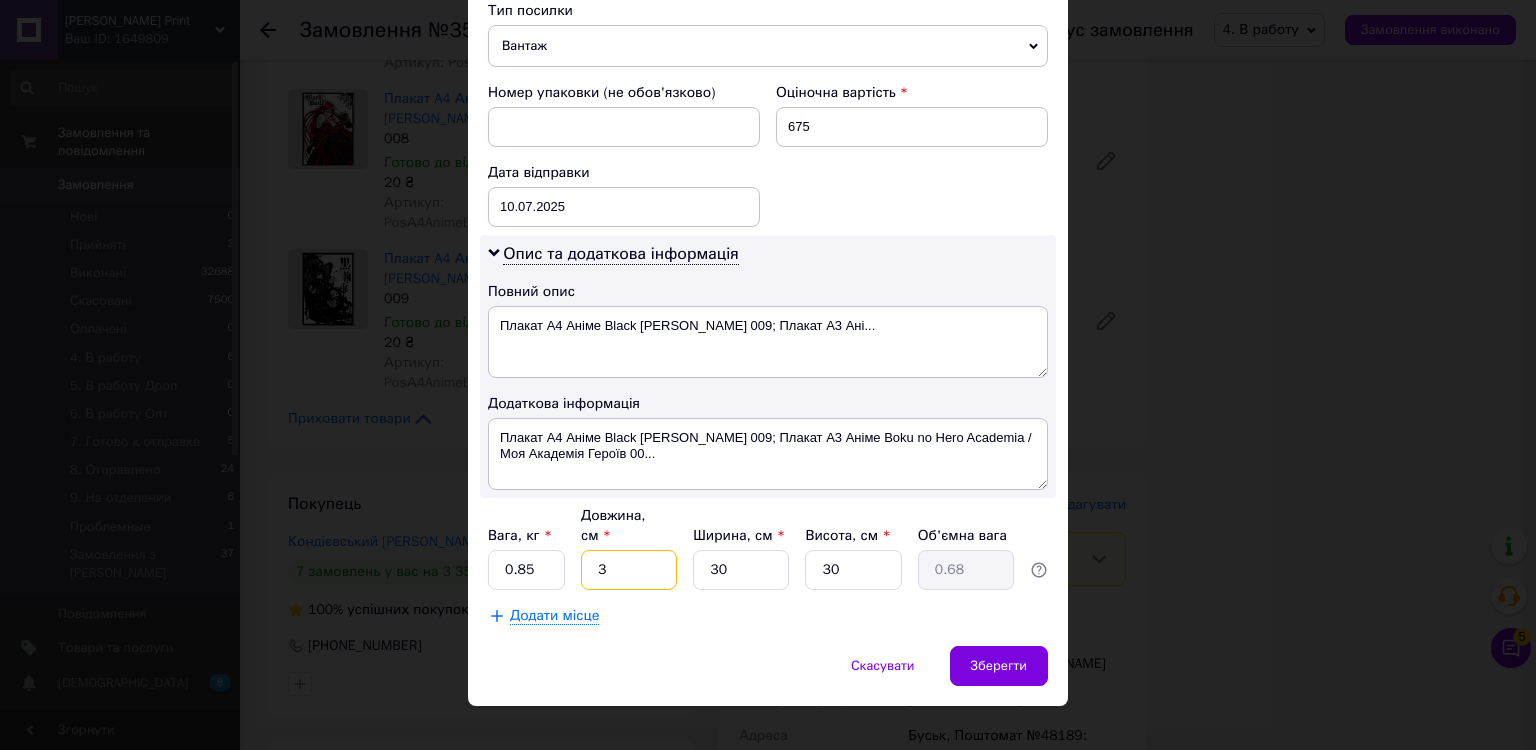 type on "33" 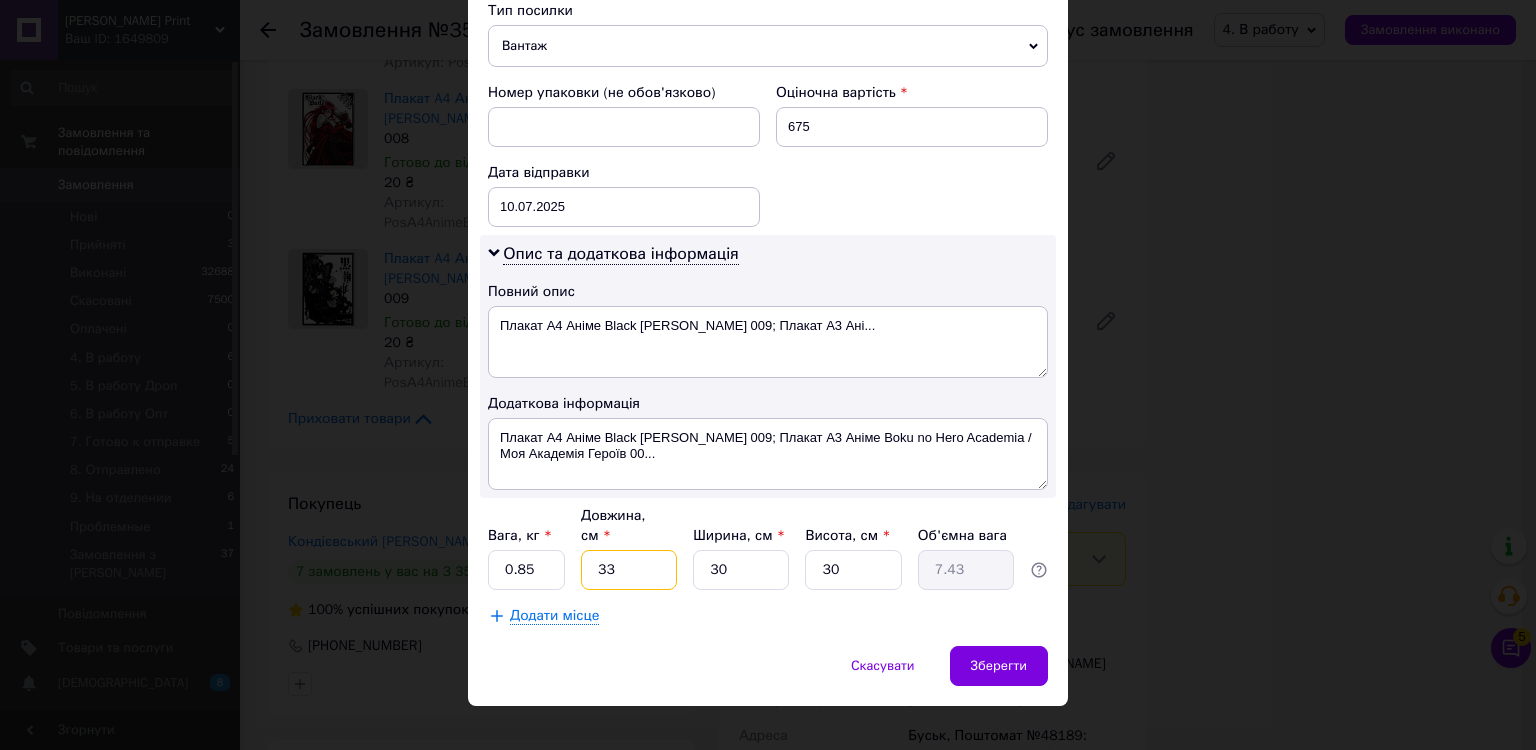 type on "33" 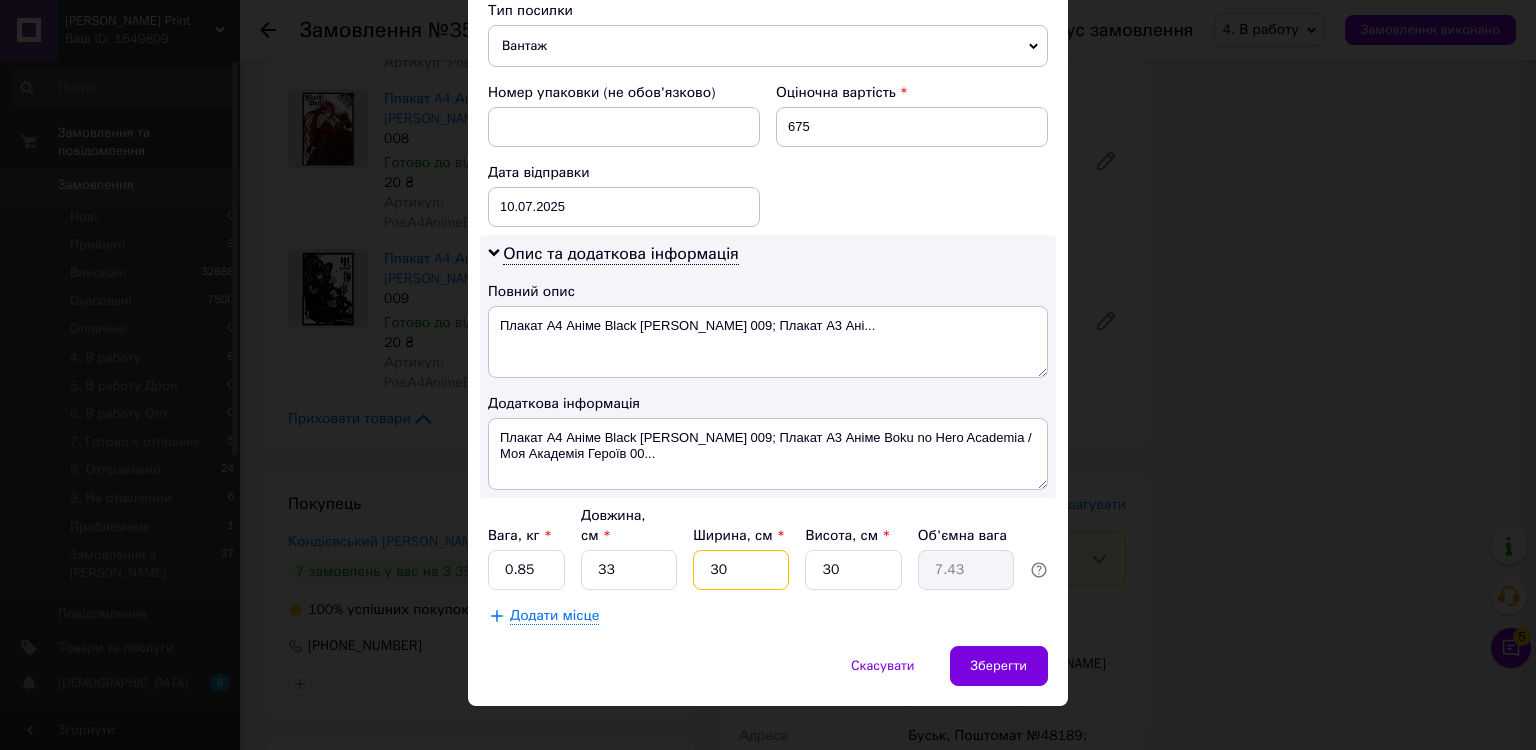 type on "1" 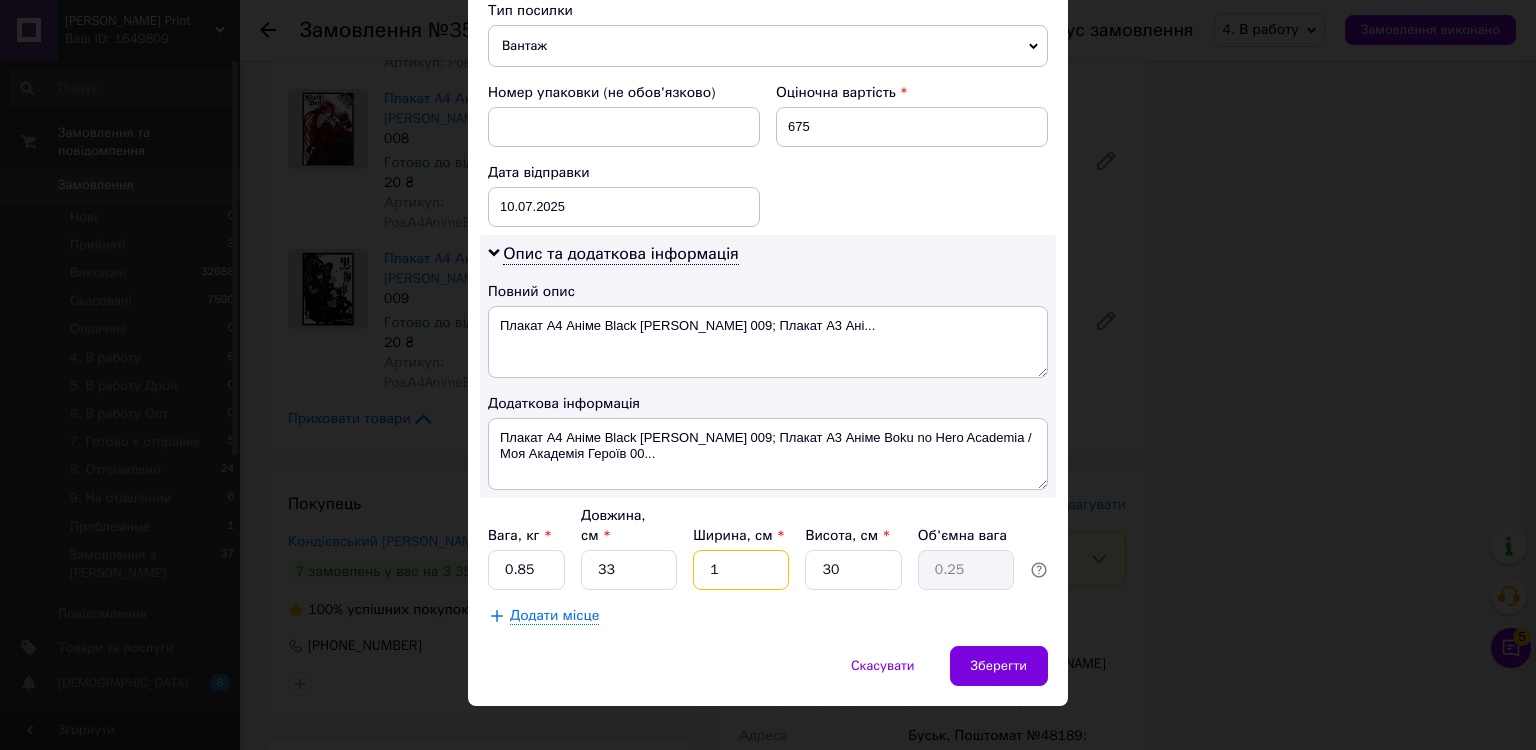 type on "17" 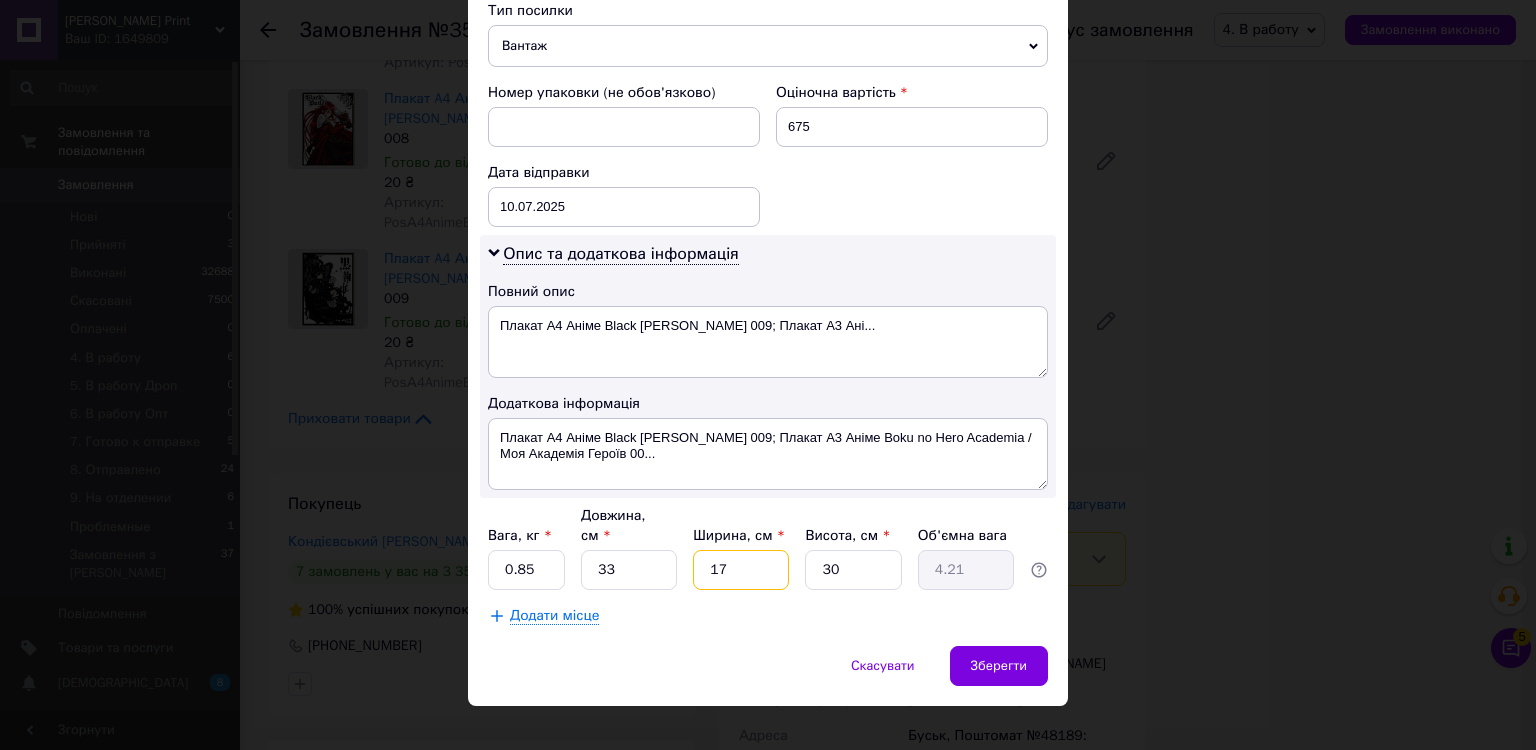 type on "17" 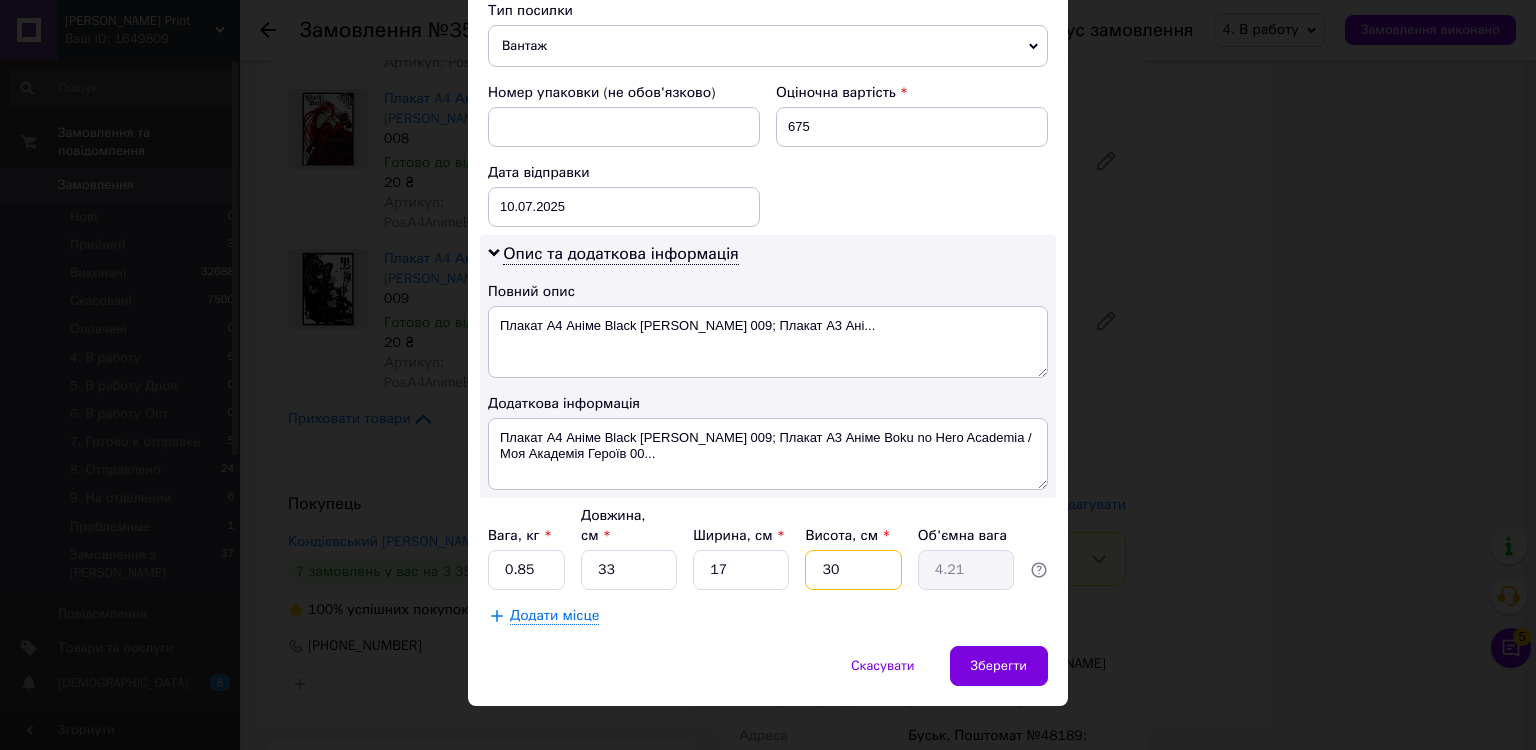 type on "1" 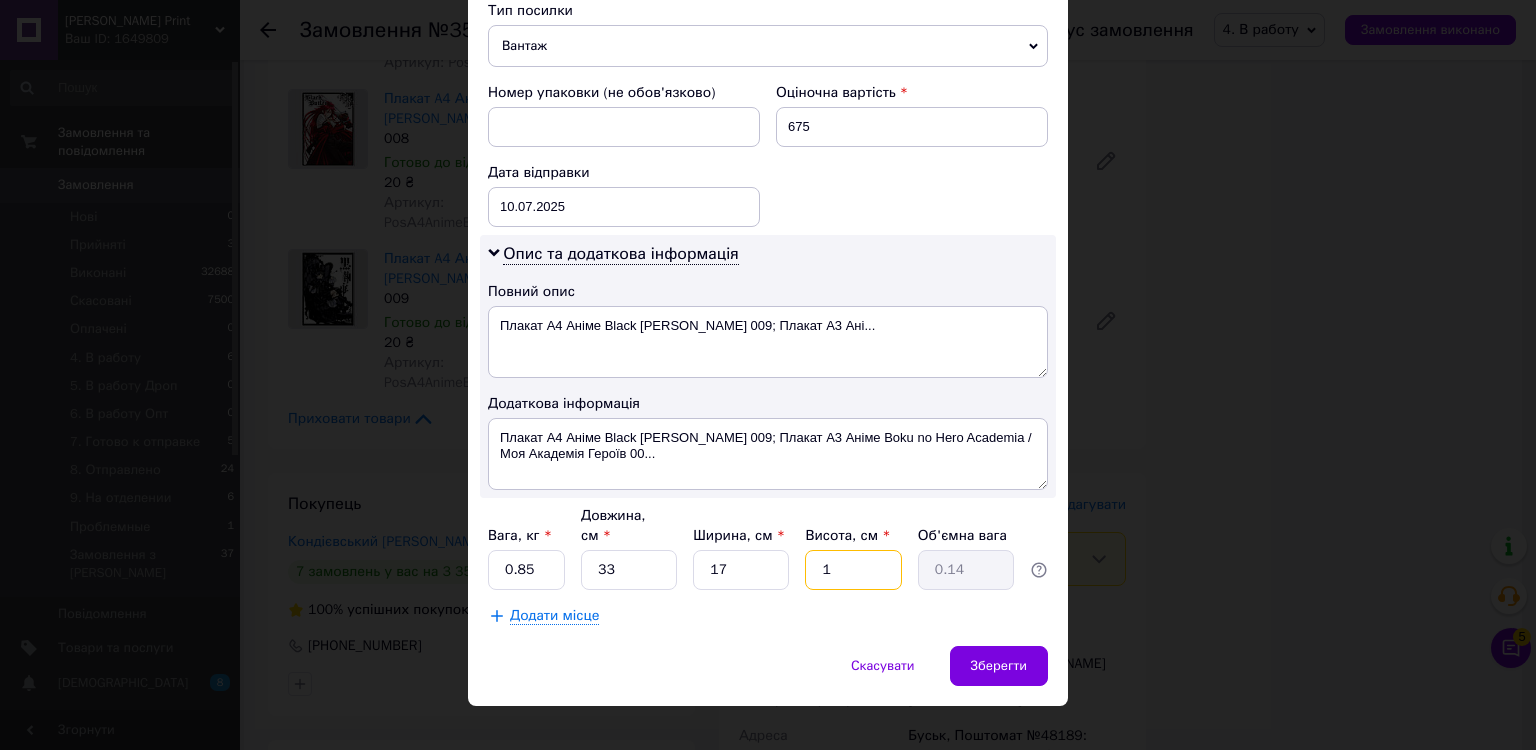 type on "10" 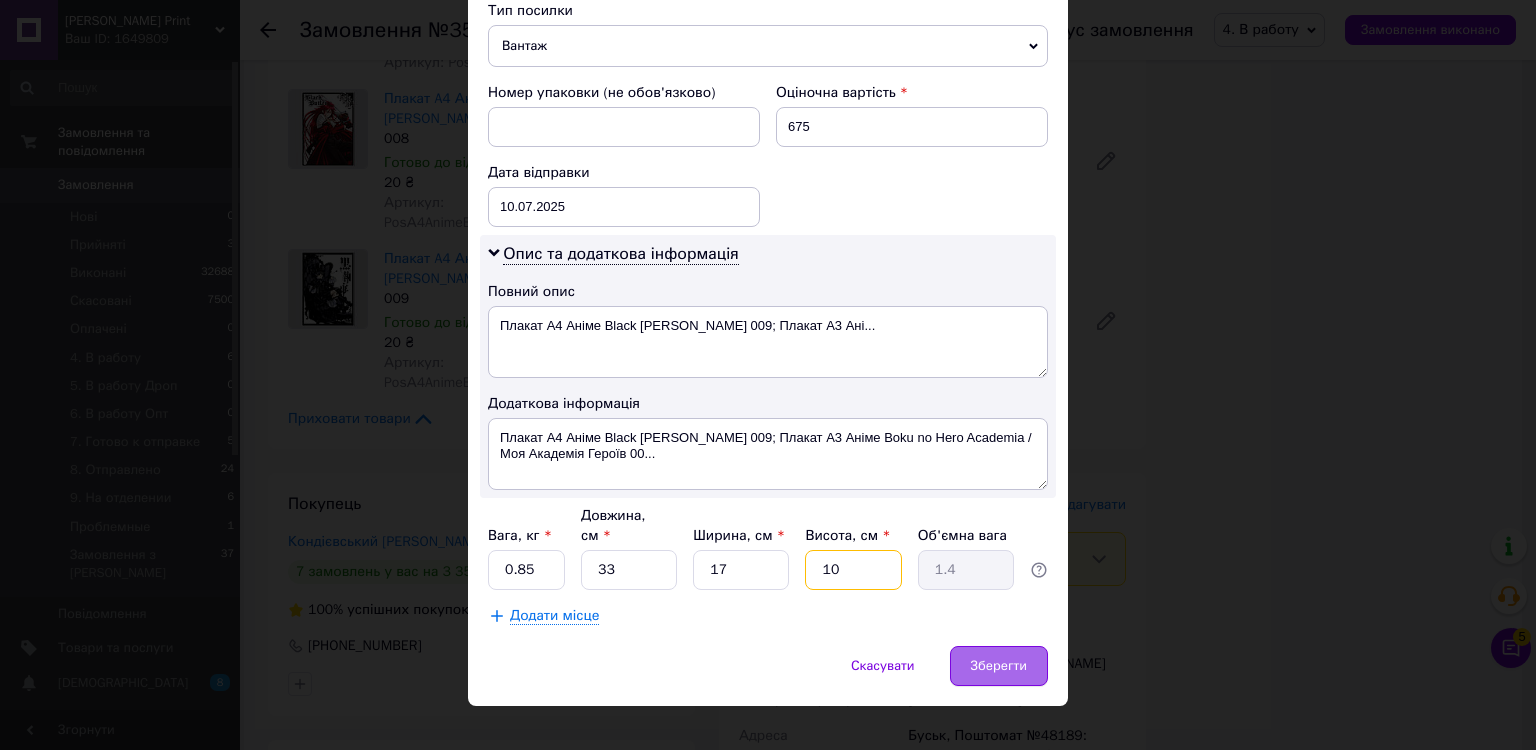 type on "10" 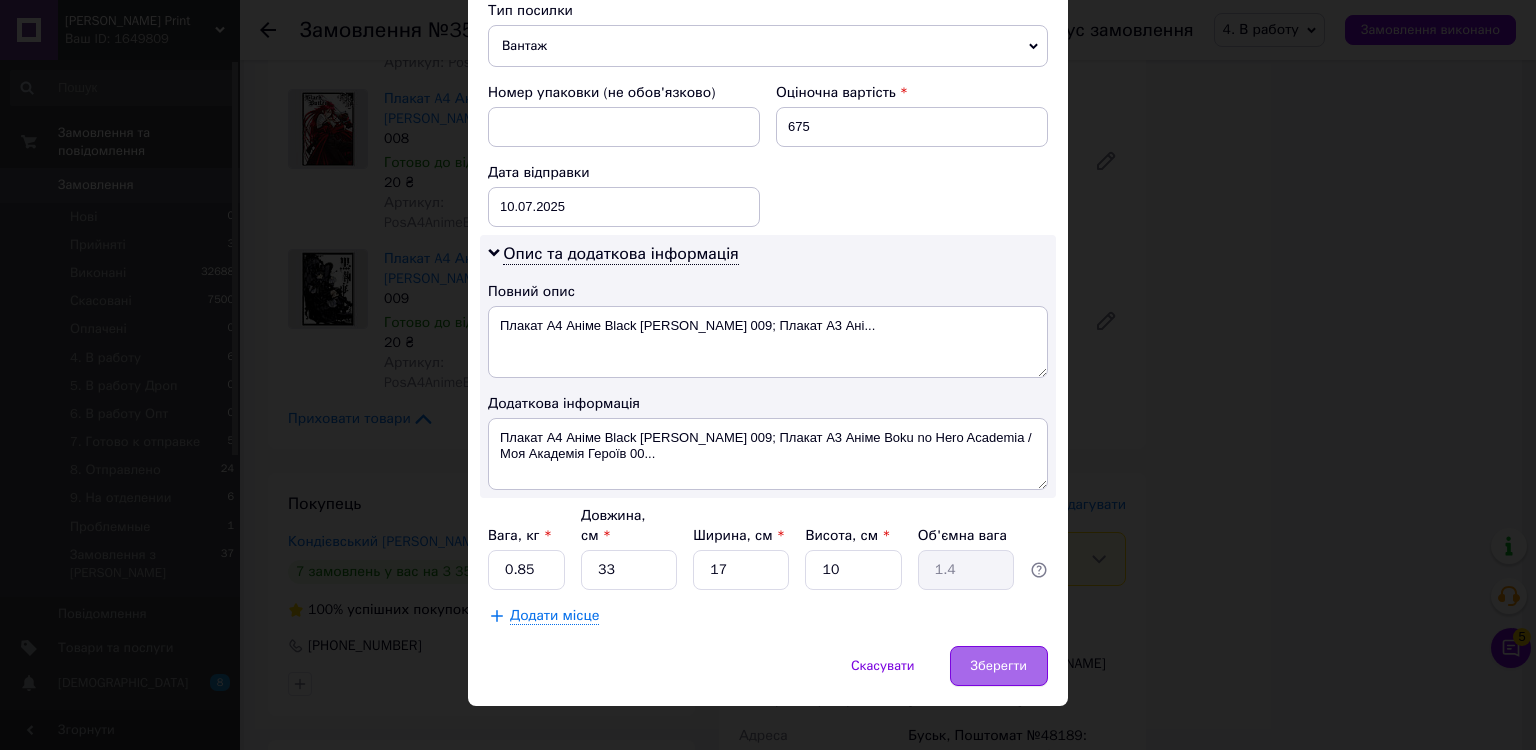 click on "Зберегти" at bounding box center [999, 666] 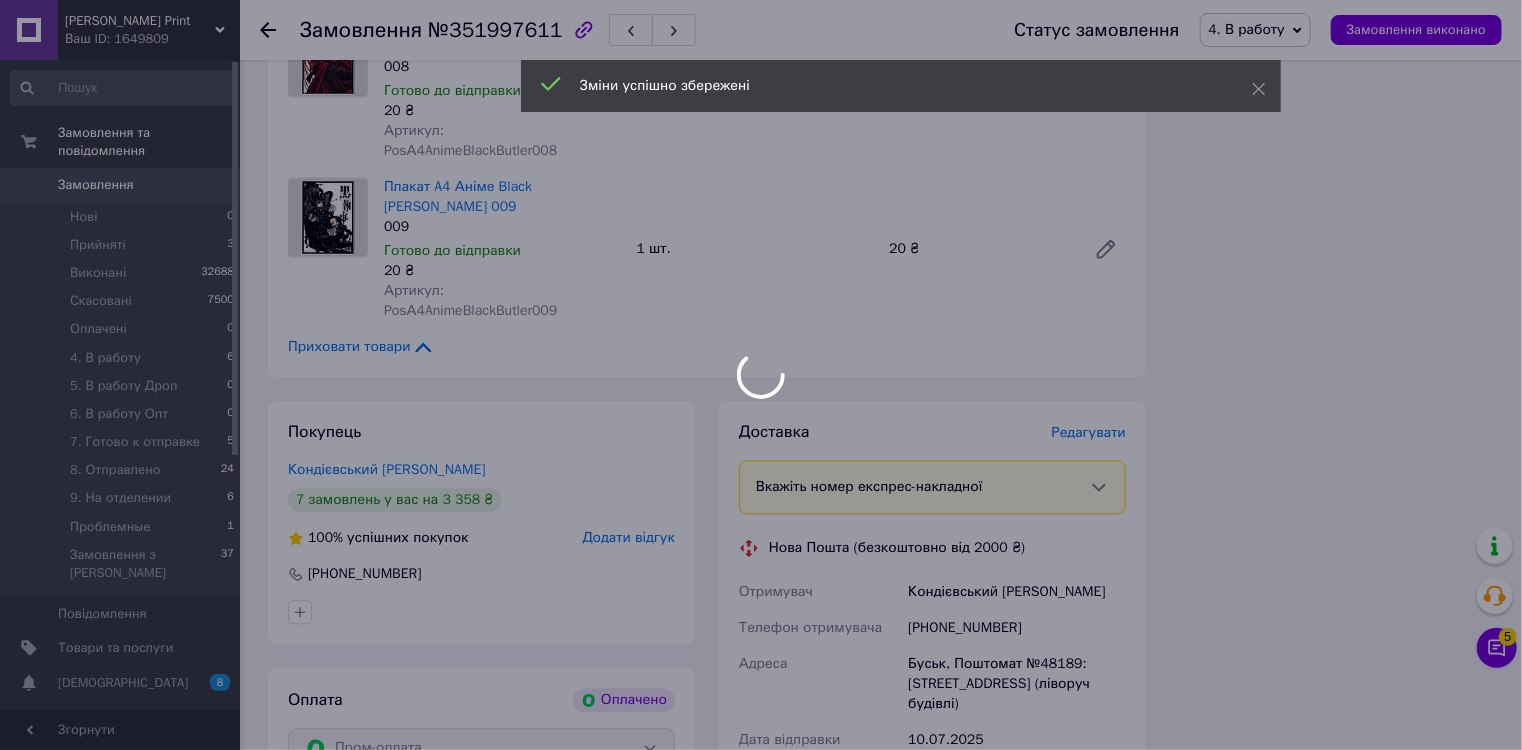 scroll, scrollTop: 2324, scrollLeft: 0, axis: vertical 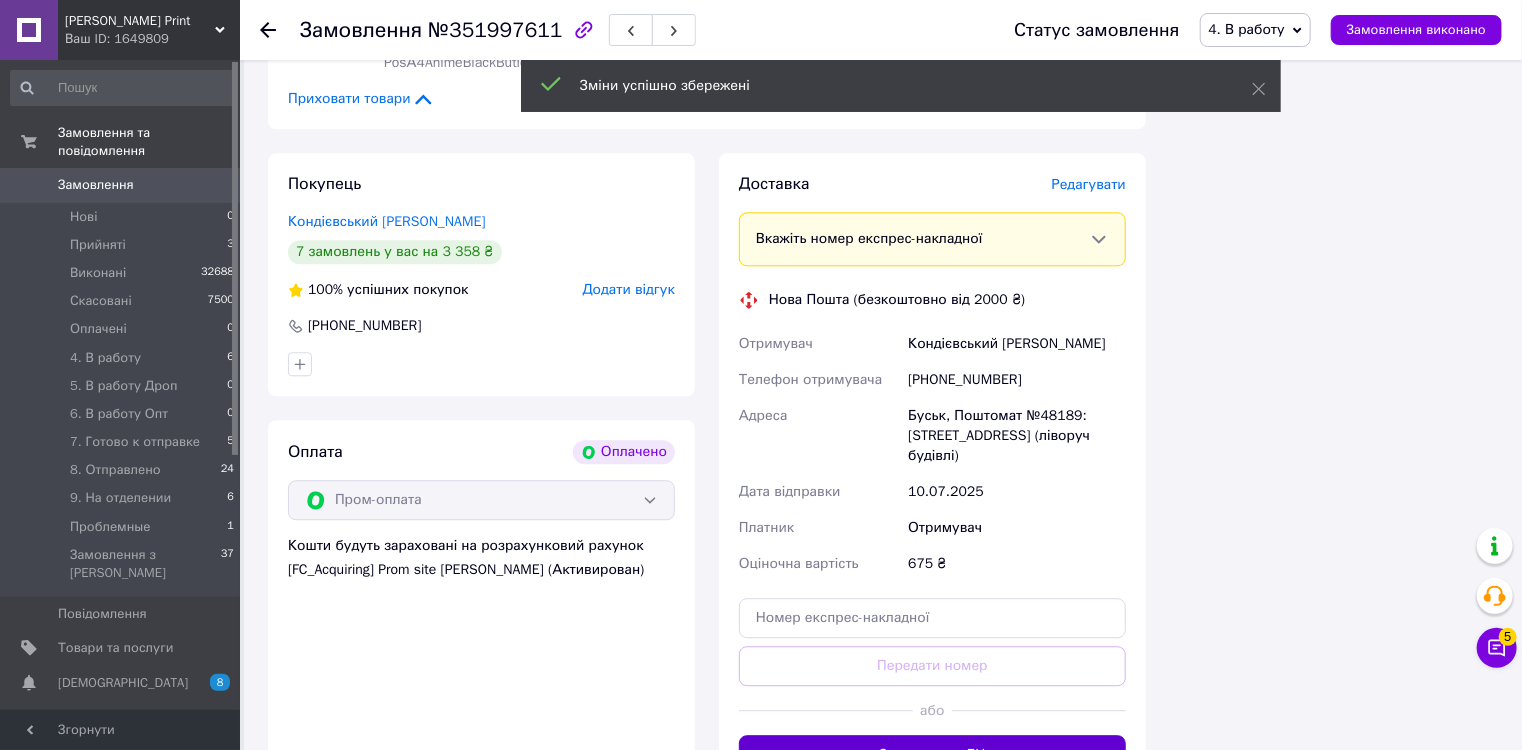 click on "Згенерувати ЕН" at bounding box center [932, 755] 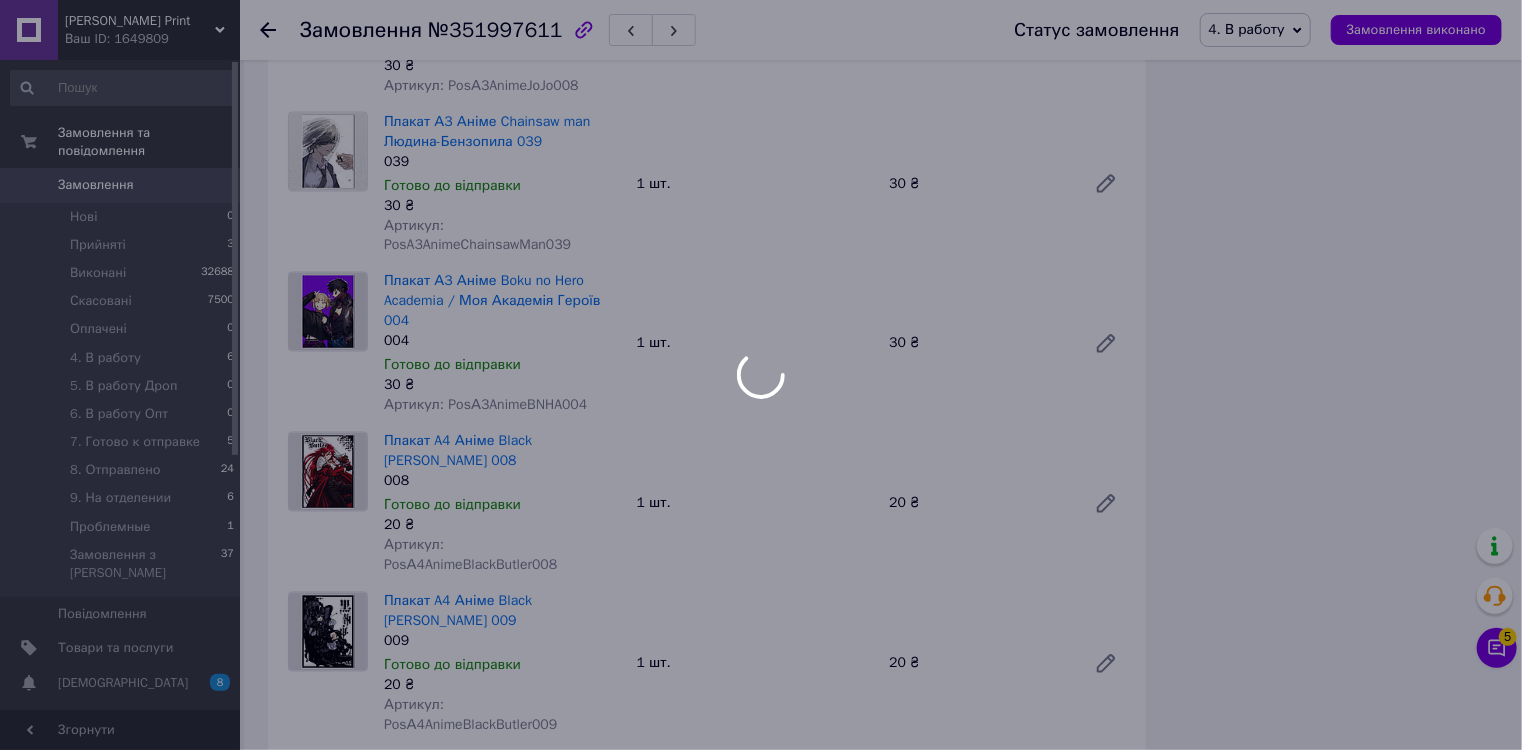 scroll, scrollTop: 1524, scrollLeft: 0, axis: vertical 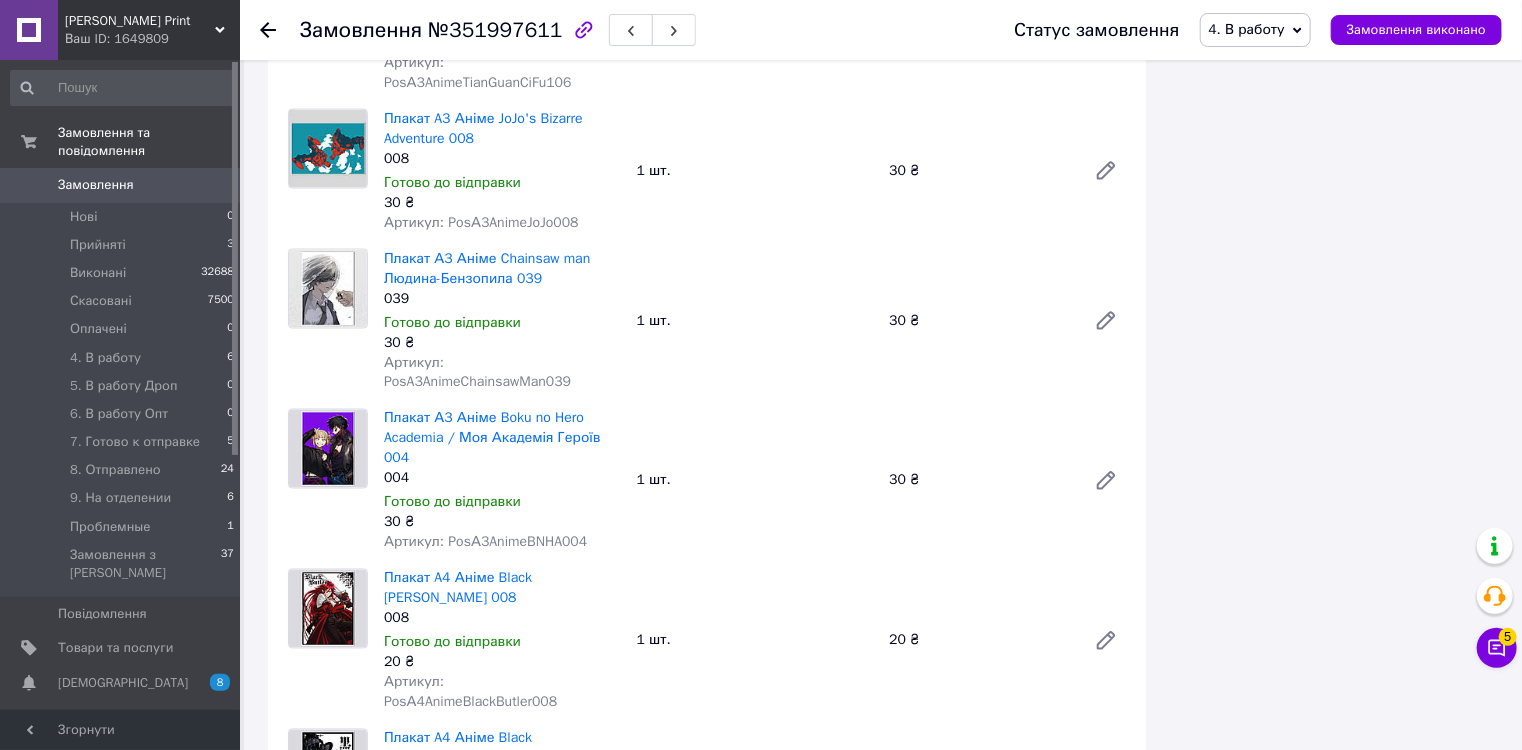 click on "4. В работу" at bounding box center (1255, 30) 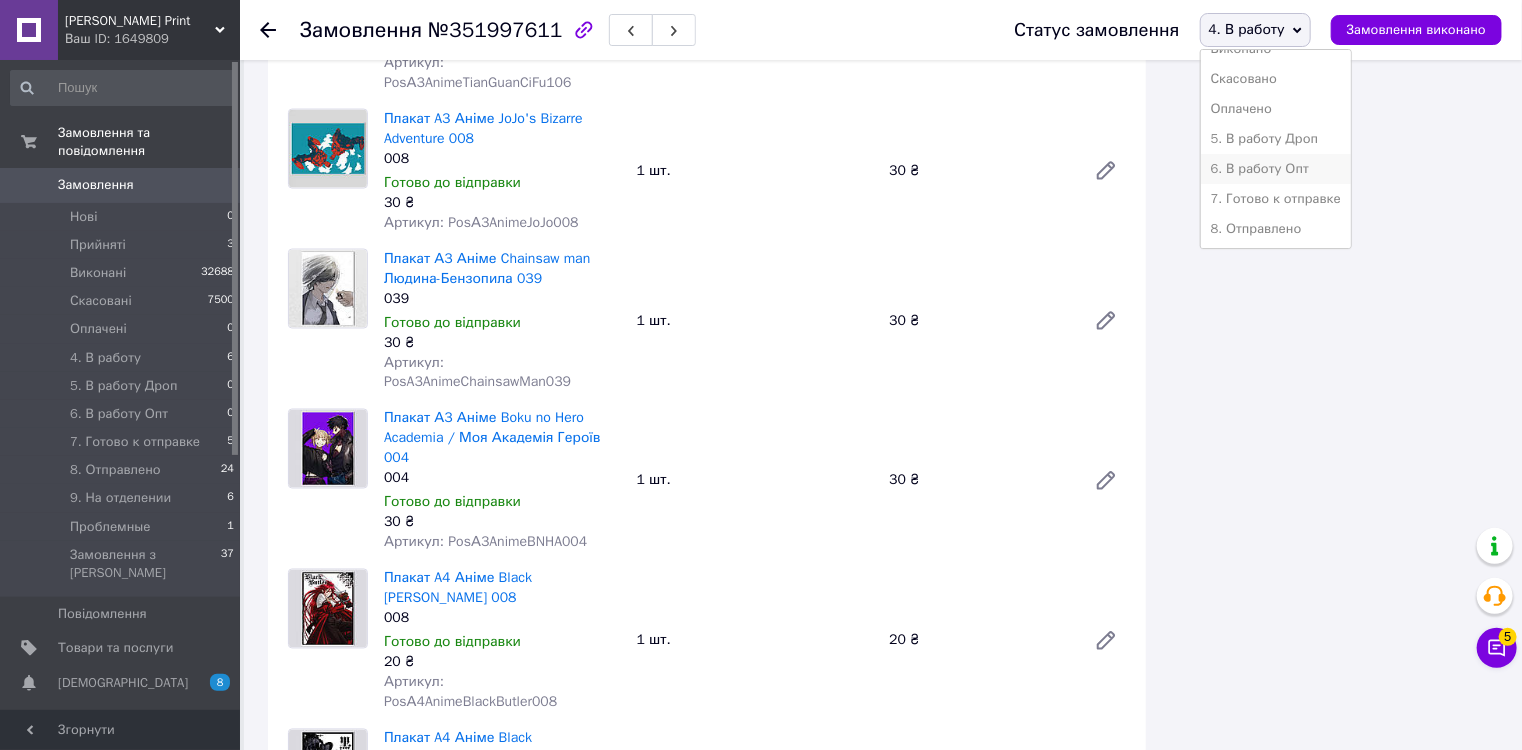 scroll, scrollTop: 80, scrollLeft: 0, axis: vertical 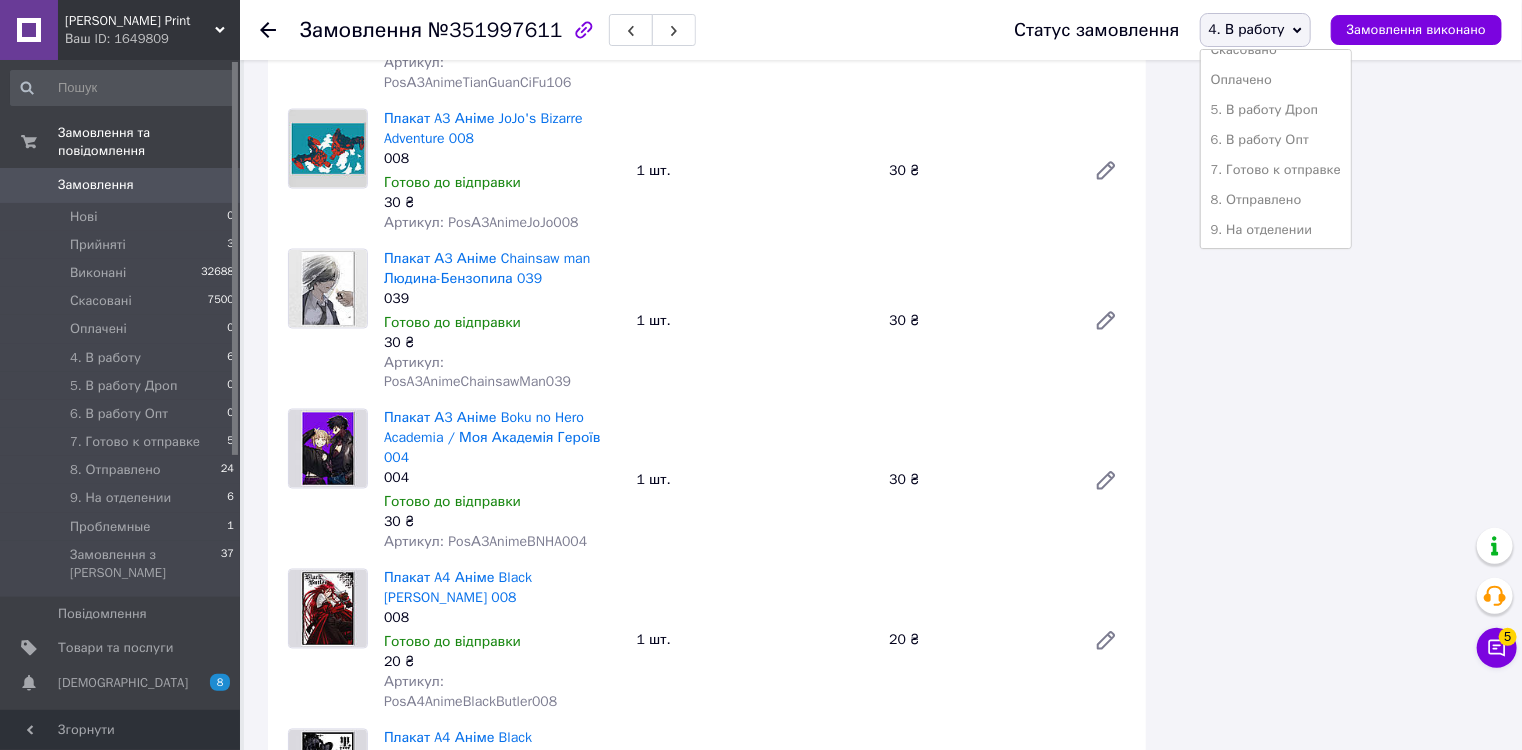 drag, startPoint x: 1277, startPoint y: 171, endPoint x: 1179, endPoint y: 127, distance: 107.42439 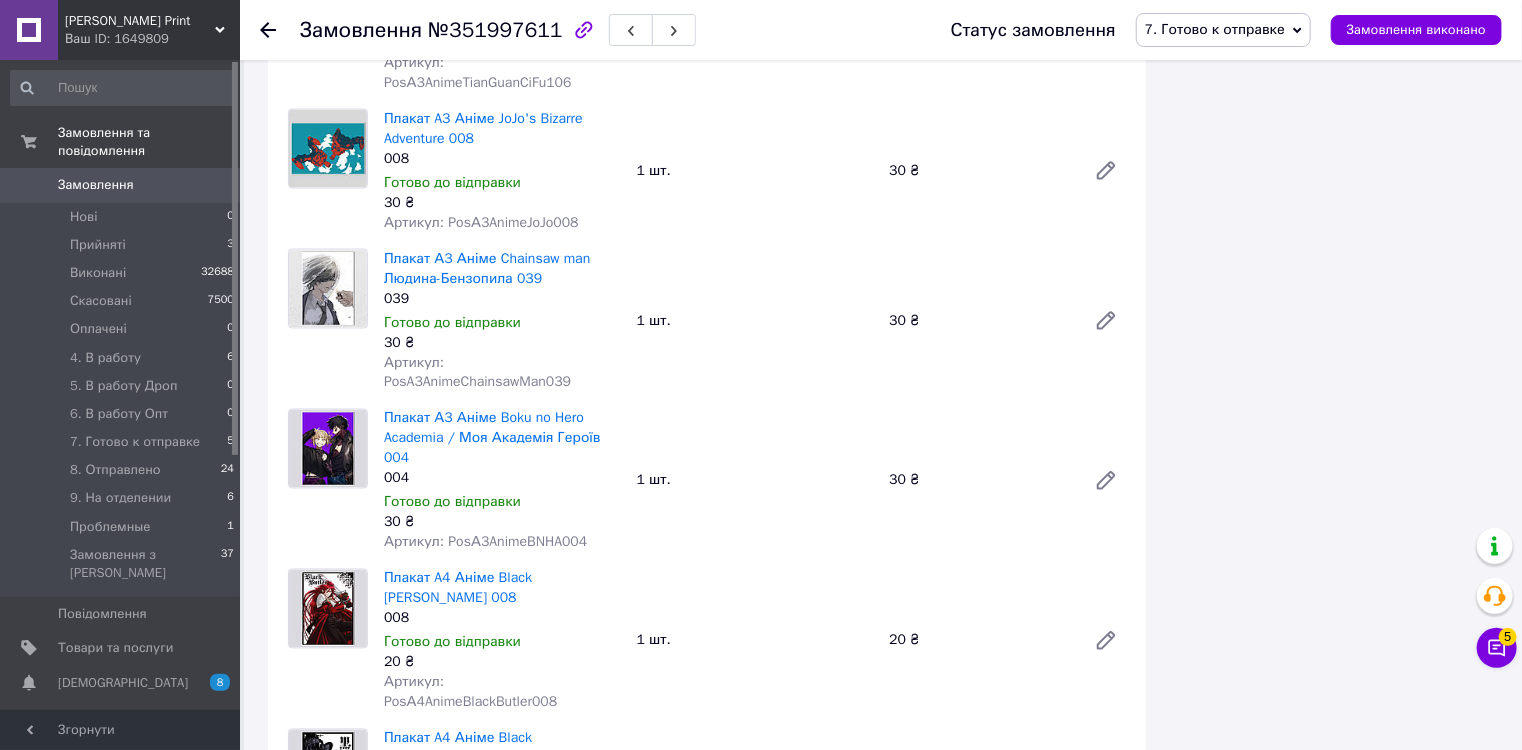 click 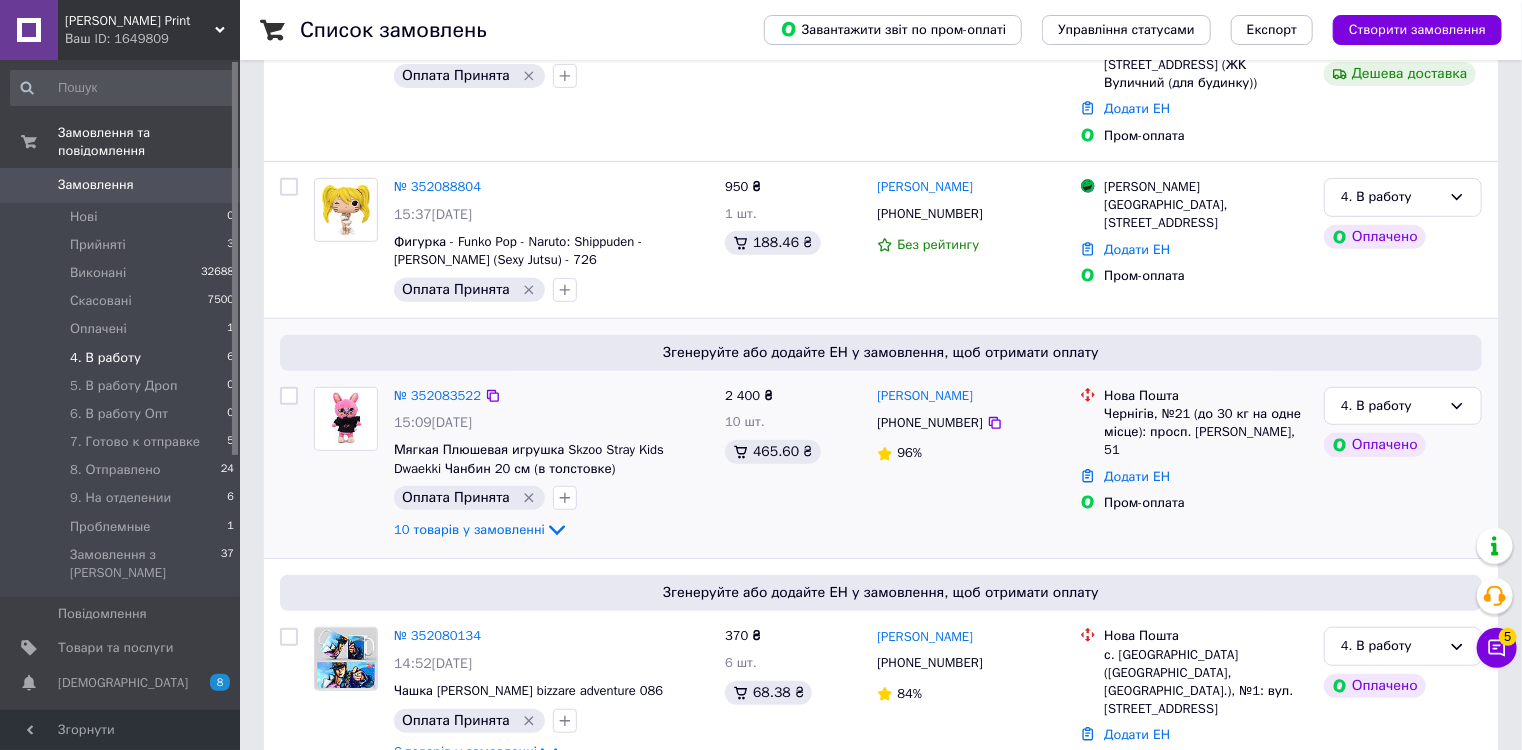 scroll, scrollTop: 400, scrollLeft: 0, axis: vertical 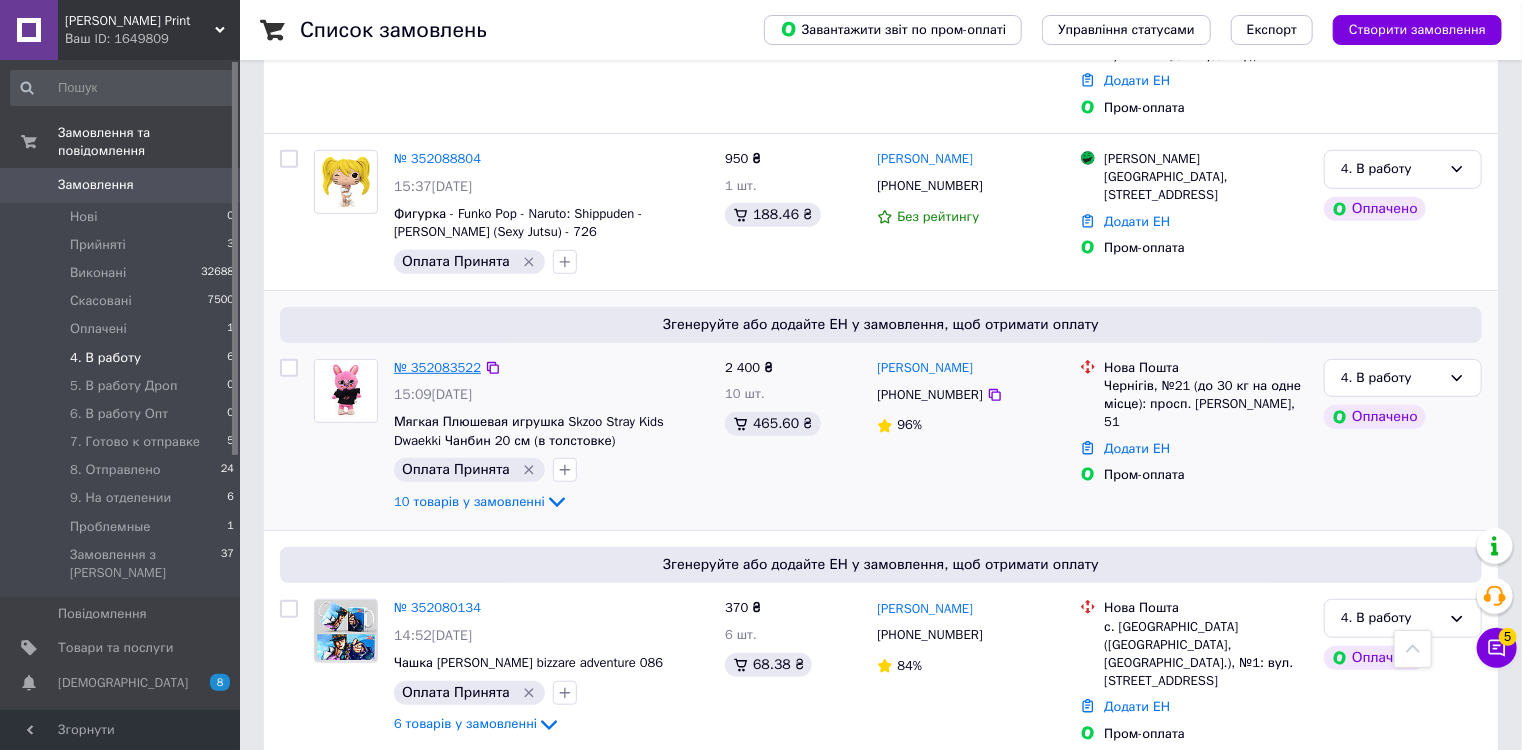 click on "№ 352083522" at bounding box center (437, 367) 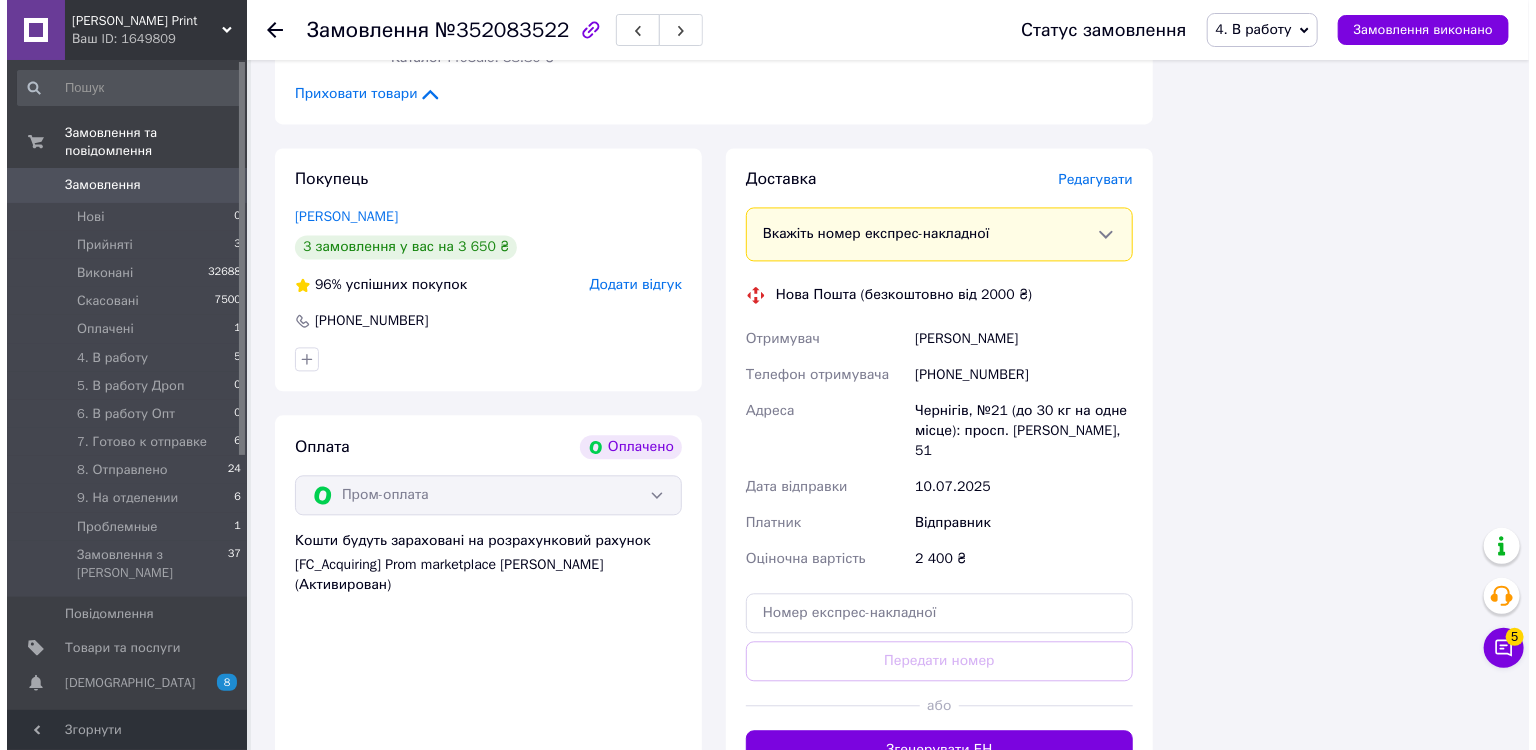 scroll, scrollTop: 2080, scrollLeft: 0, axis: vertical 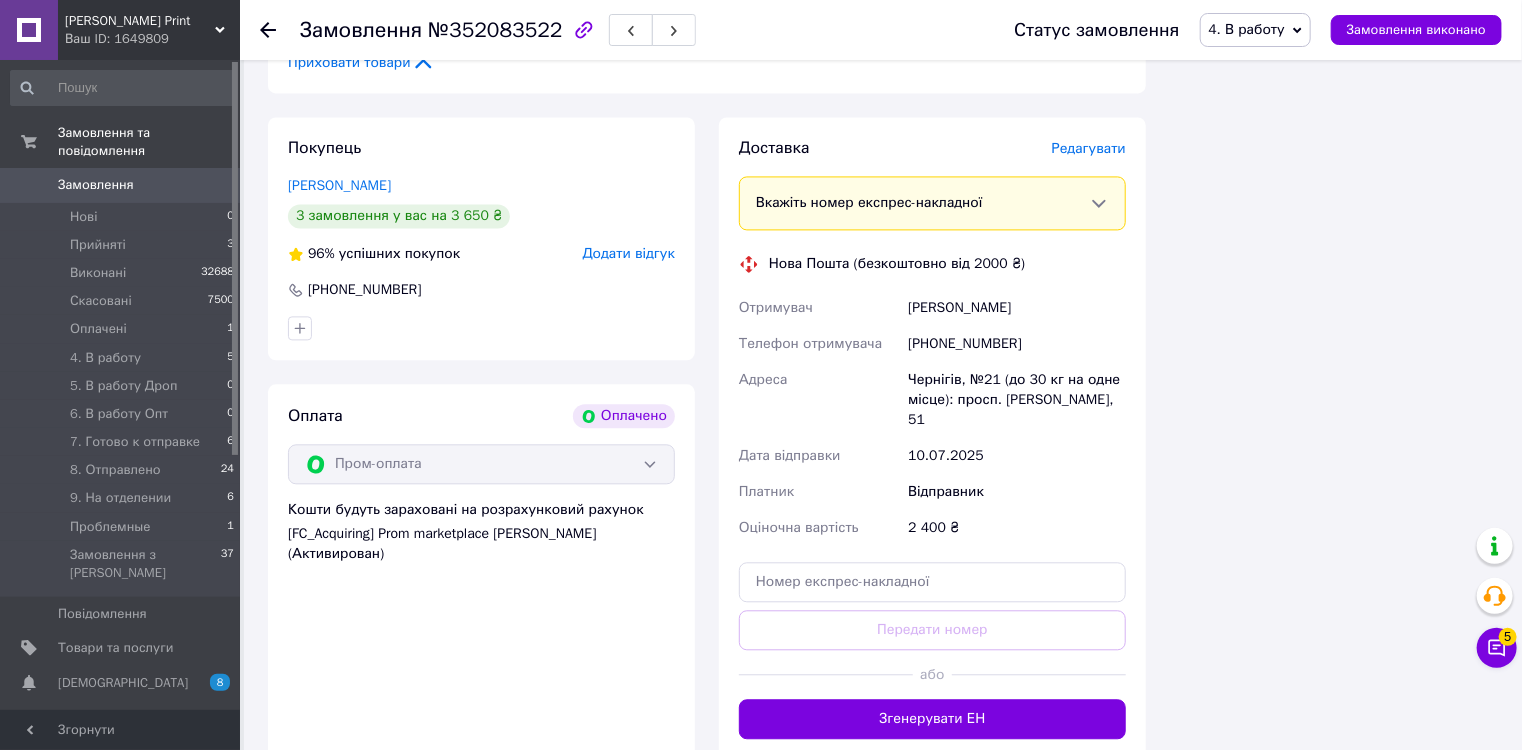 click on "Редагувати" at bounding box center (1089, 148) 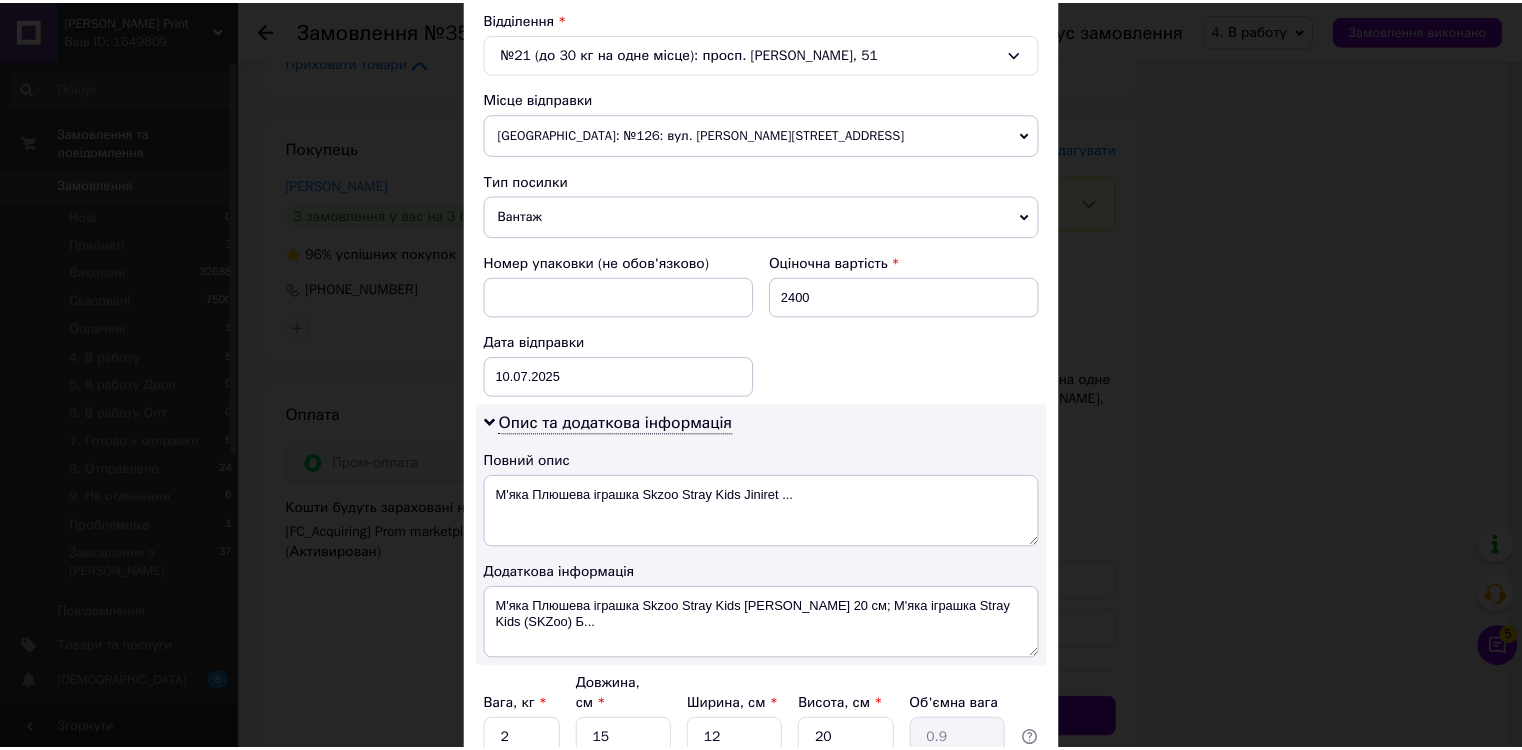 scroll, scrollTop: 796, scrollLeft: 0, axis: vertical 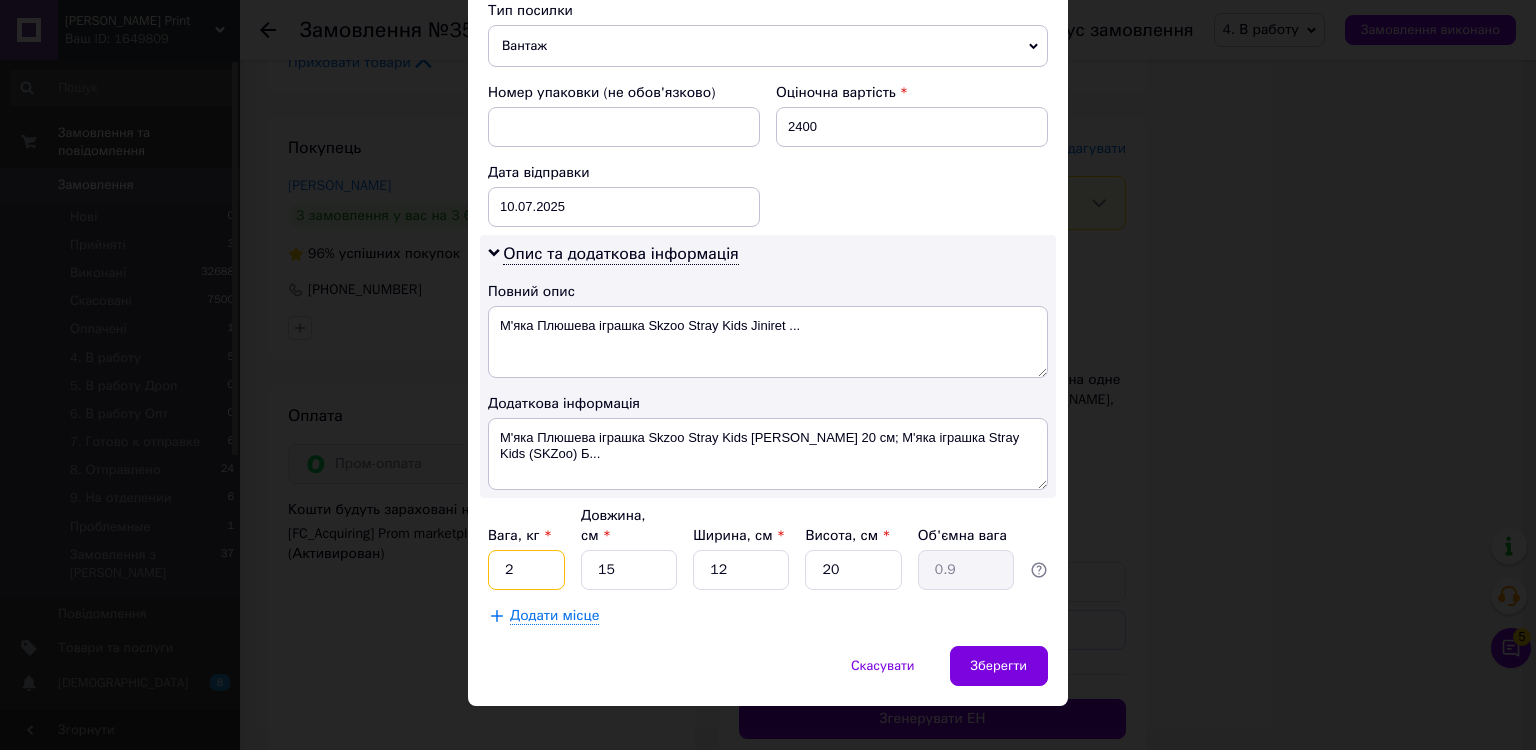 click on "2" at bounding box center [526, 570] 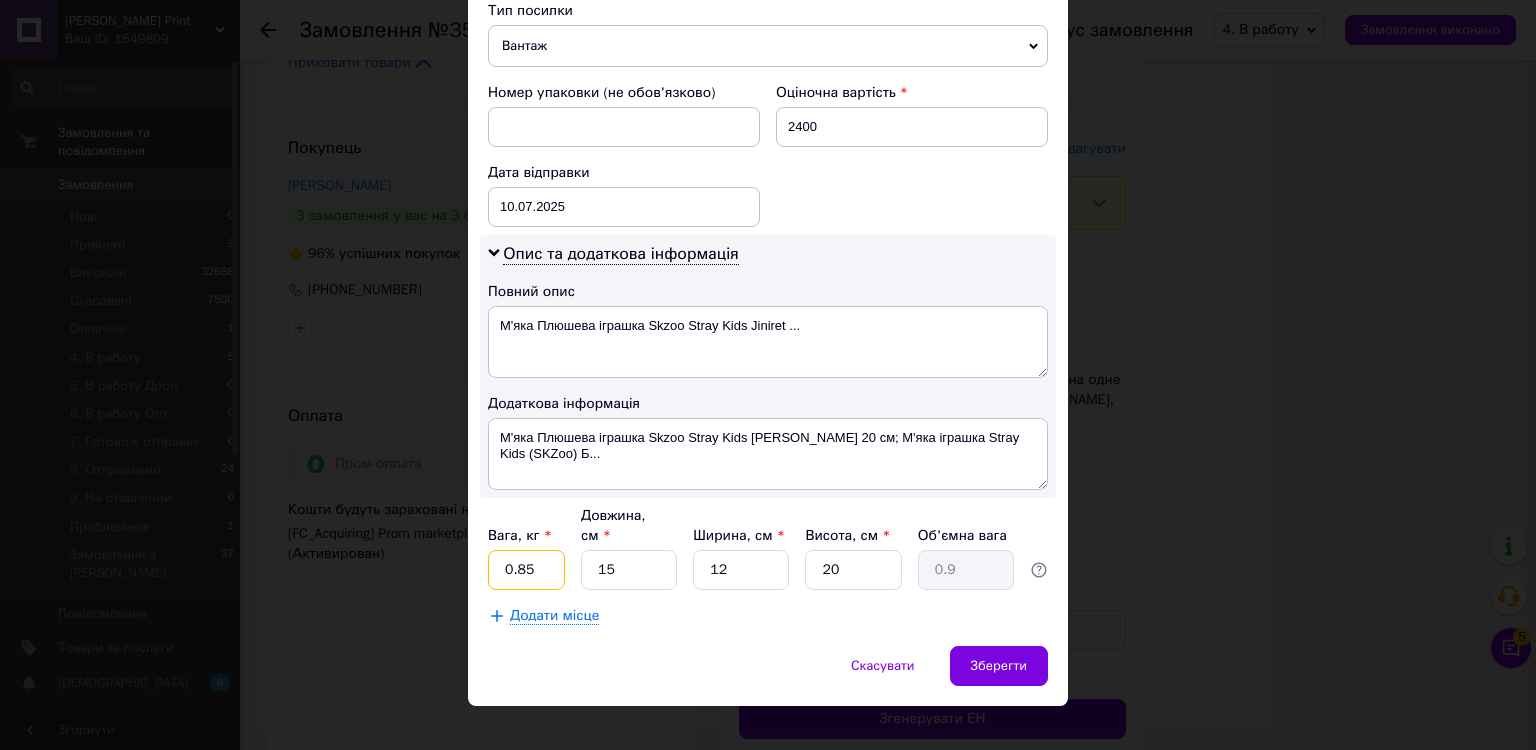 type on "0.85" 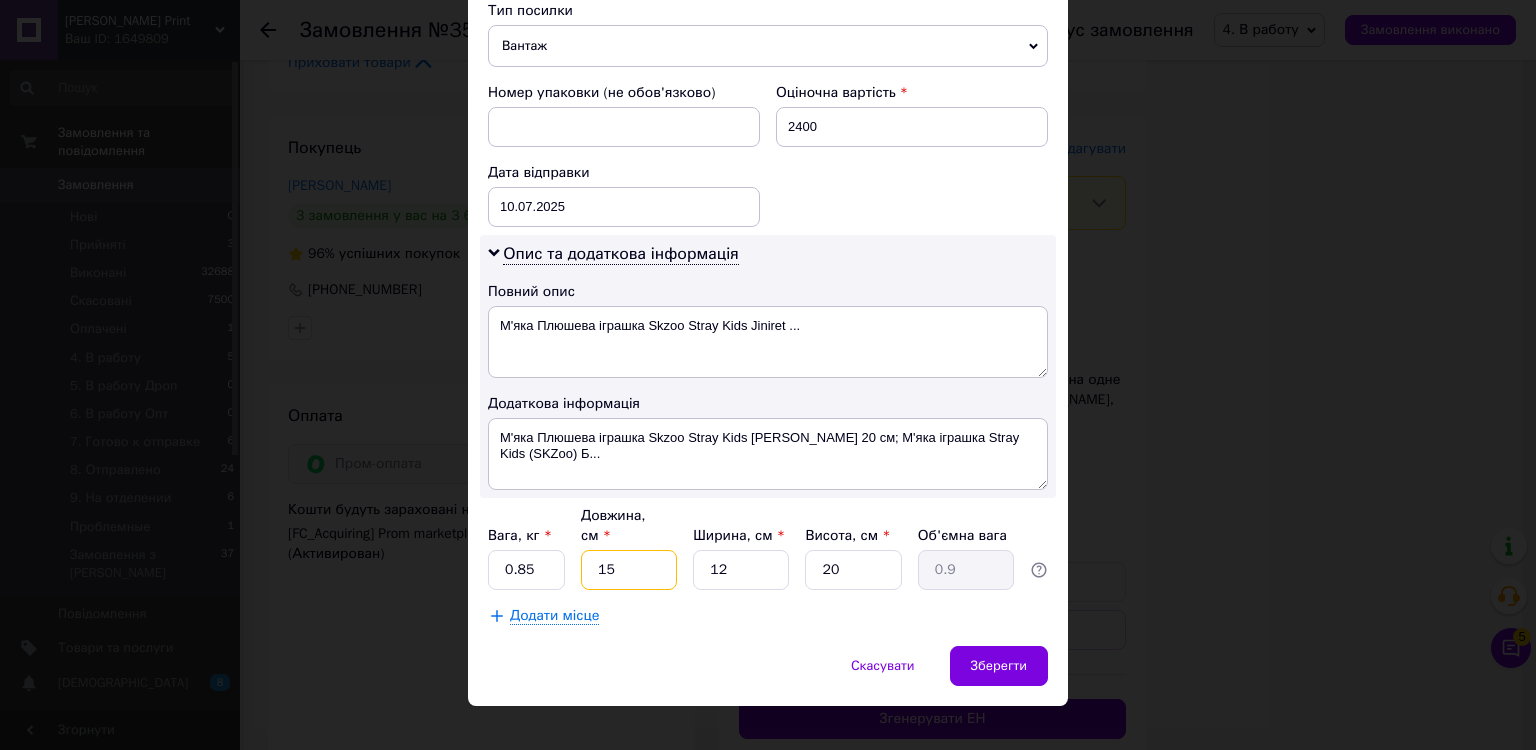 click on "15" at bounding box center [629, 570] 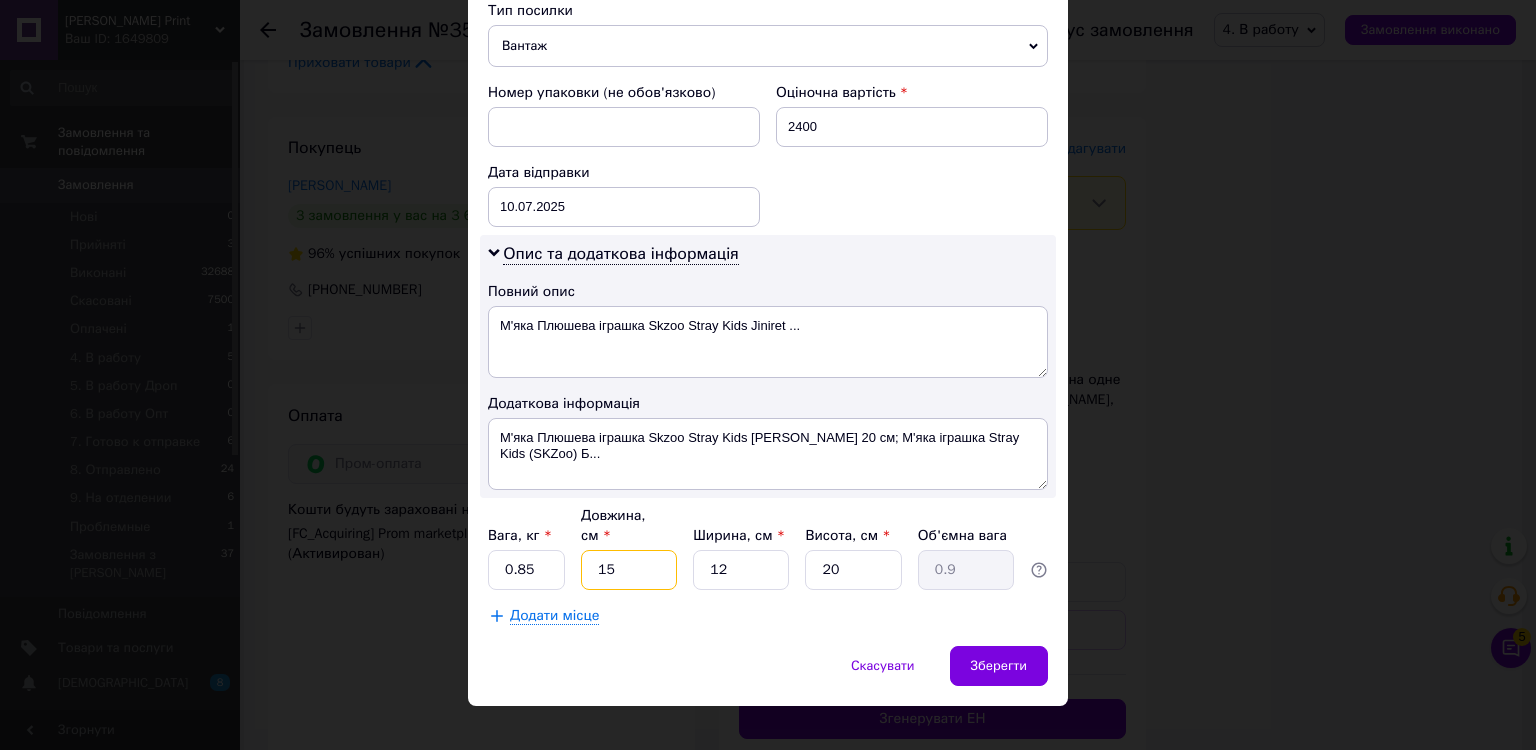type on "3" 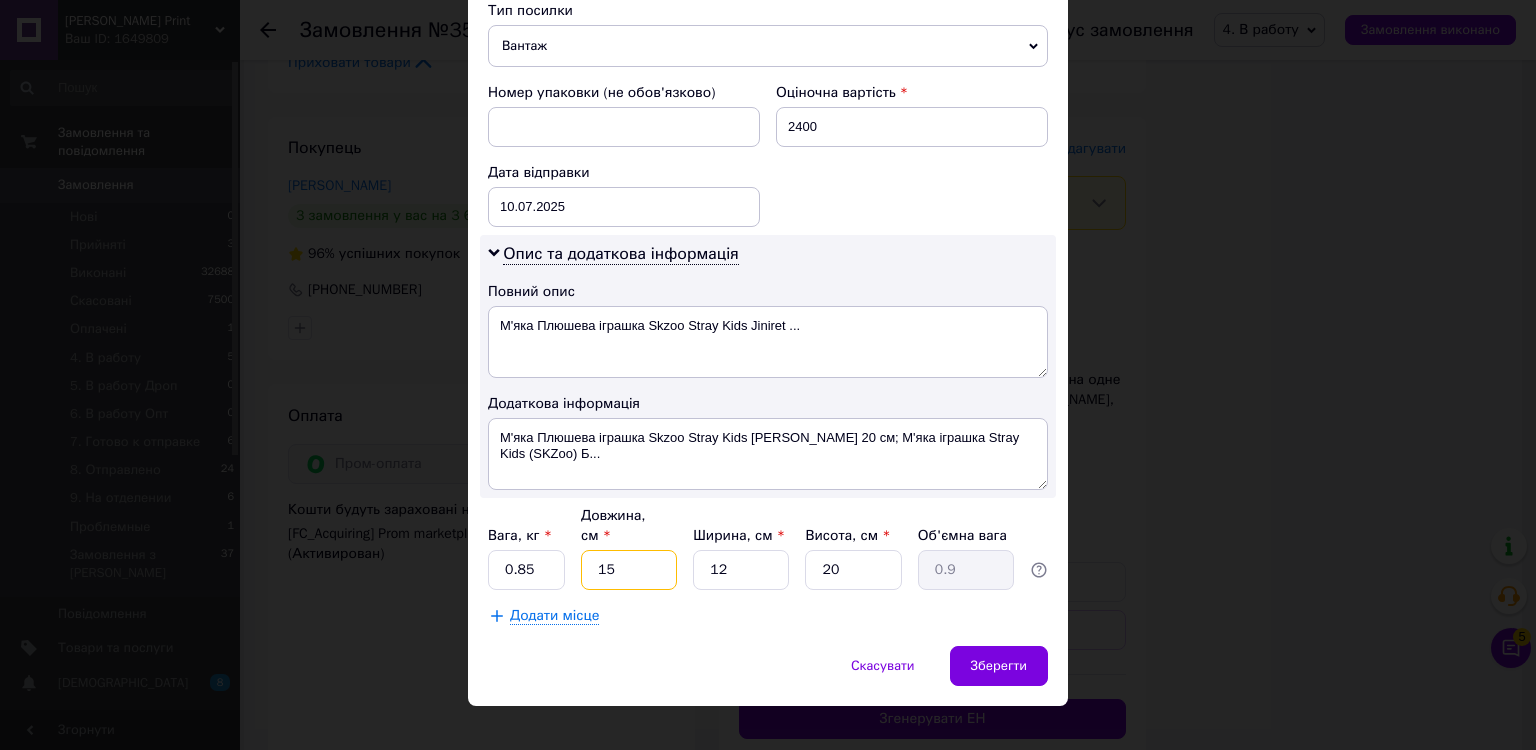 type on "0.18" 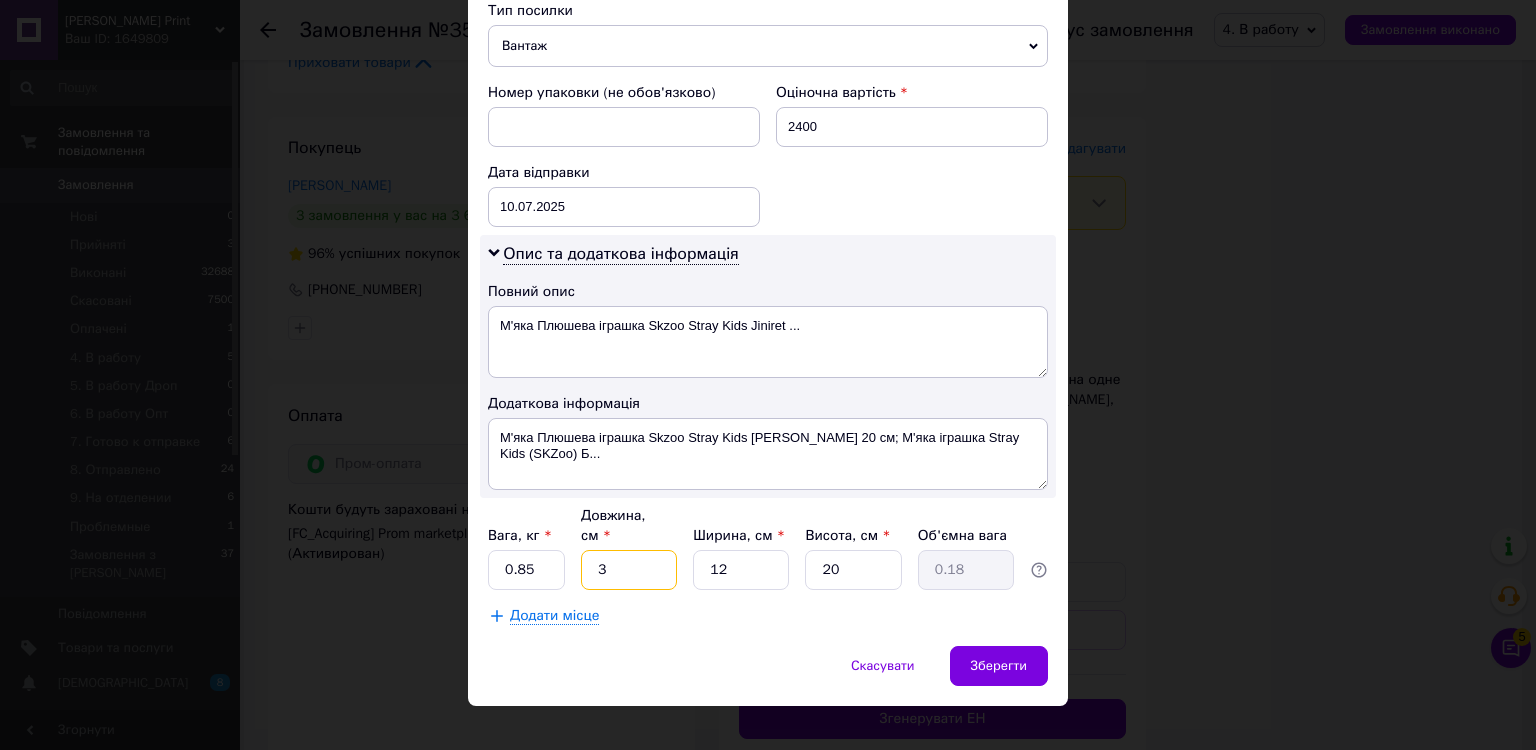 type on "39" 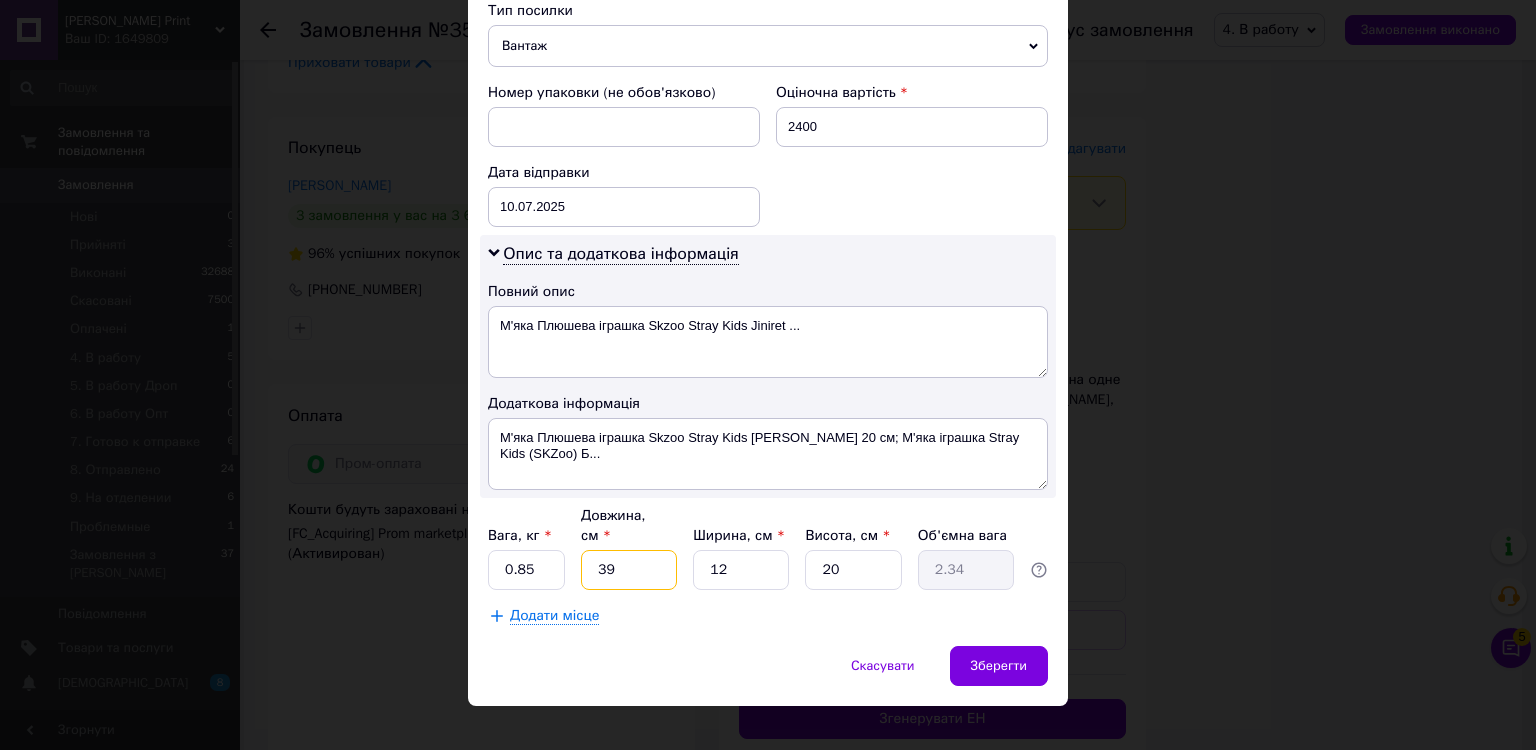 type on "39" 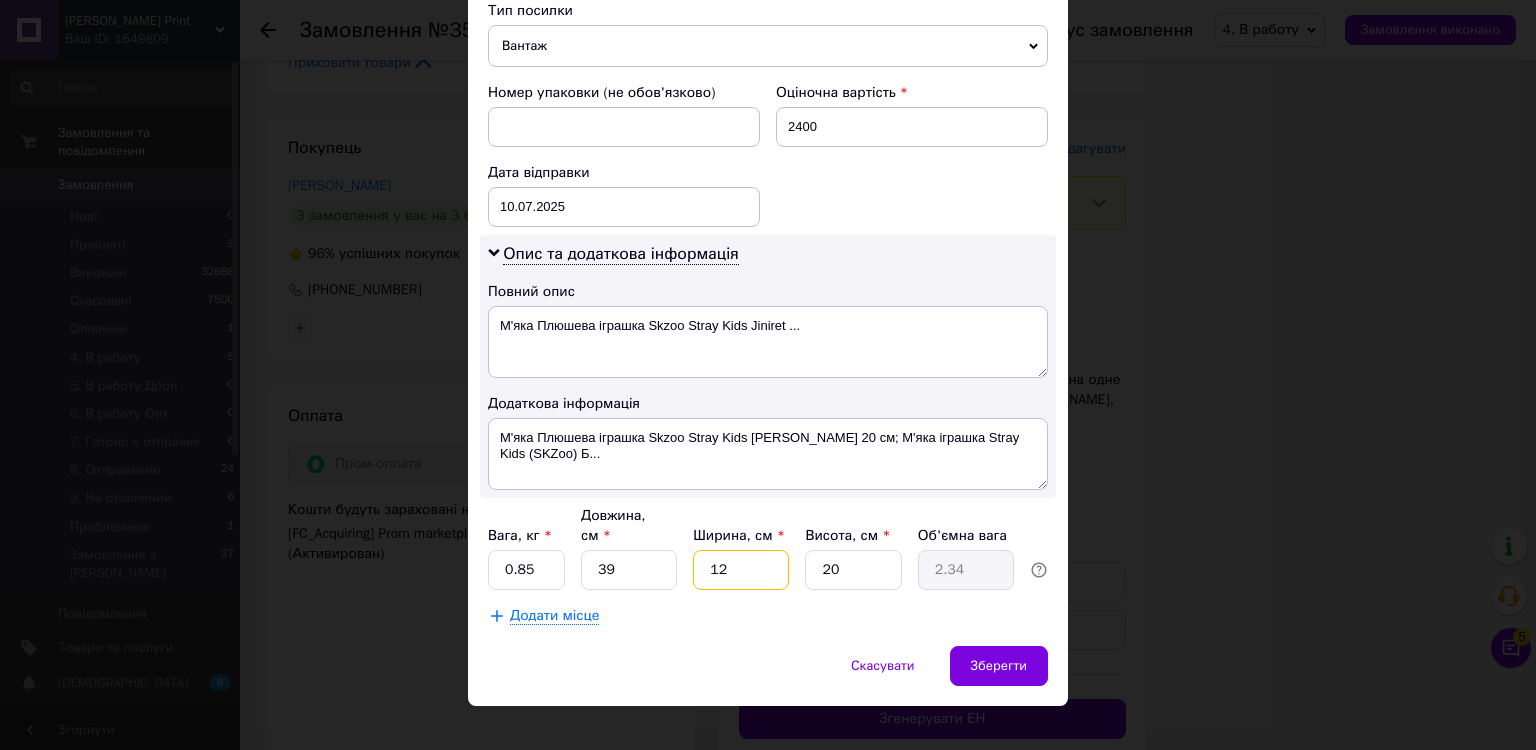 type on "2" 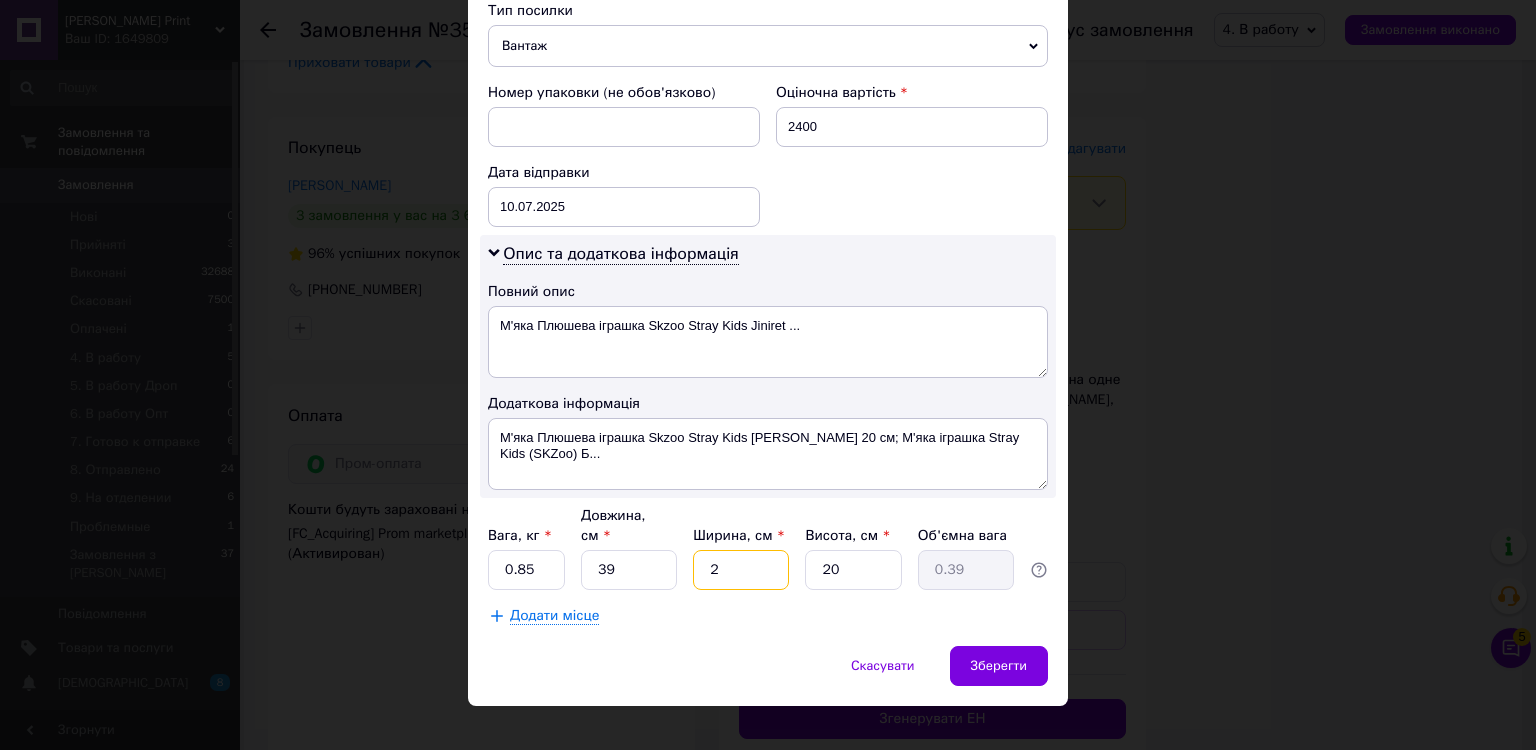 type on "22" 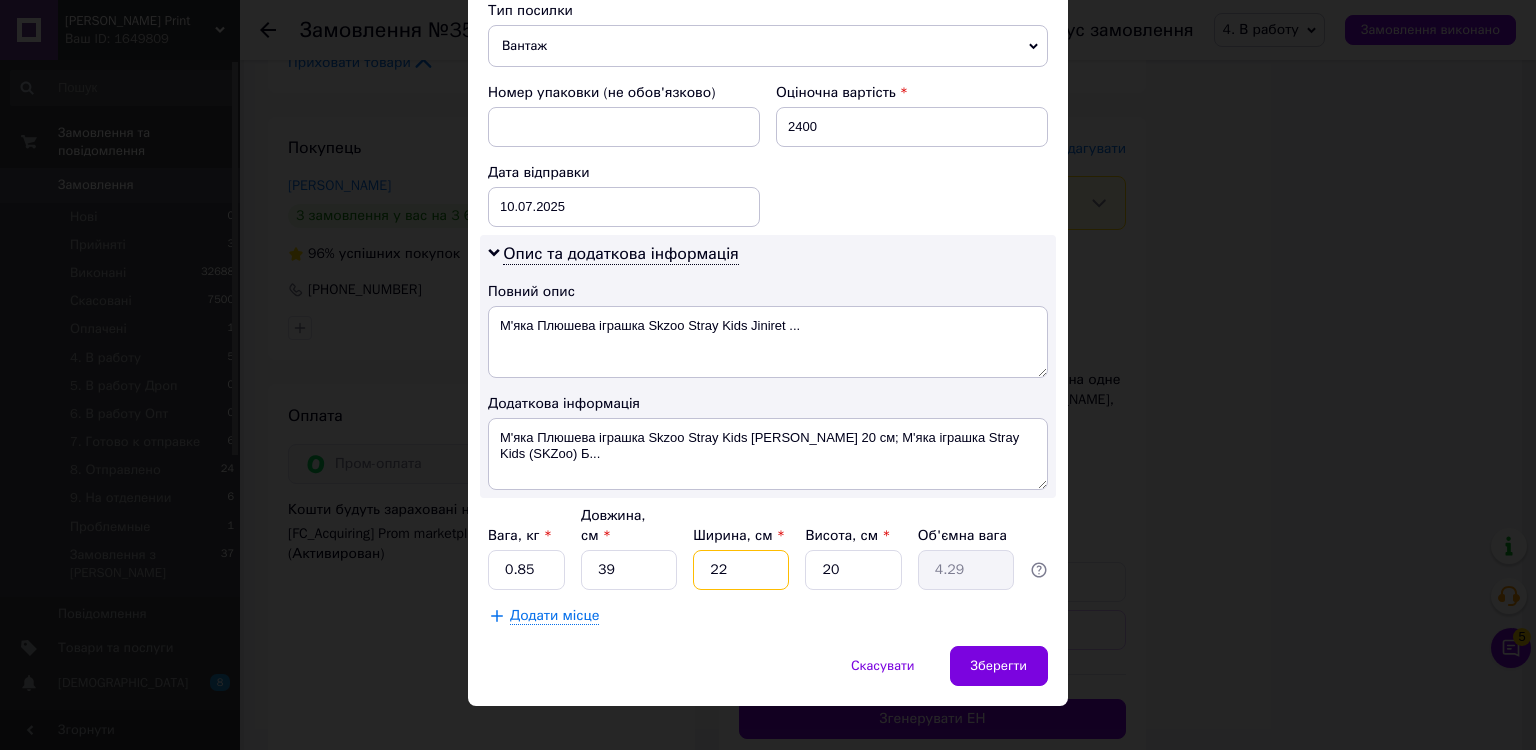 type on "22" 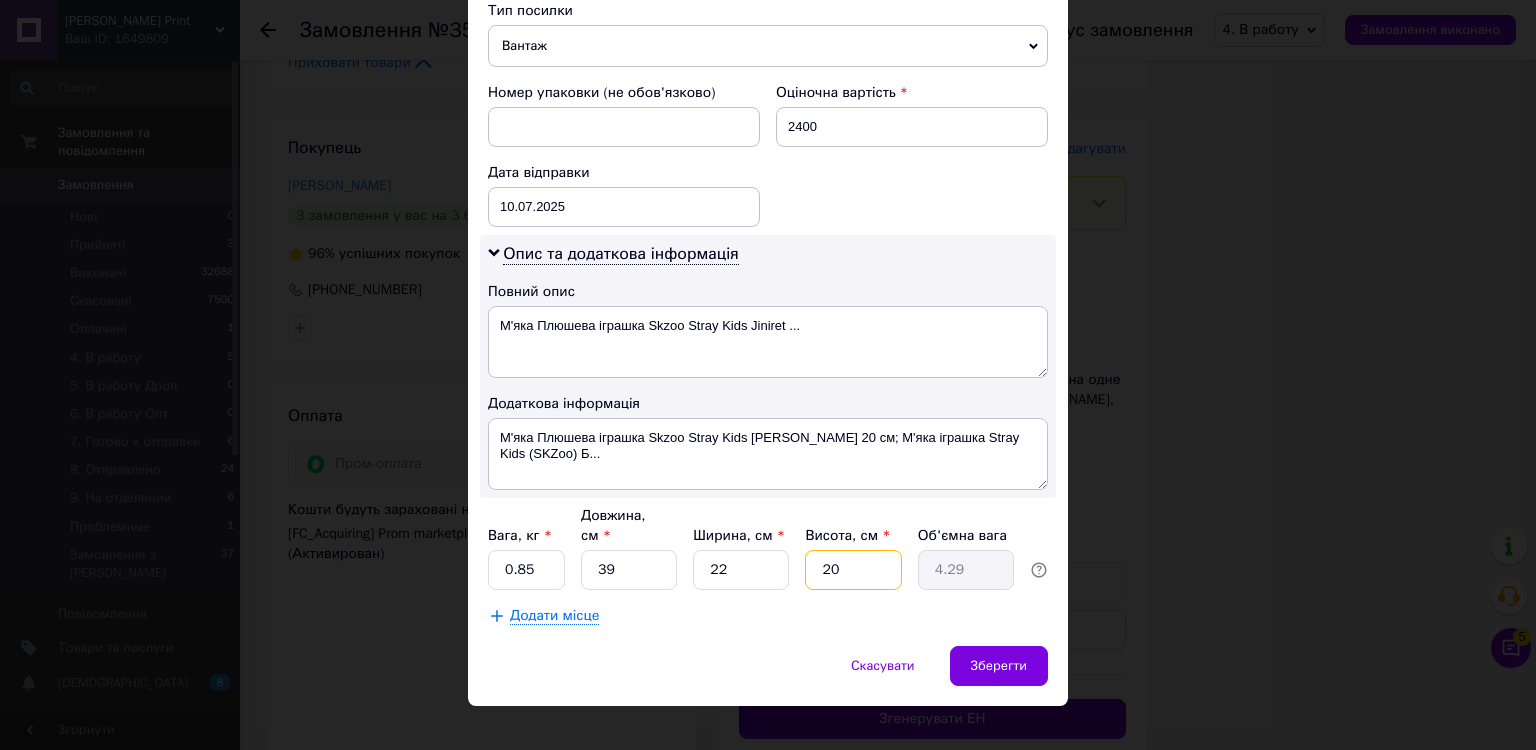 type on "2" 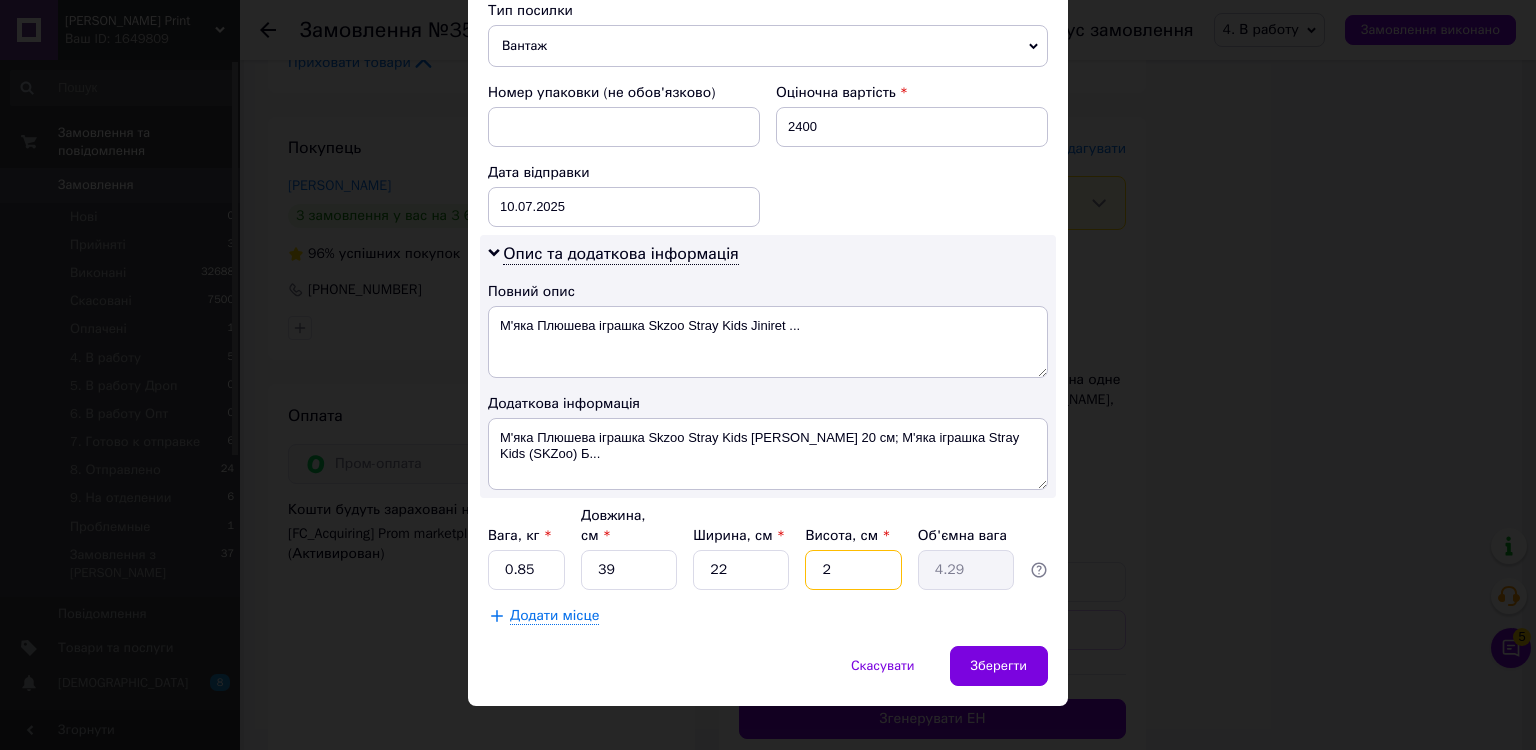 type on "0.43" 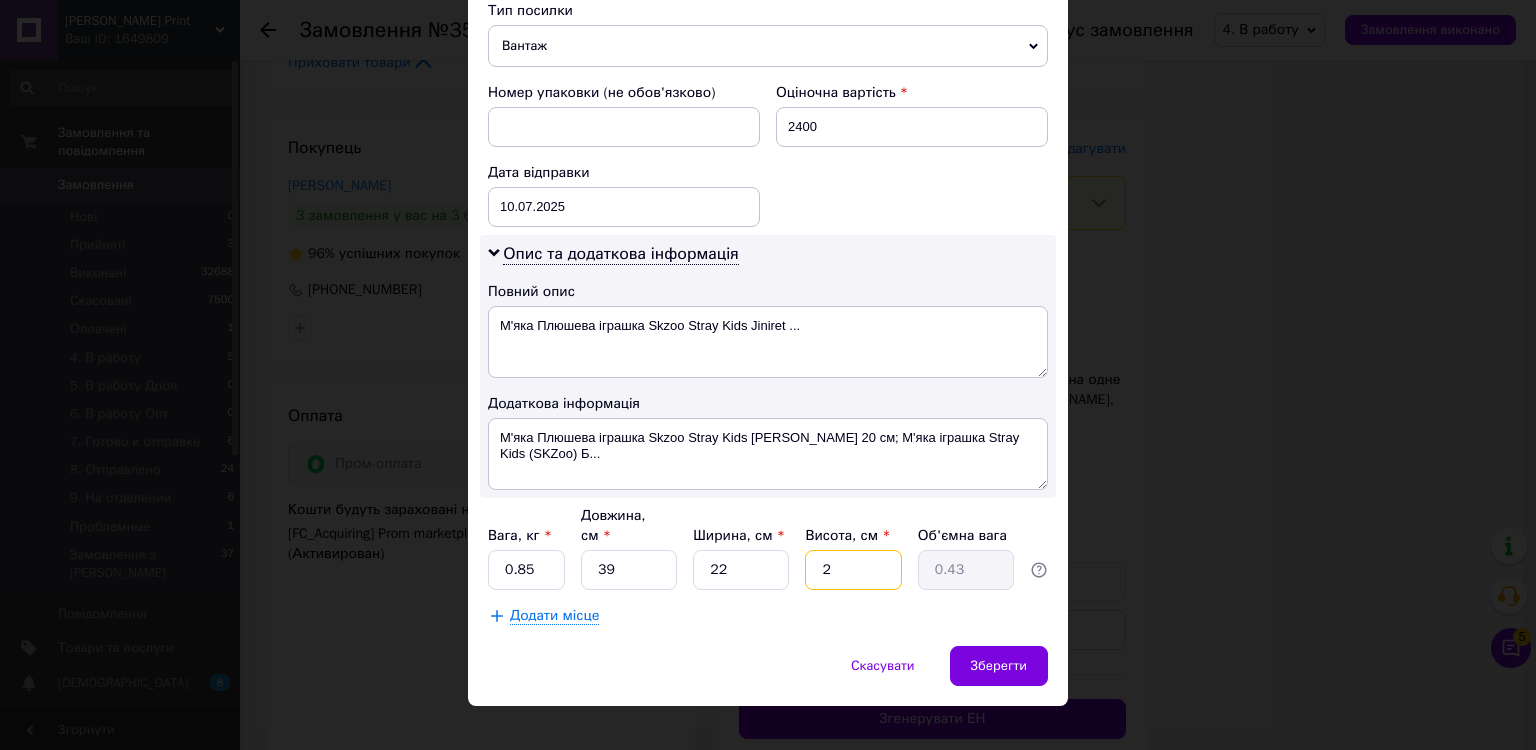 type on "22" 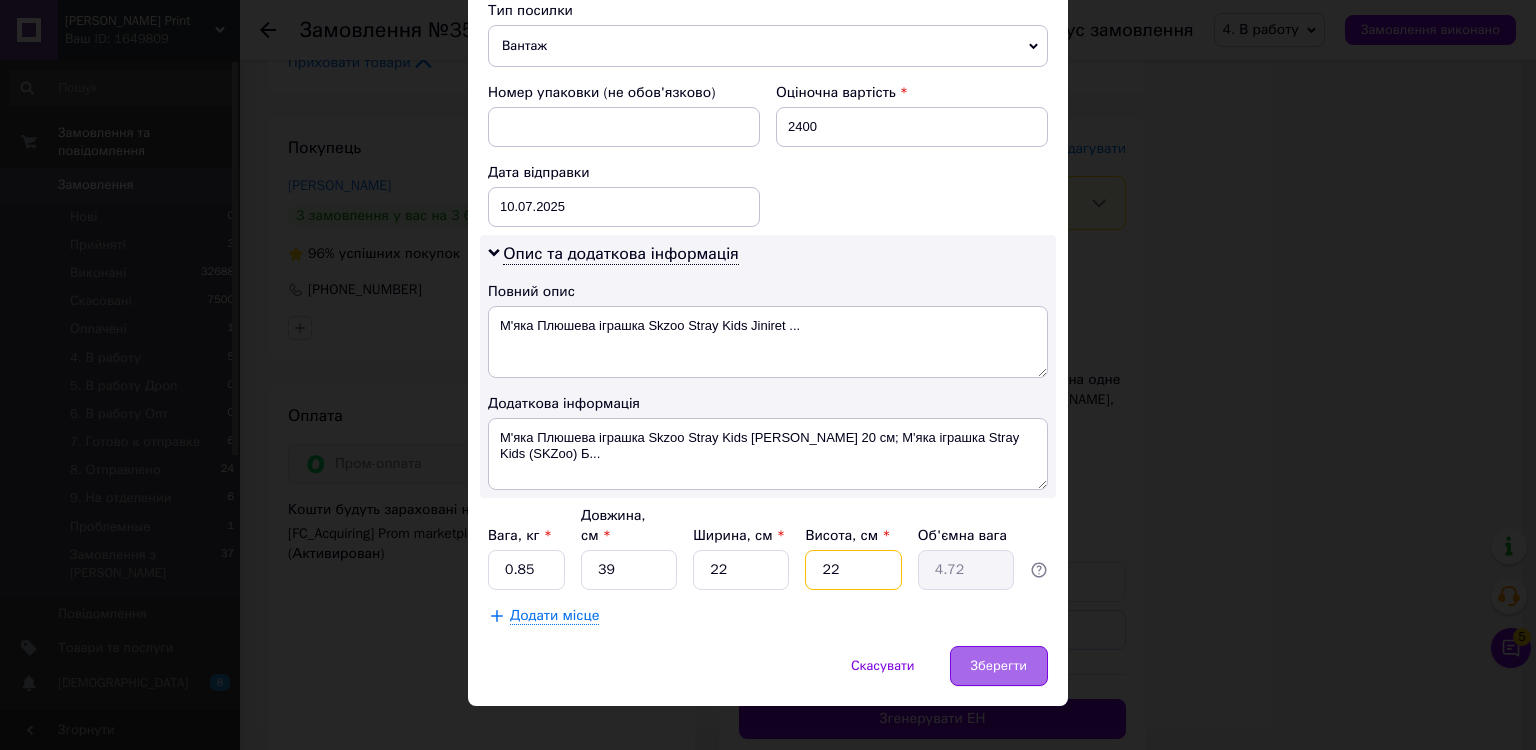 type on "22" 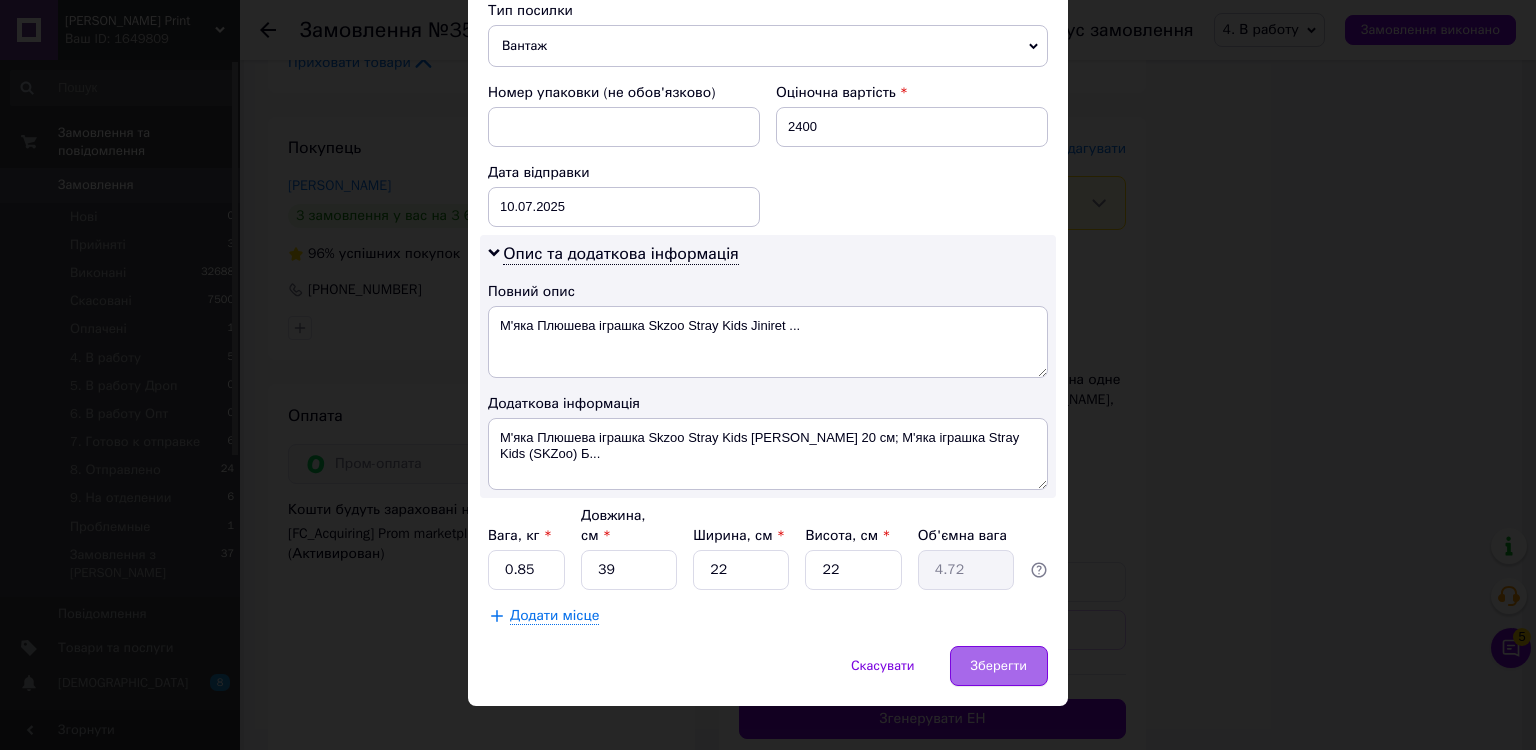 click on "Зберегти" at bounding box center (999, 666) 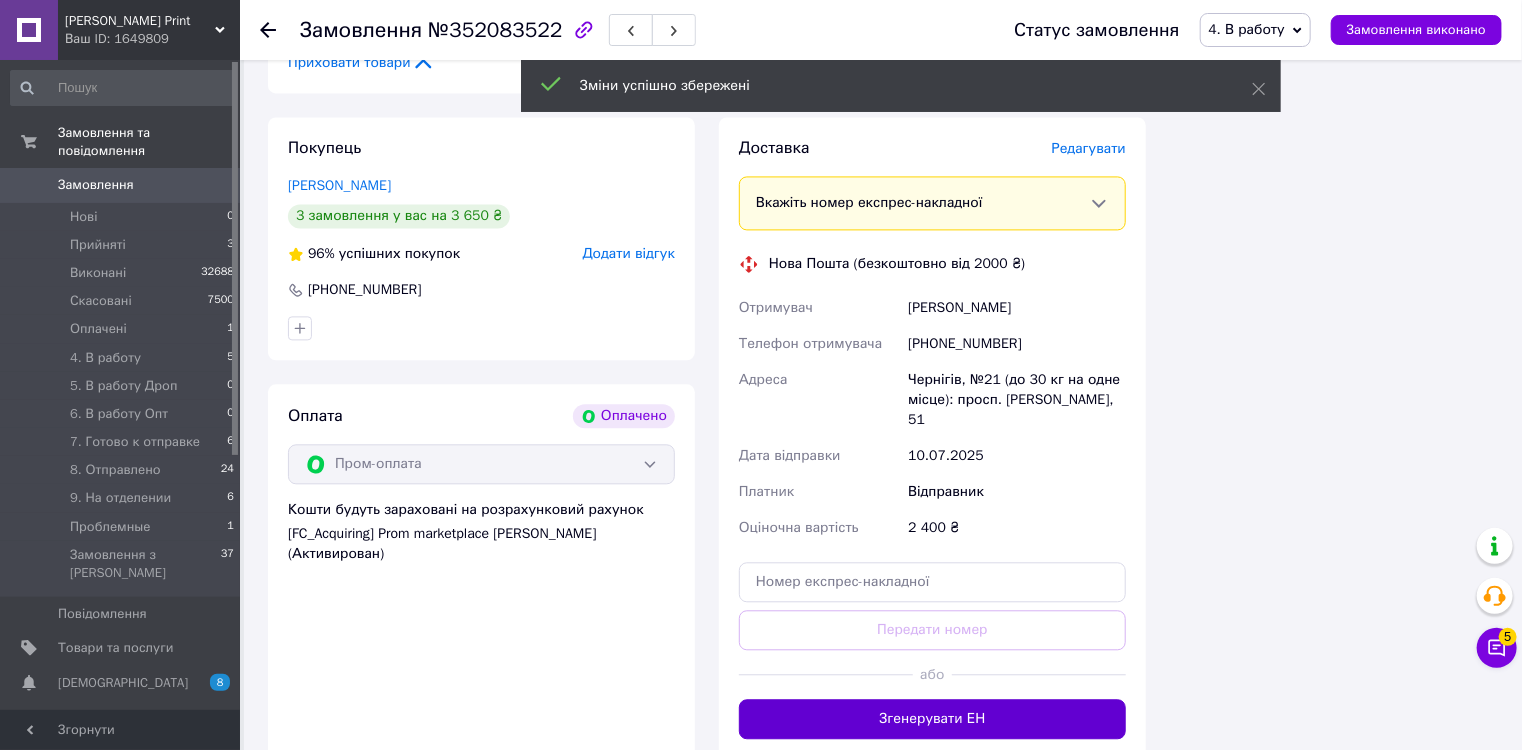 click on "Згенерувати ЕН" at bounding box center [932, 719] 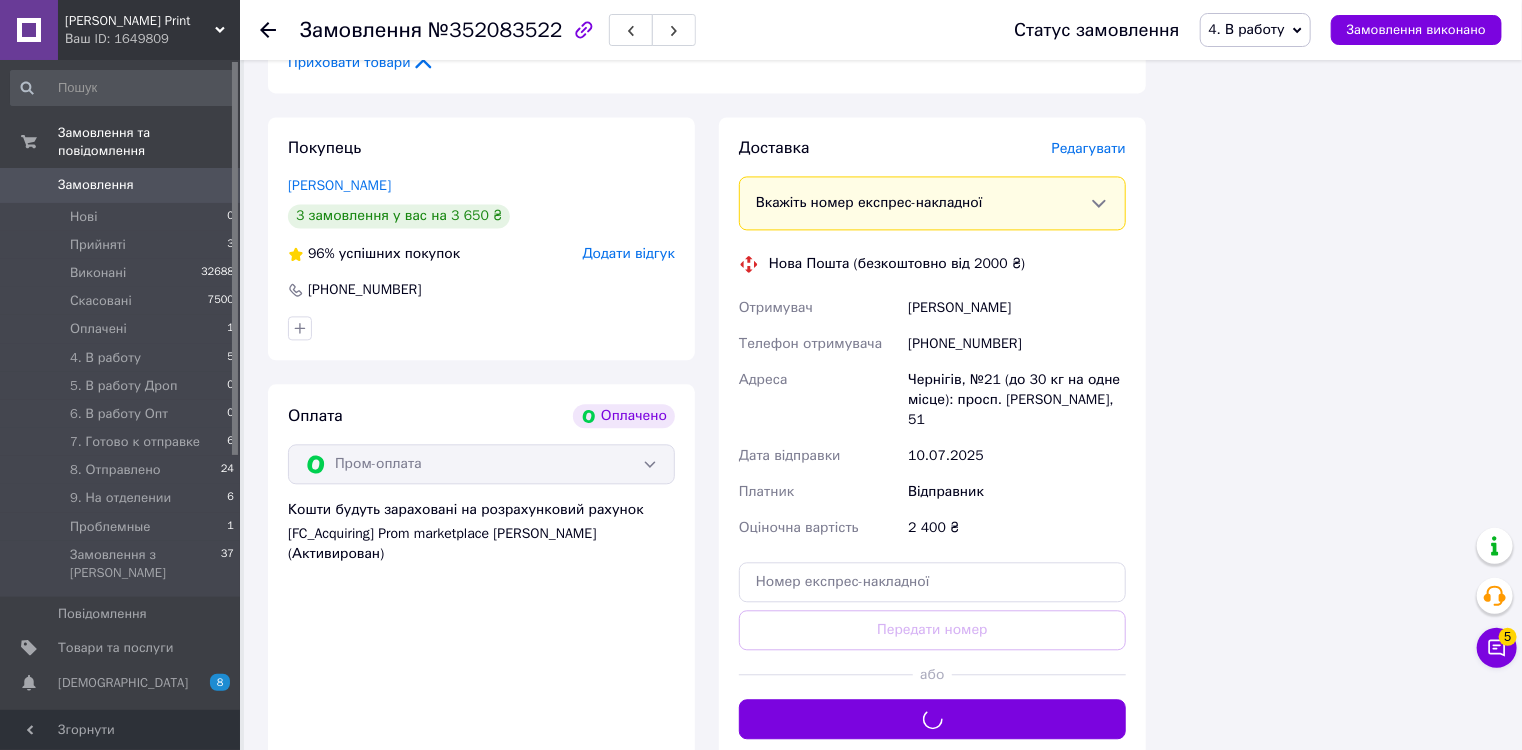click on "4. В работу" at bounding box center [1255, 30] 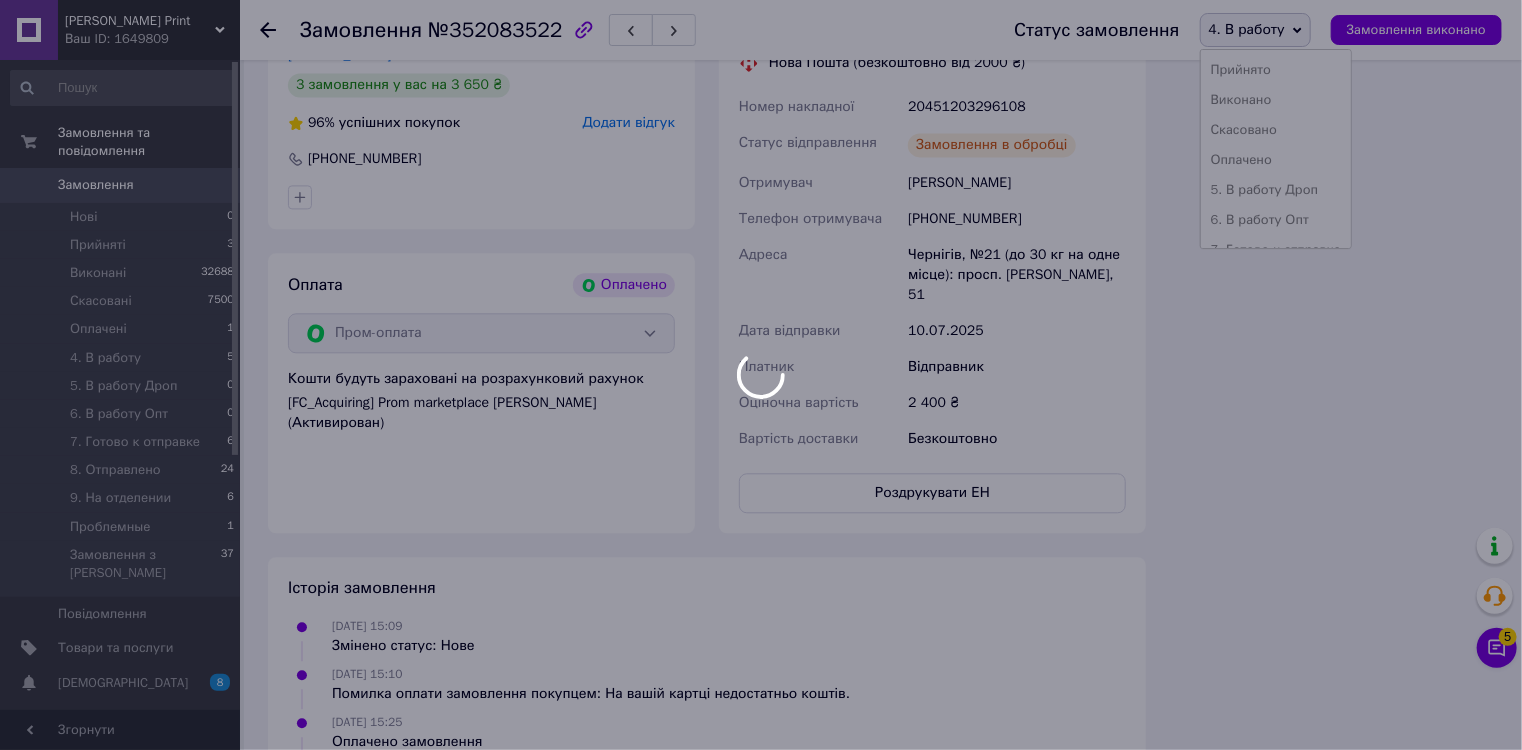scroll, scrollTop: 2240, scrollLeft: 0, axis: vertical 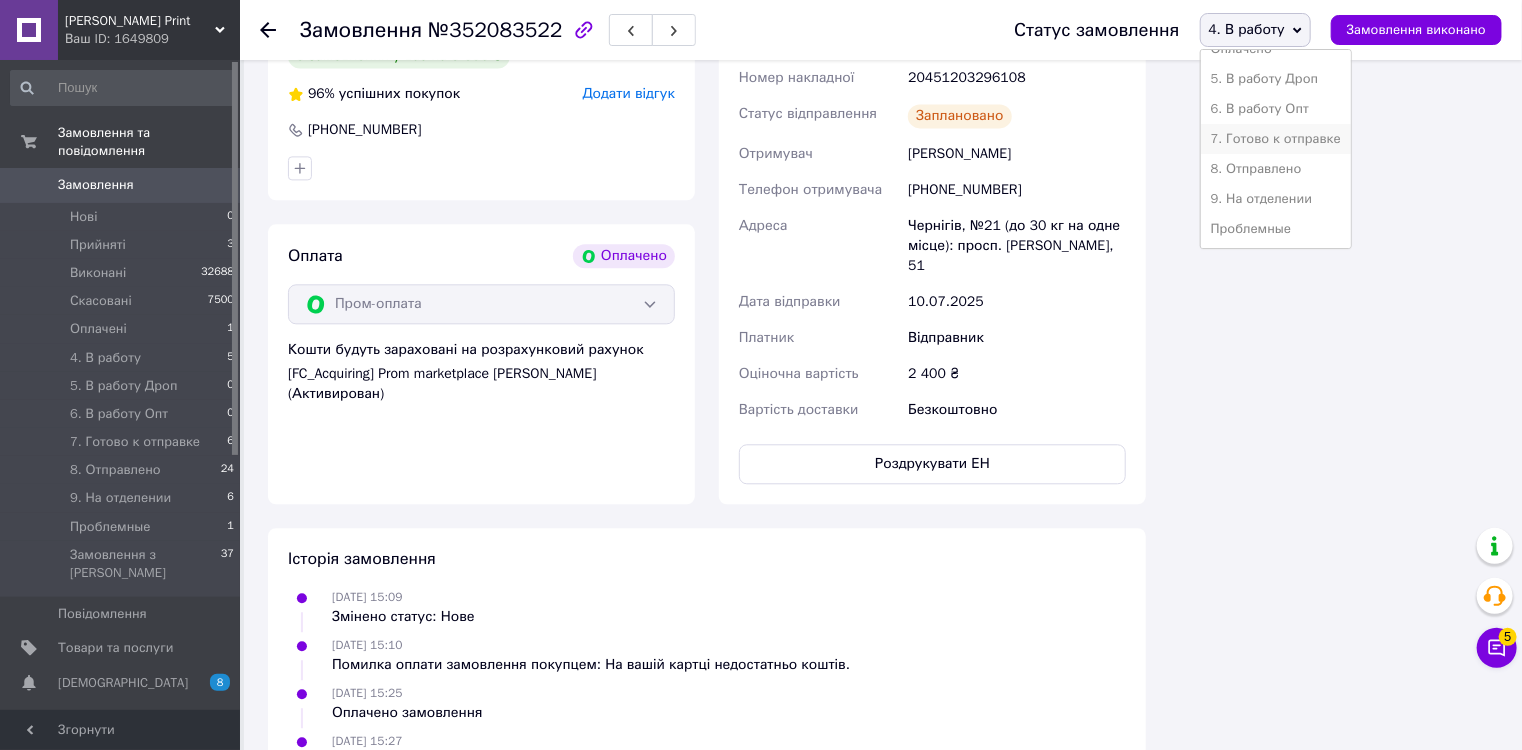 click on "7. Готово к отправке" at bounding box center (1276, 139) 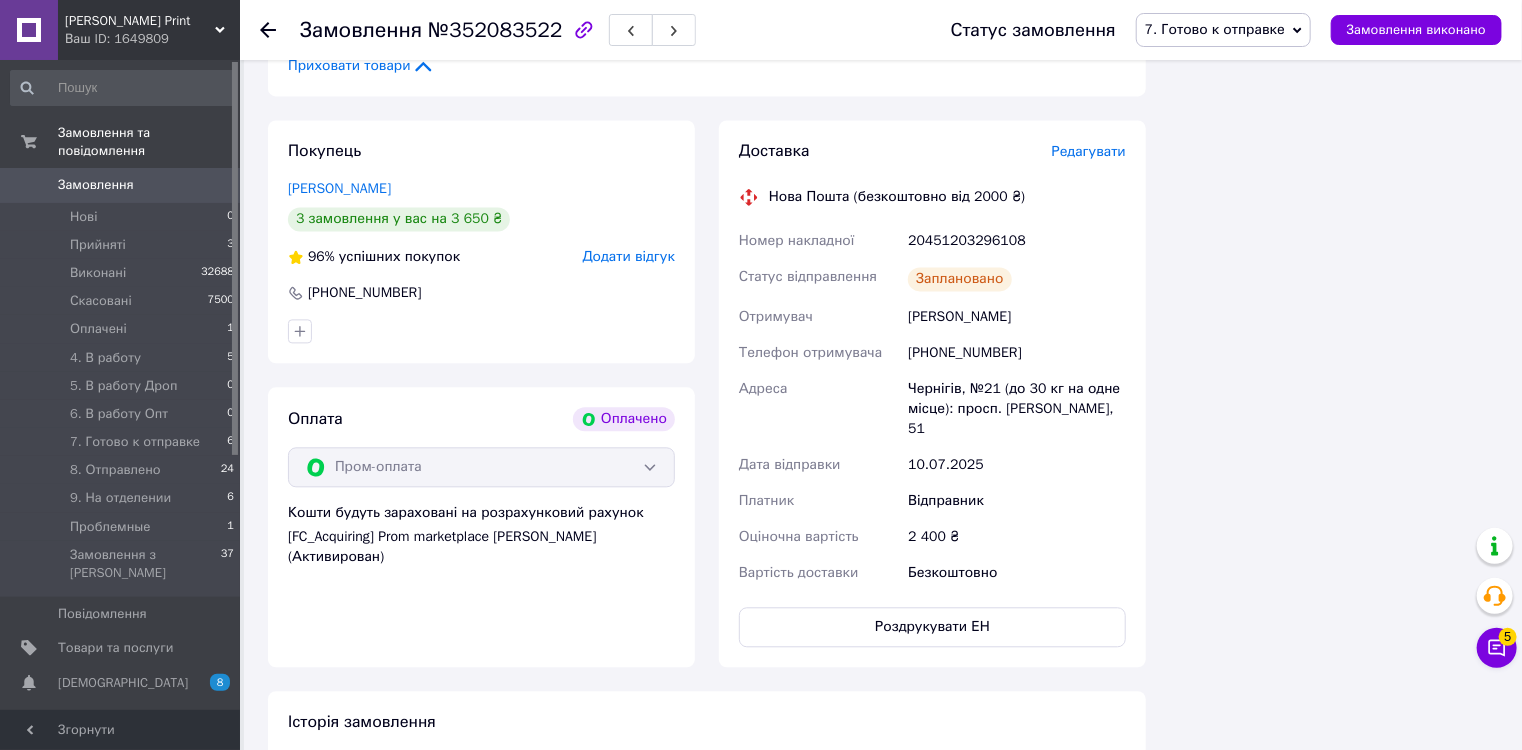 scroll, scrollTop: 1920, scrollLeft: 0, axis: vertical 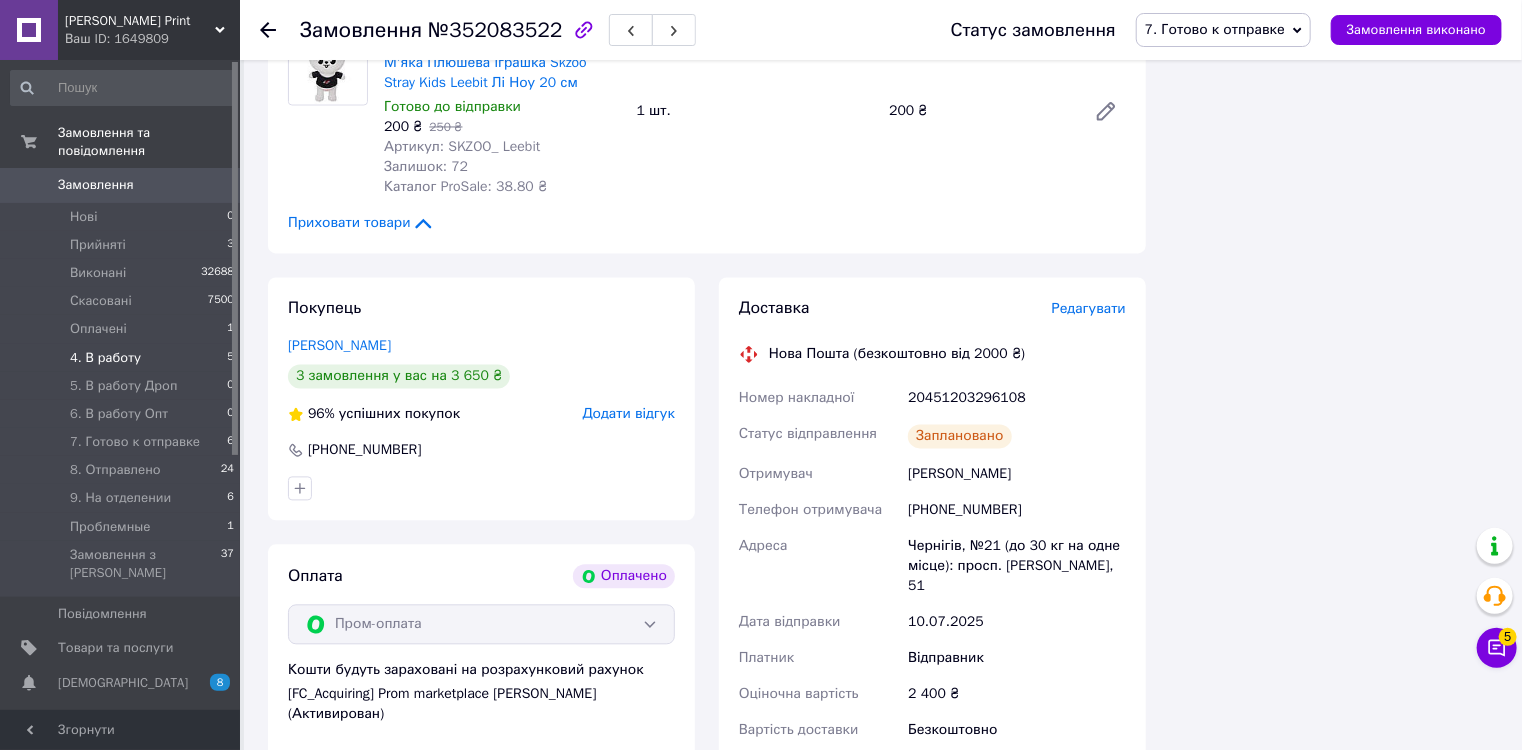click on "4. В работу" at bounding box center (105, 358) 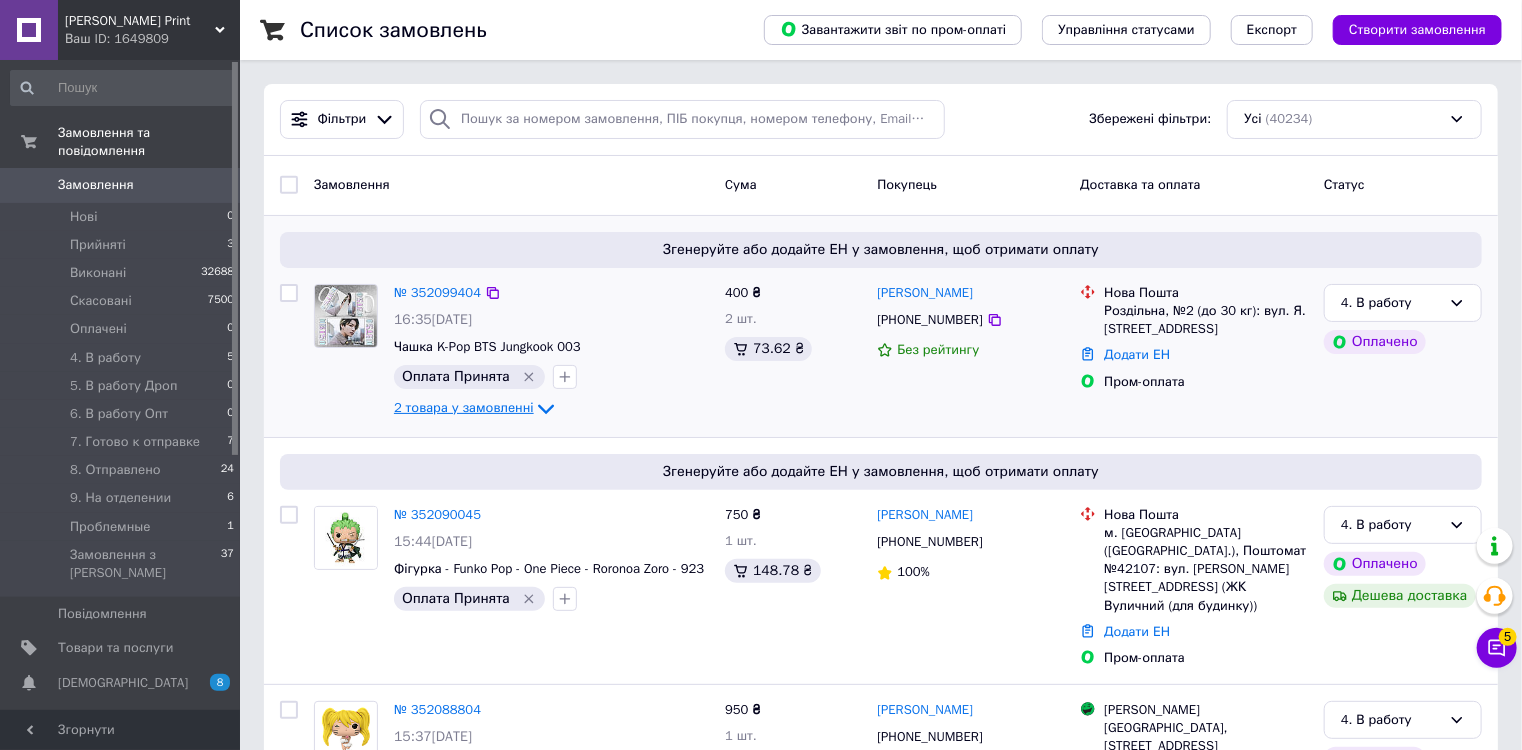 click on "2 товара у замовленні" at bounding box center [464, 407] 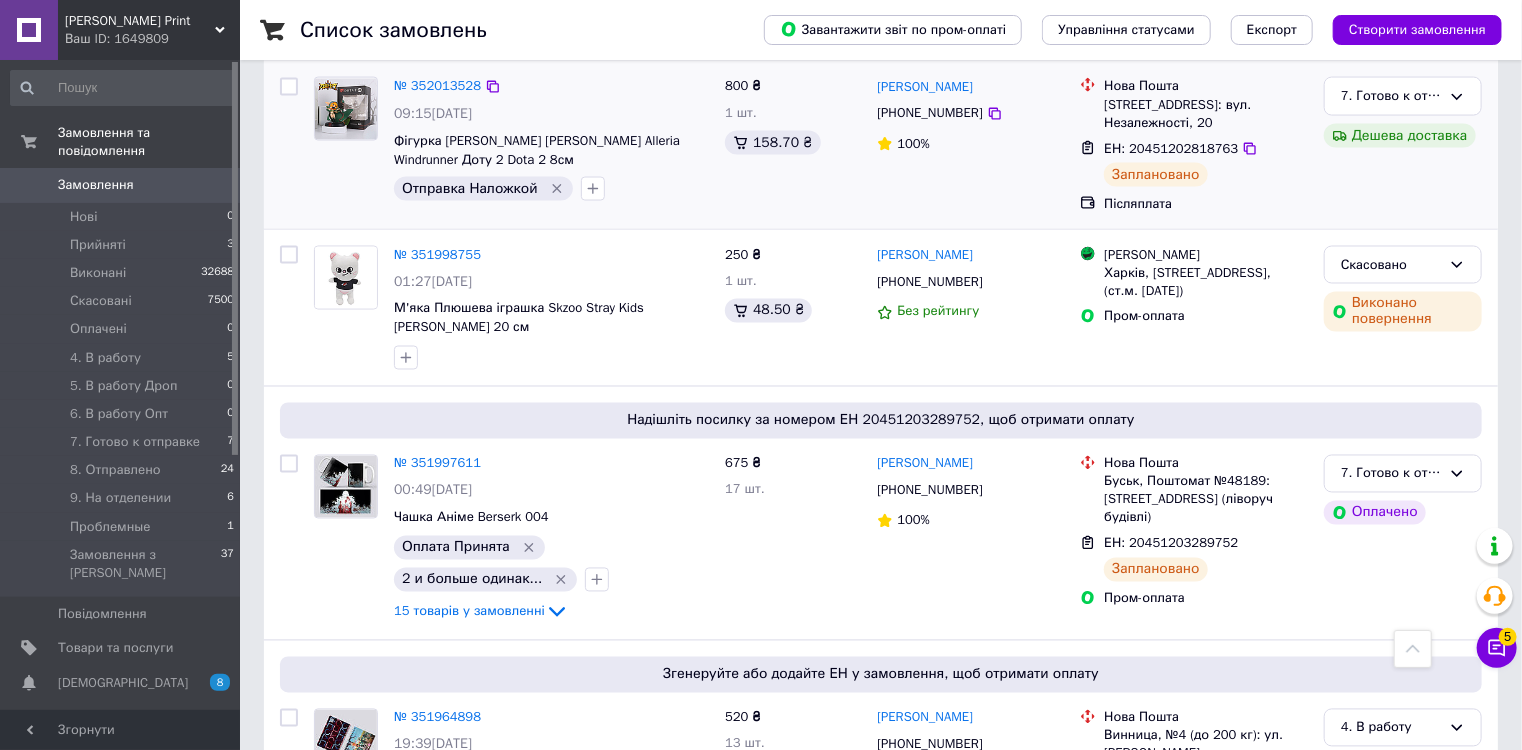 scroll, scrollTop: 1600, scrollLeft: 0, axis: vertical 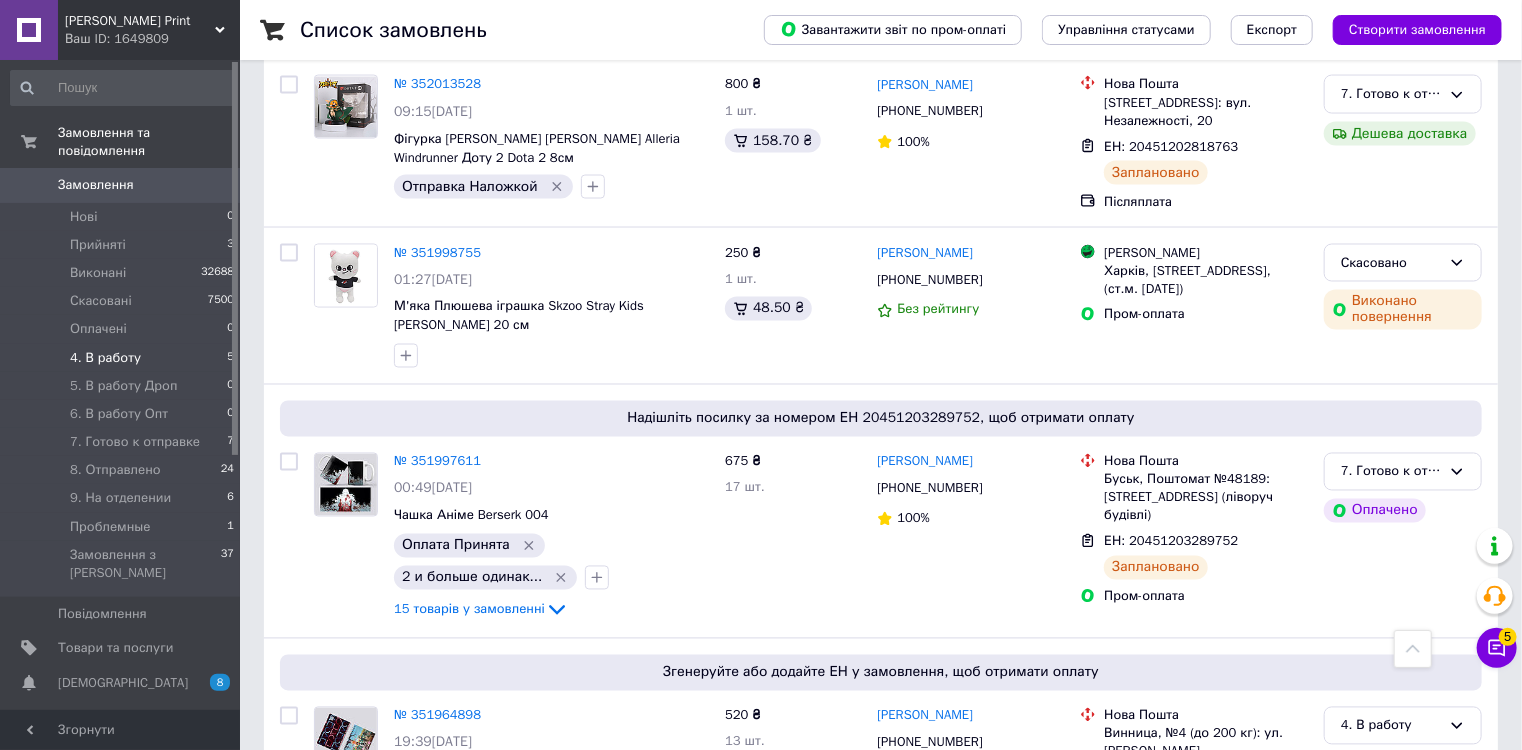 click on "4. В работу" at bounding box center (105, 358) 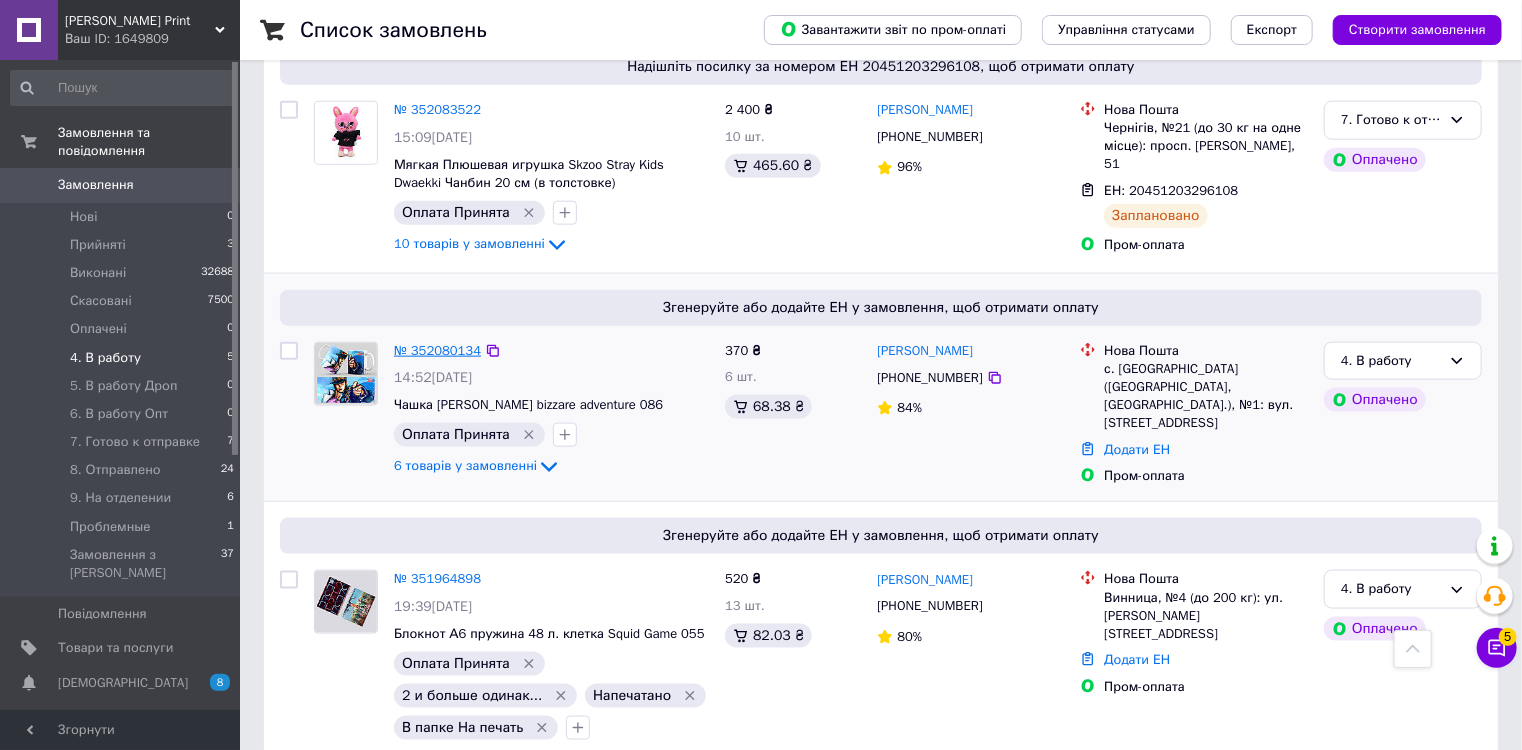 scroll, scrollTop: 1043, scrollLeft: 0, axis: vertical 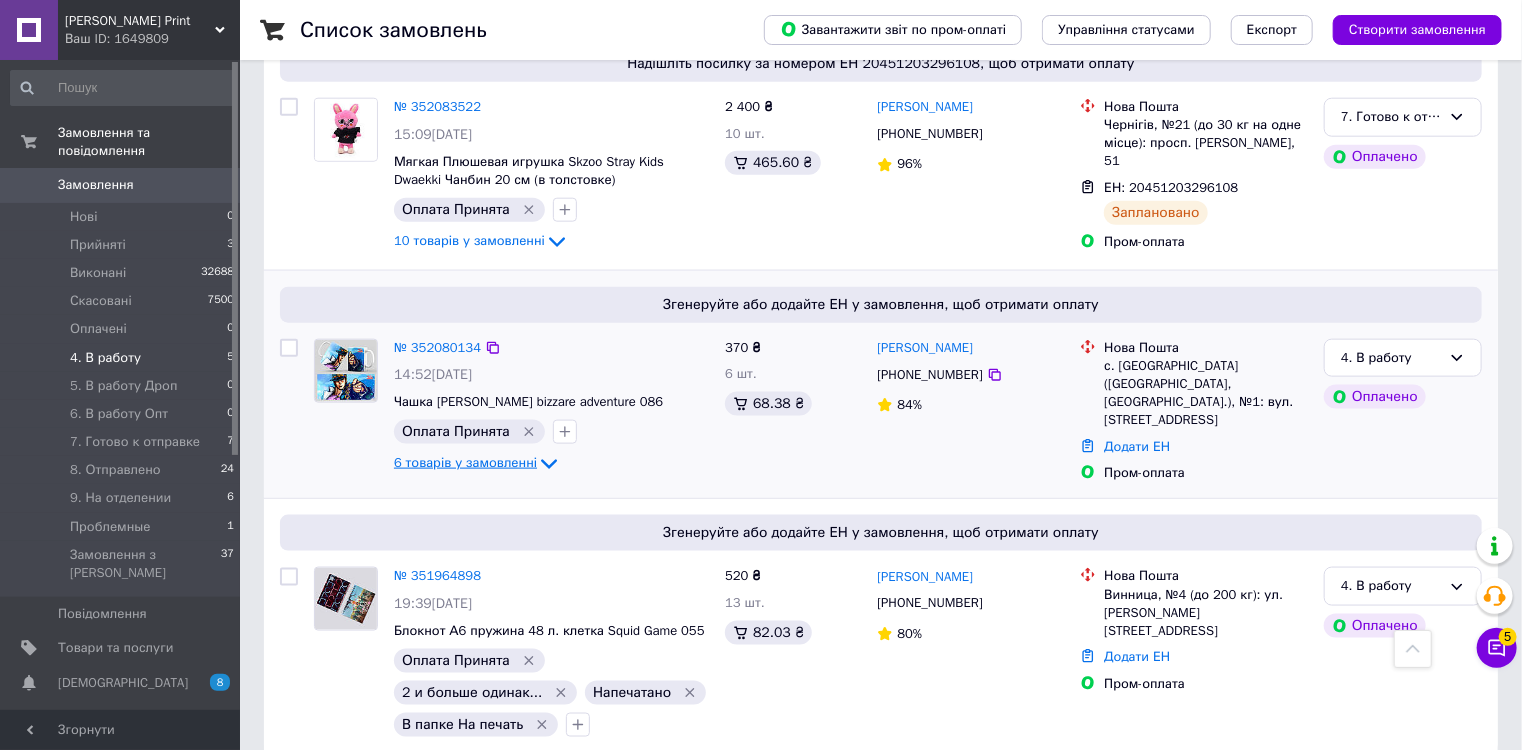click on "6 товарів у замовленні" at bounding box center (465, 463) 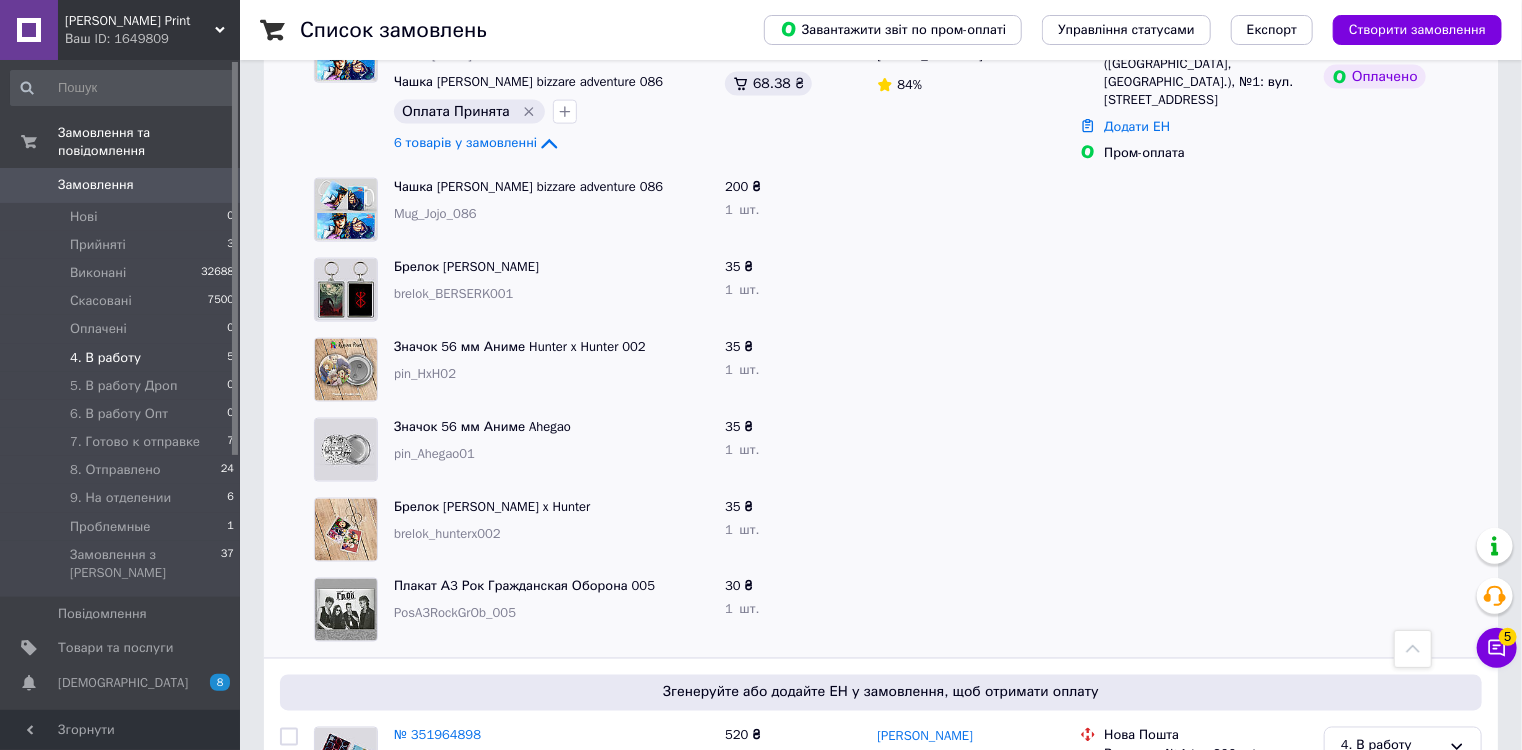 scroll, scrollTop: 1283, scrollLeft: 0, axis: vertical 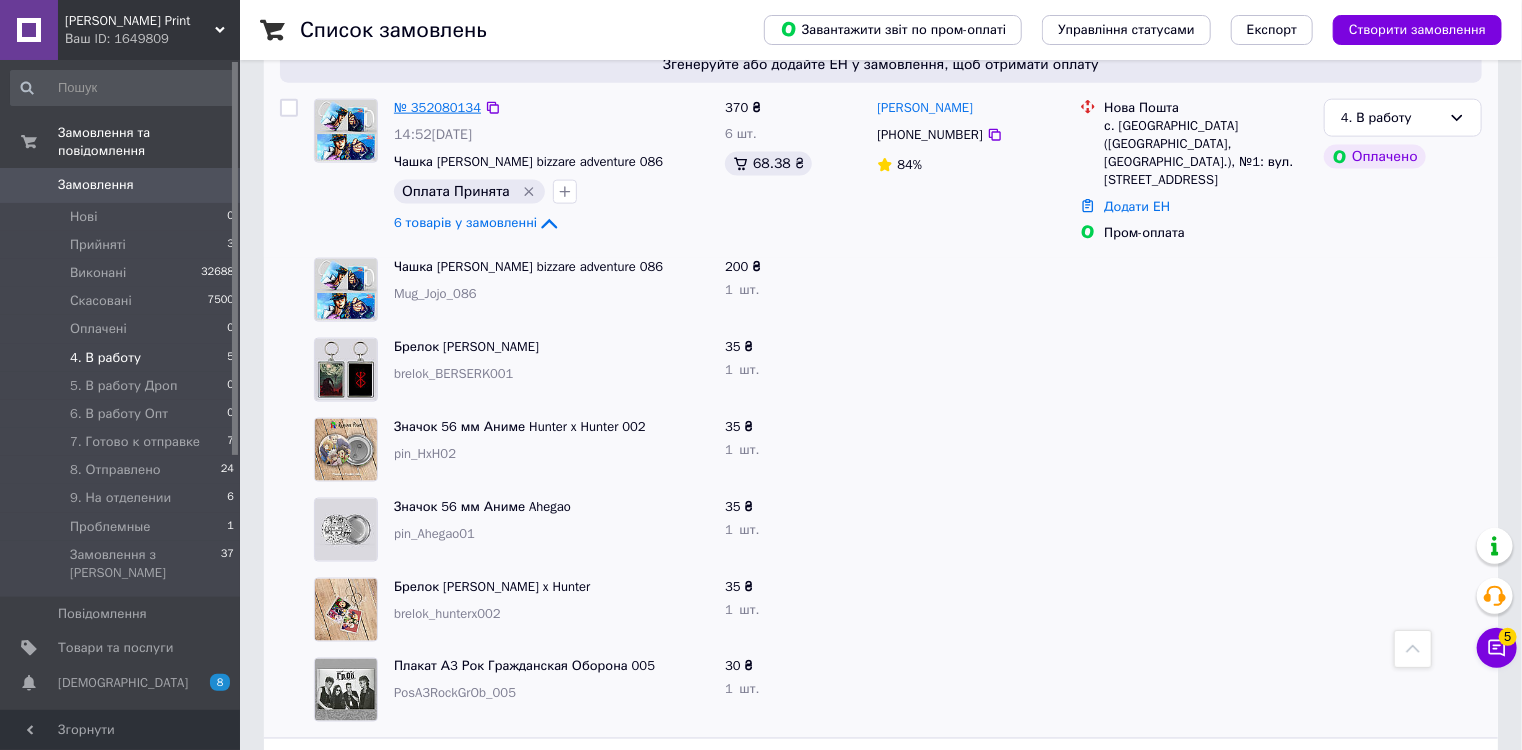 click on "№ 352080134" at bounding box center [437, 107] 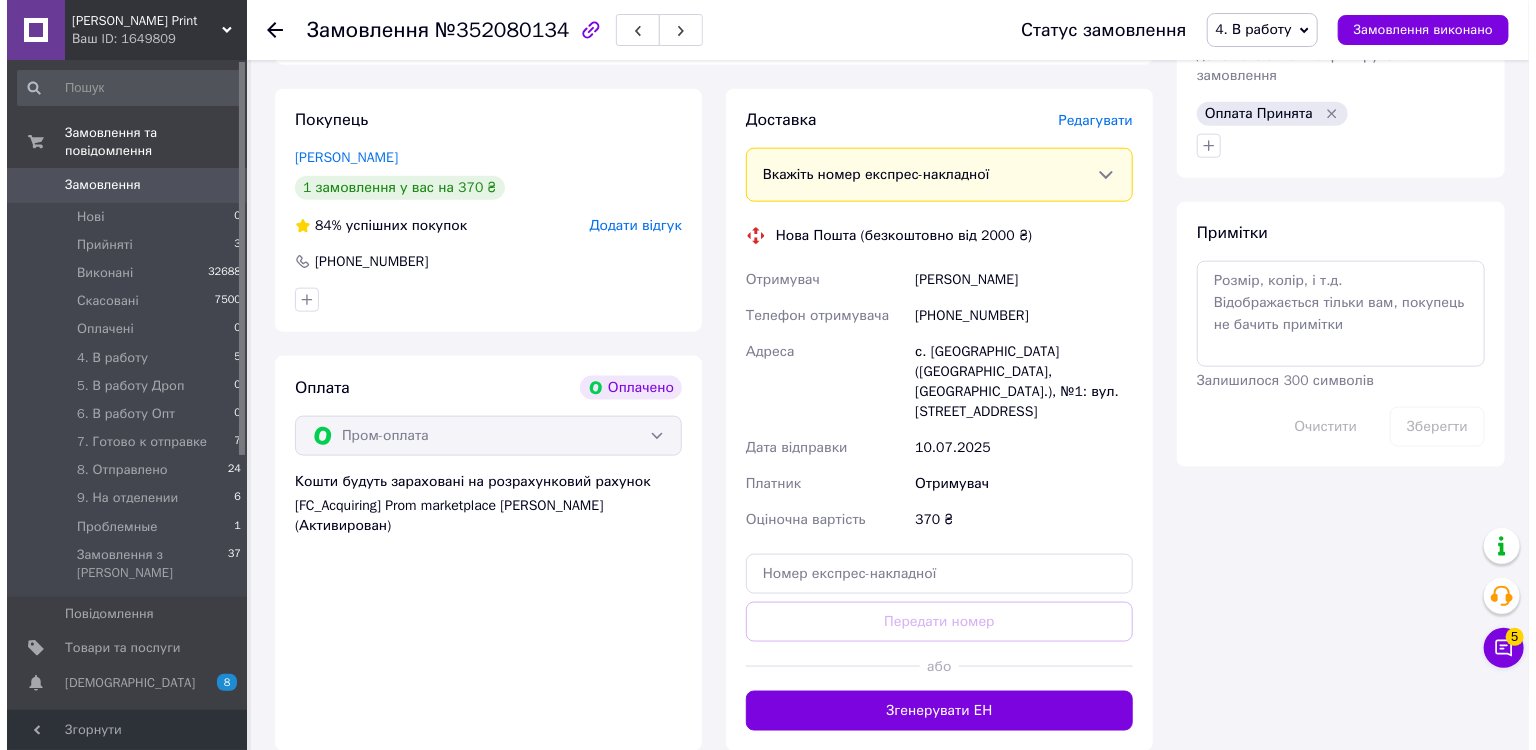 scroll, scrollTop: 1043, scrollLeft: 0, axis: vertical 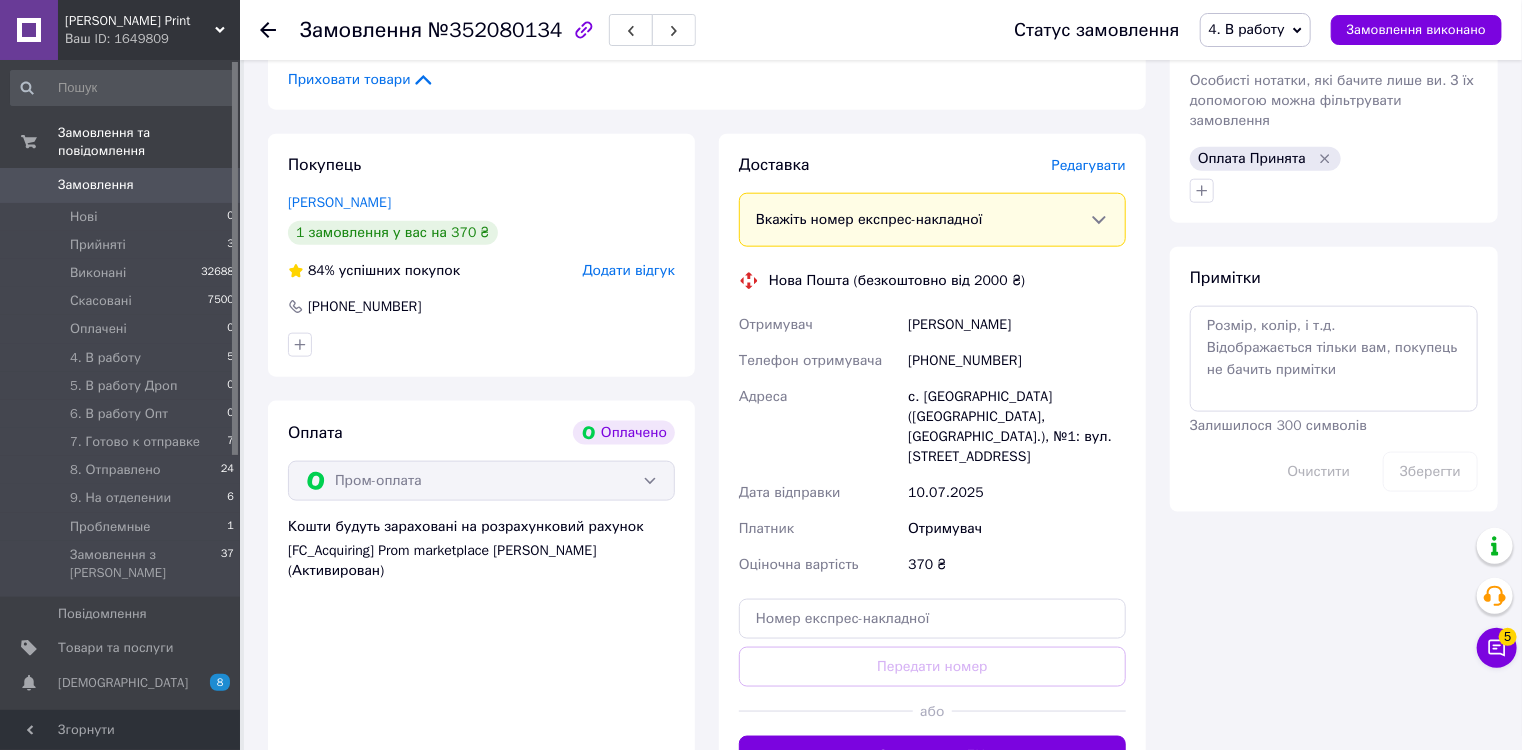 click on "Редагувати" at bounding box center (1089, 165) 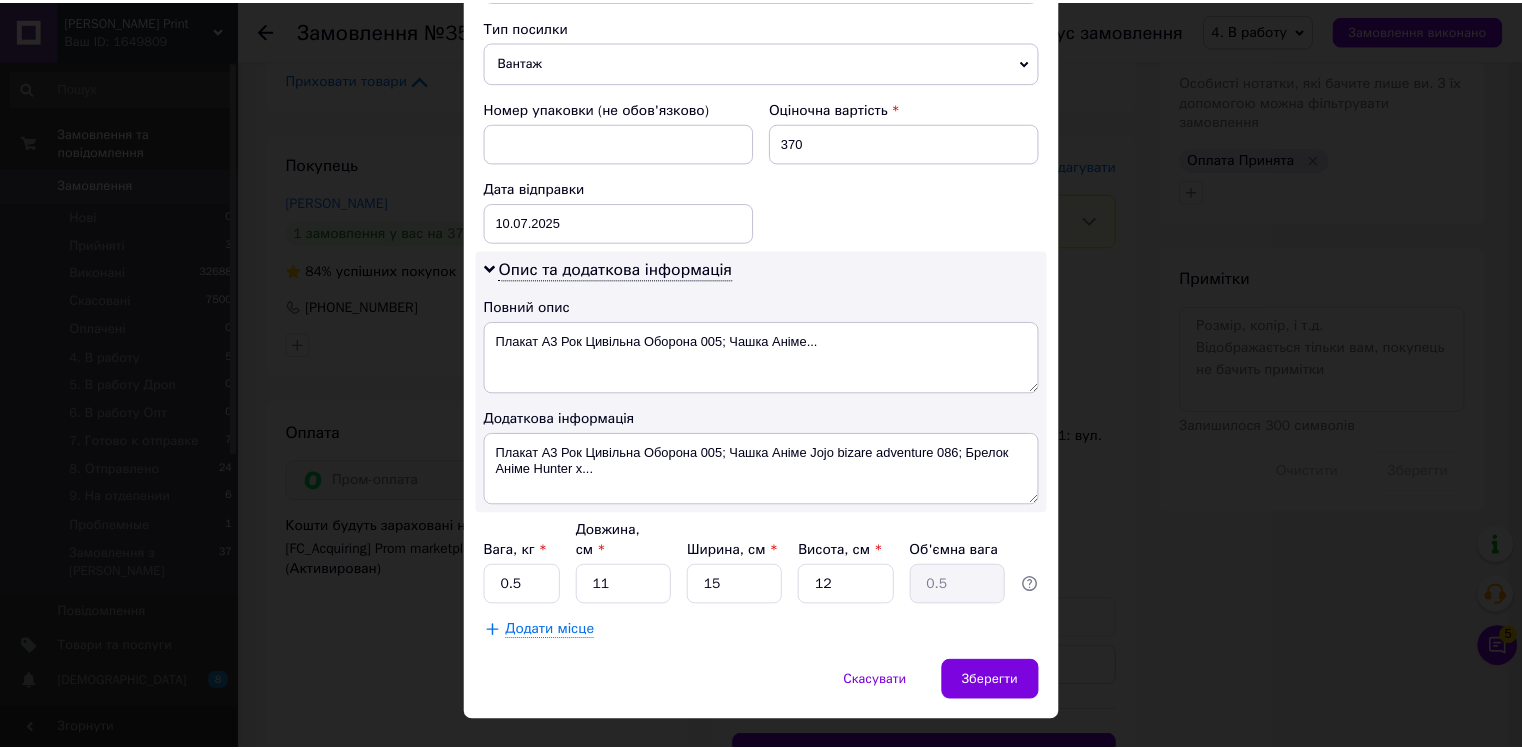 scroll, scrollTop: 796, scrollLeft: 0, axis: vertical 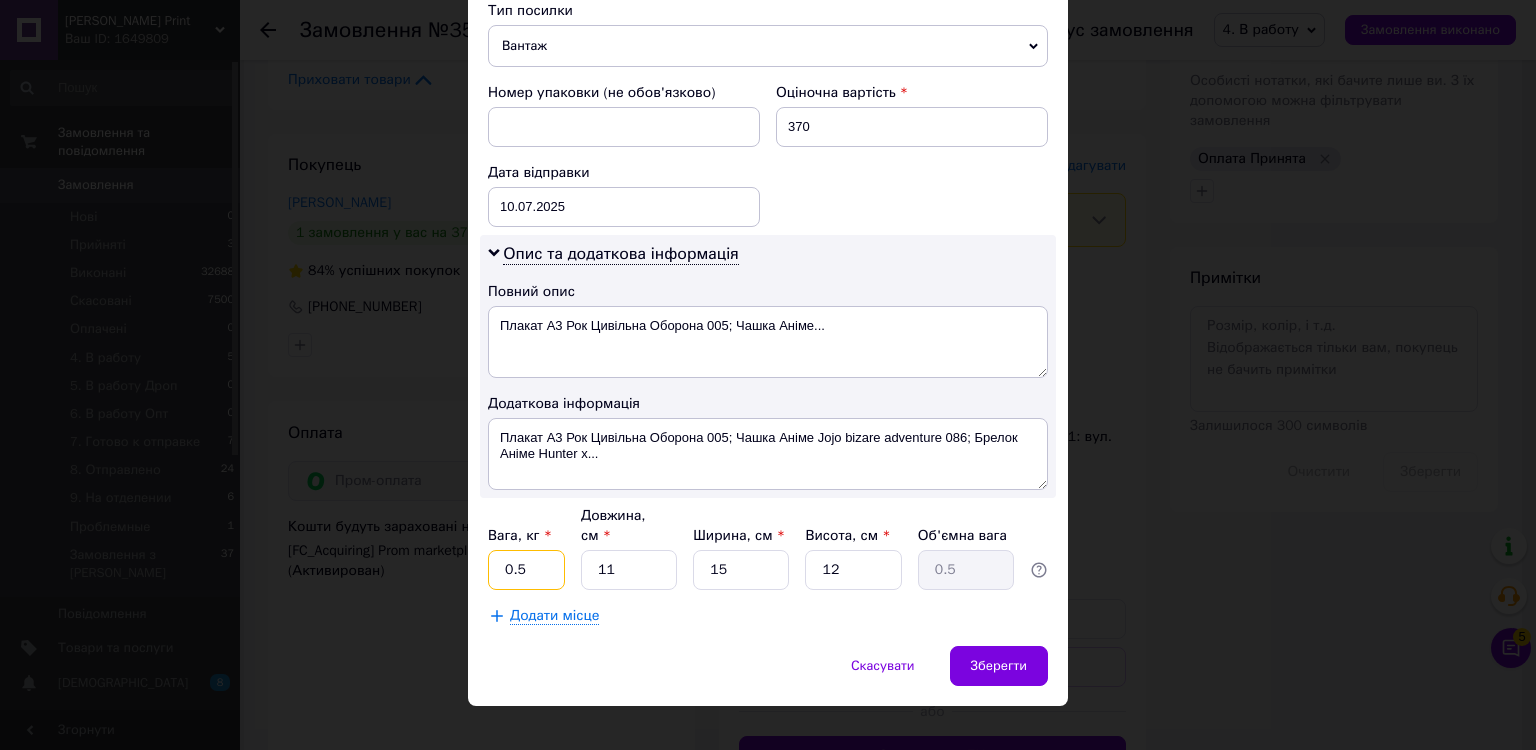 click on "0.5" at bounding box center [526, 570] 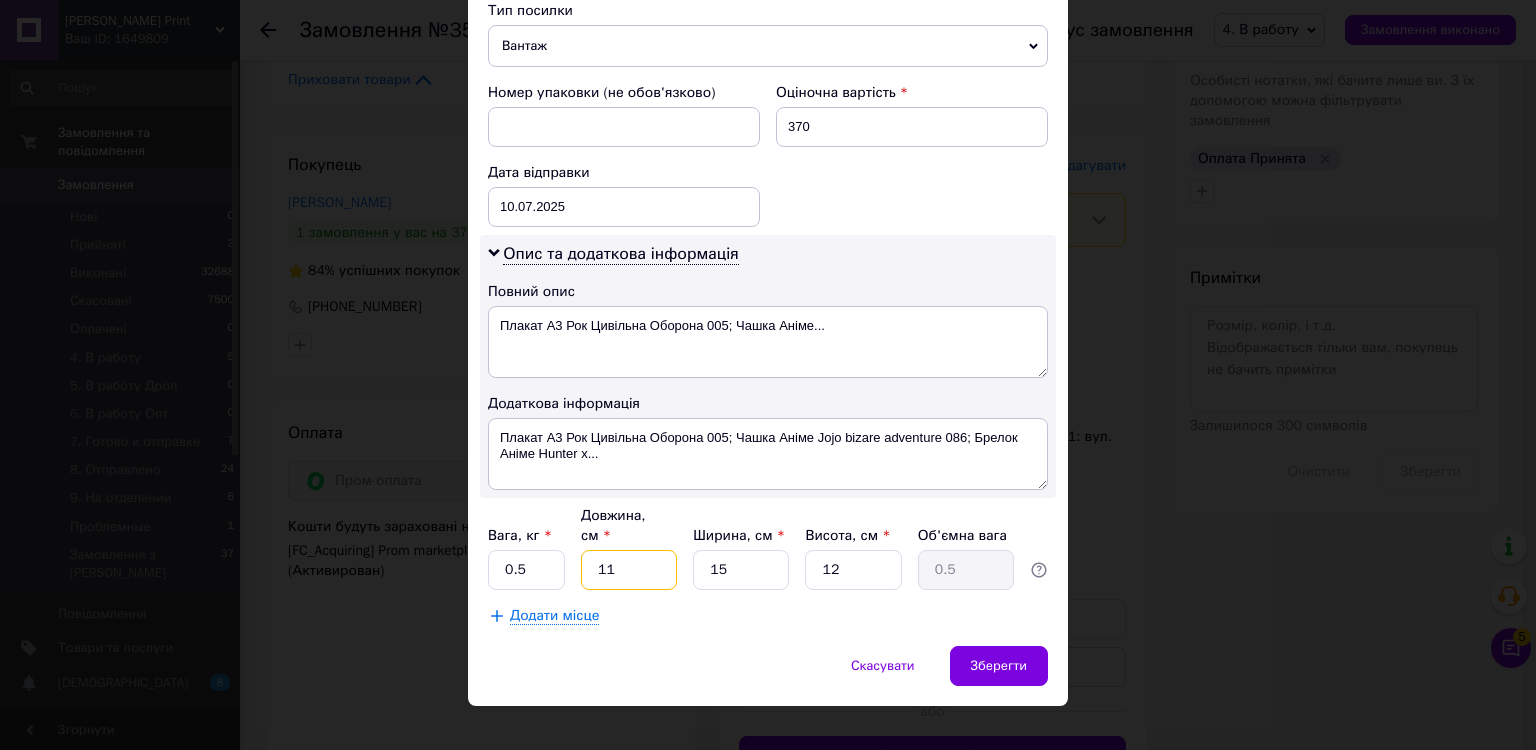 click on "11" at bounding box center (629, 570) 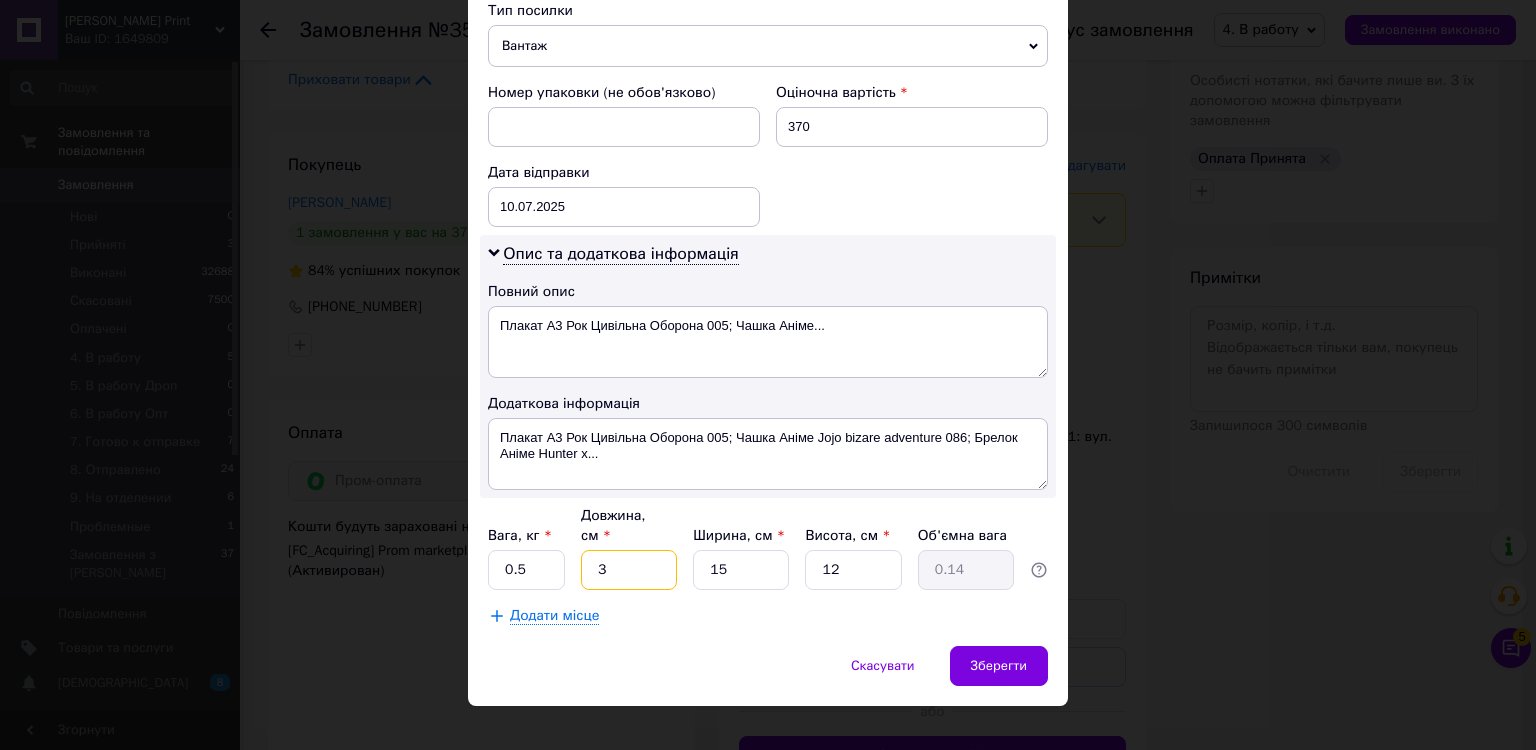 type on "34" 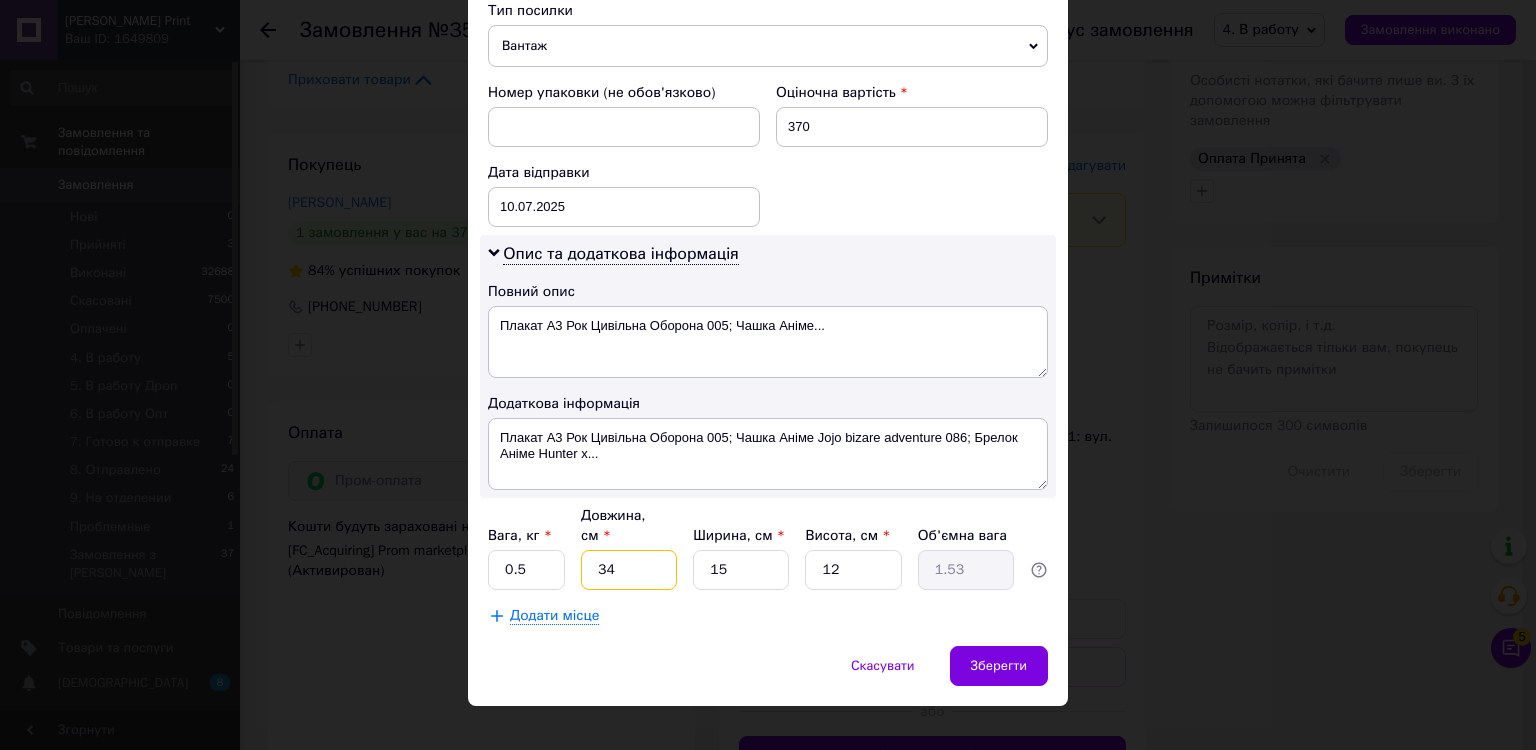 type on "34" 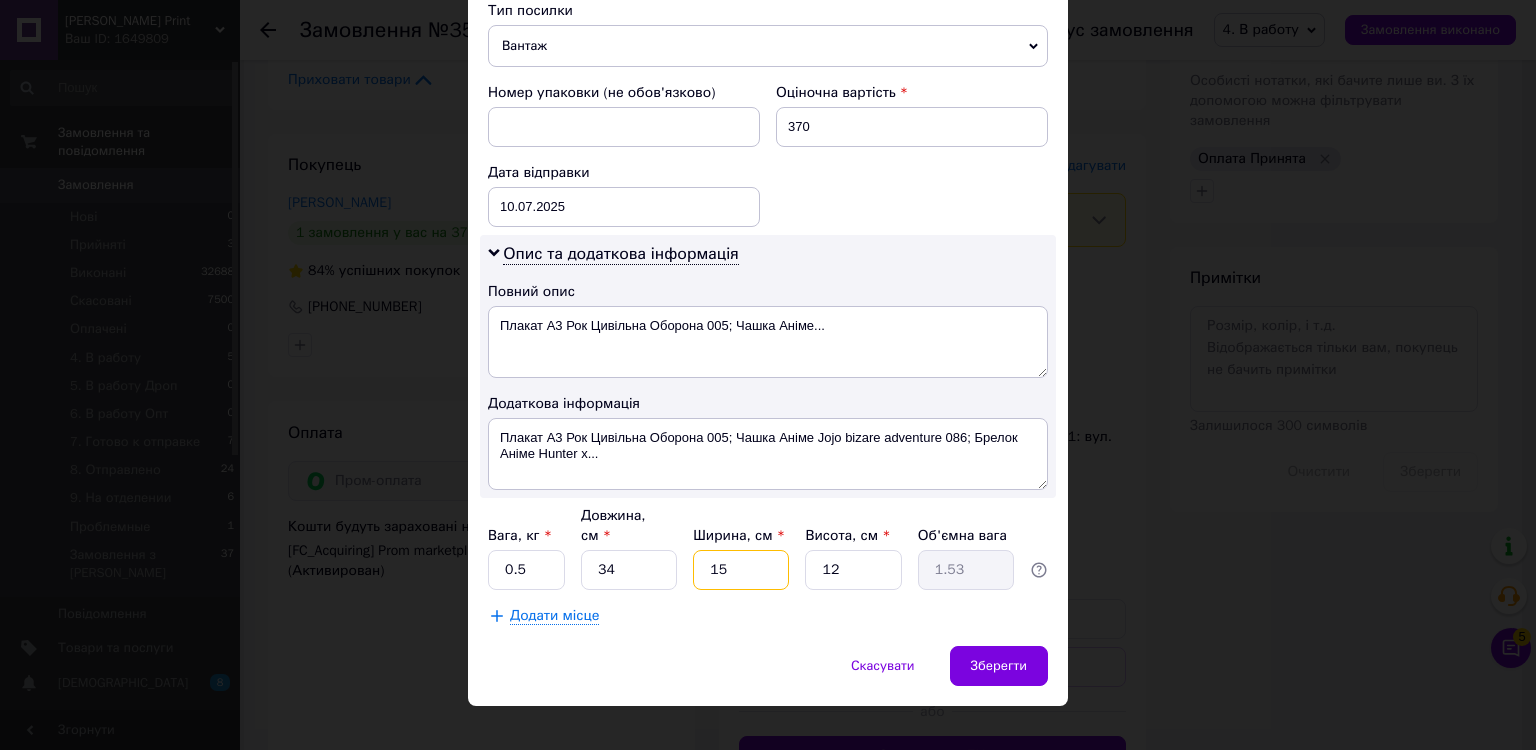 type on "1" 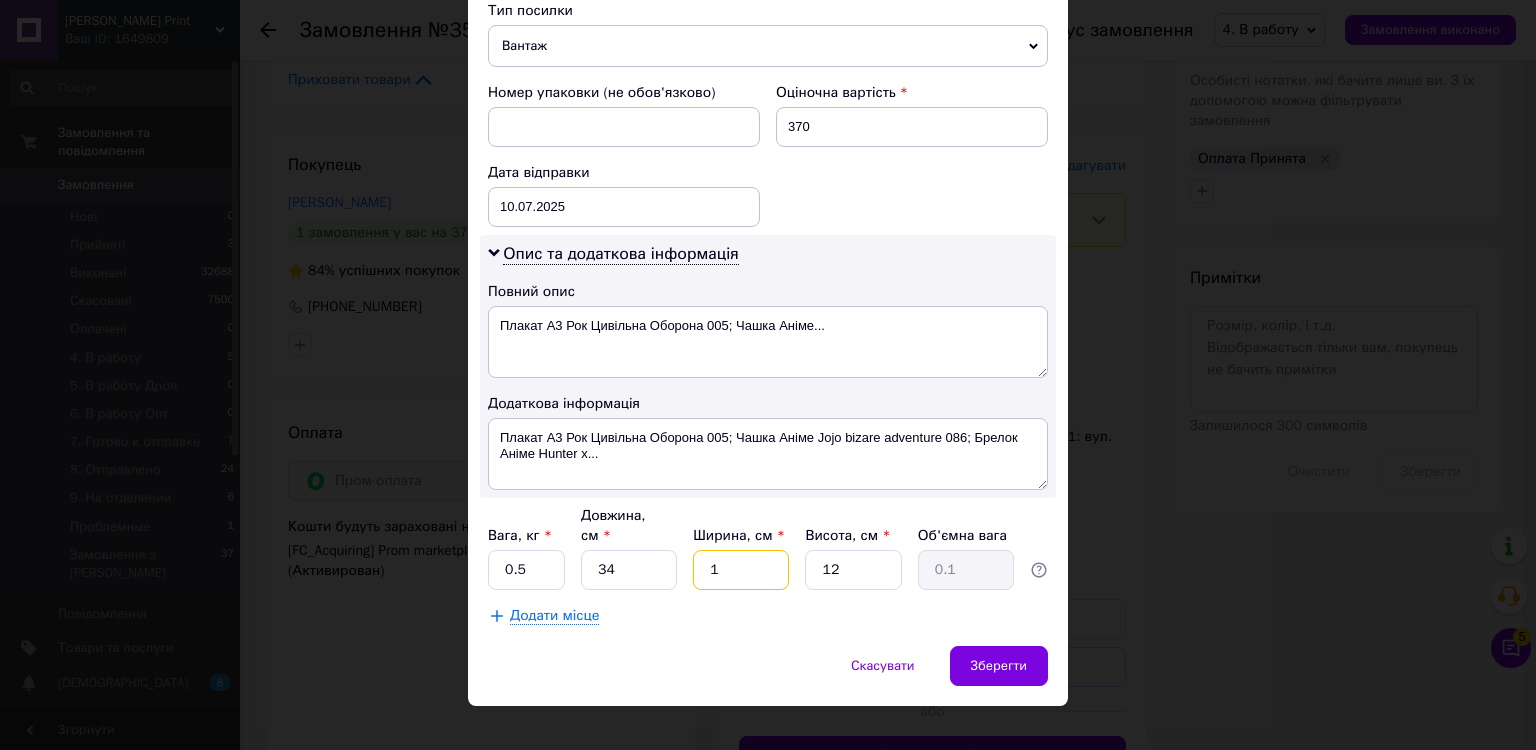 type on "17" 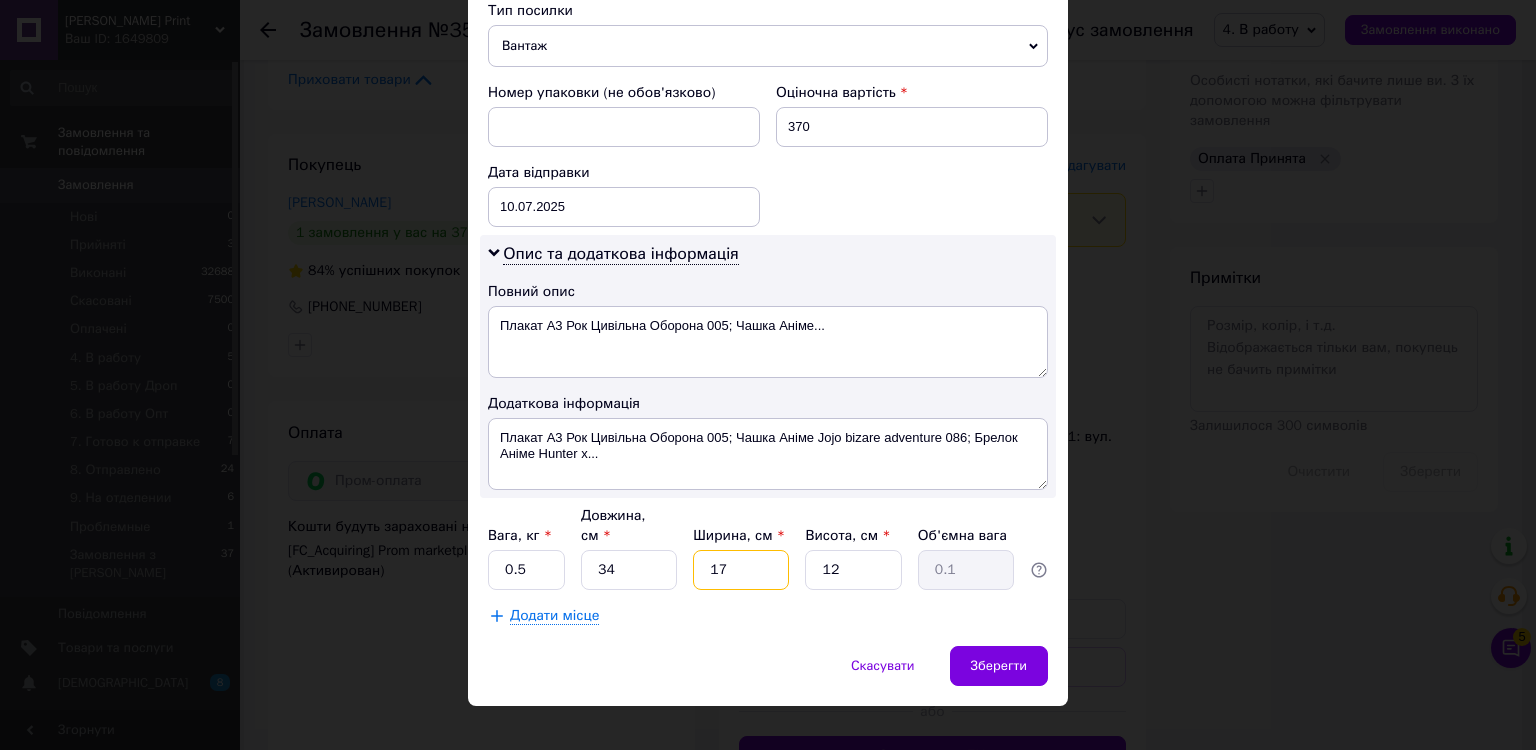 type on "1.73" 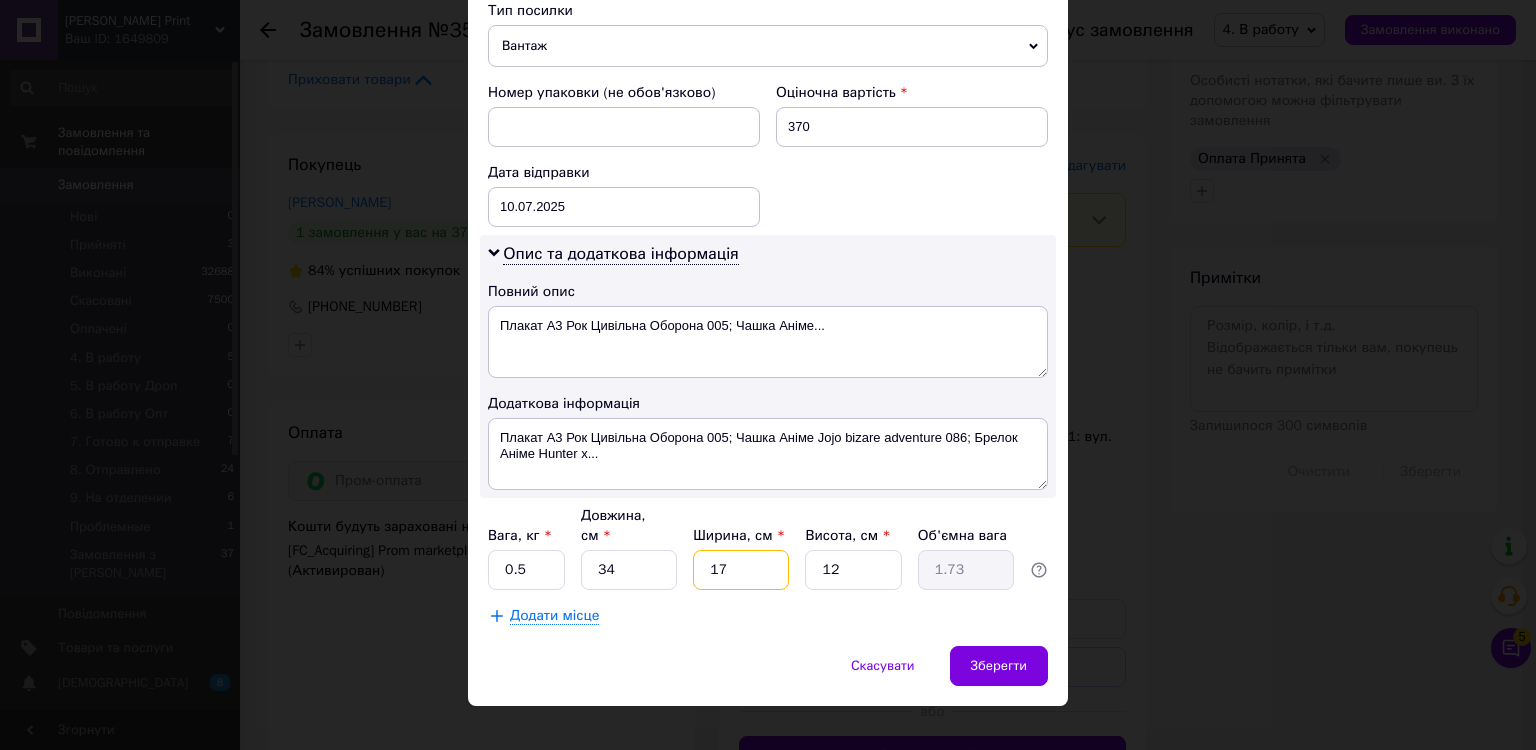 type on "17" 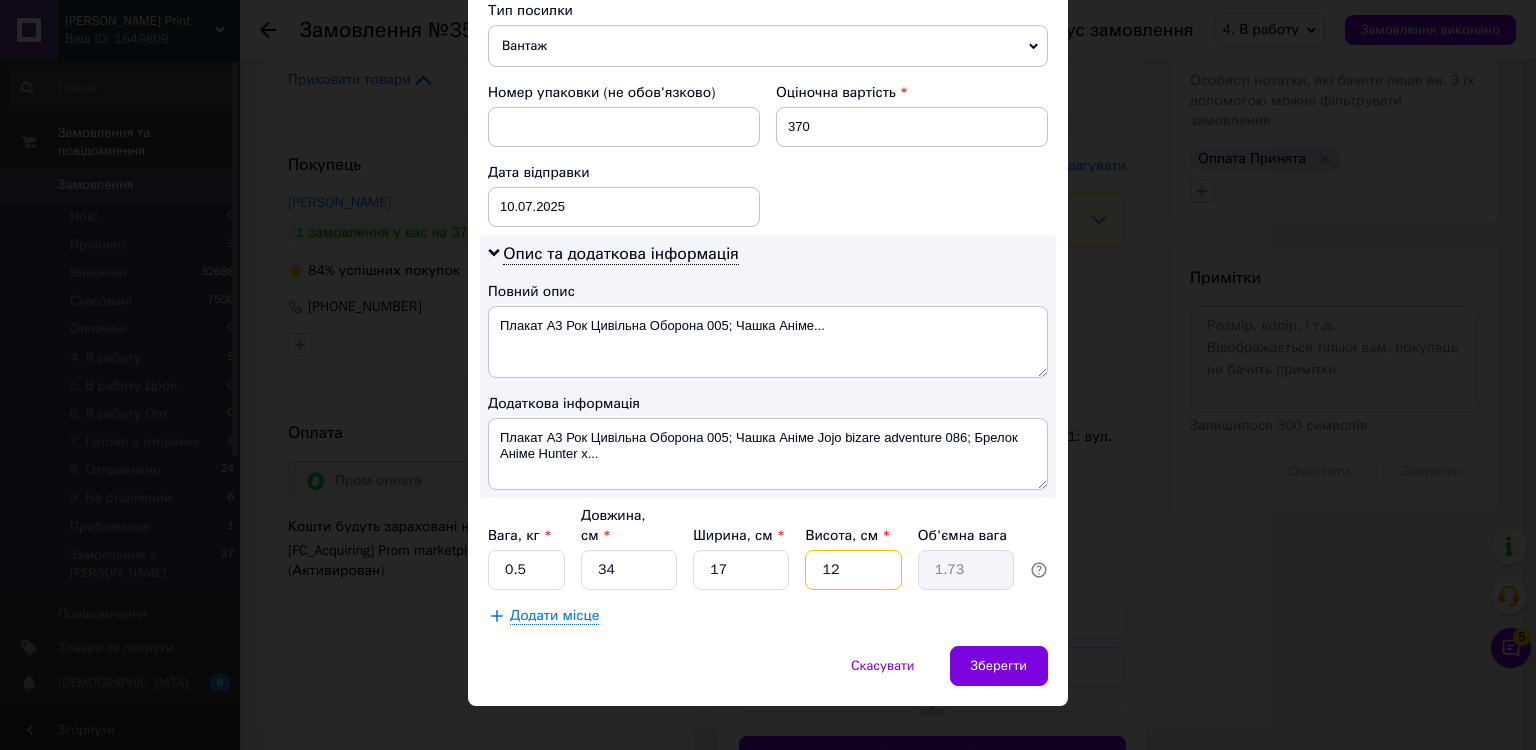 type on "1" 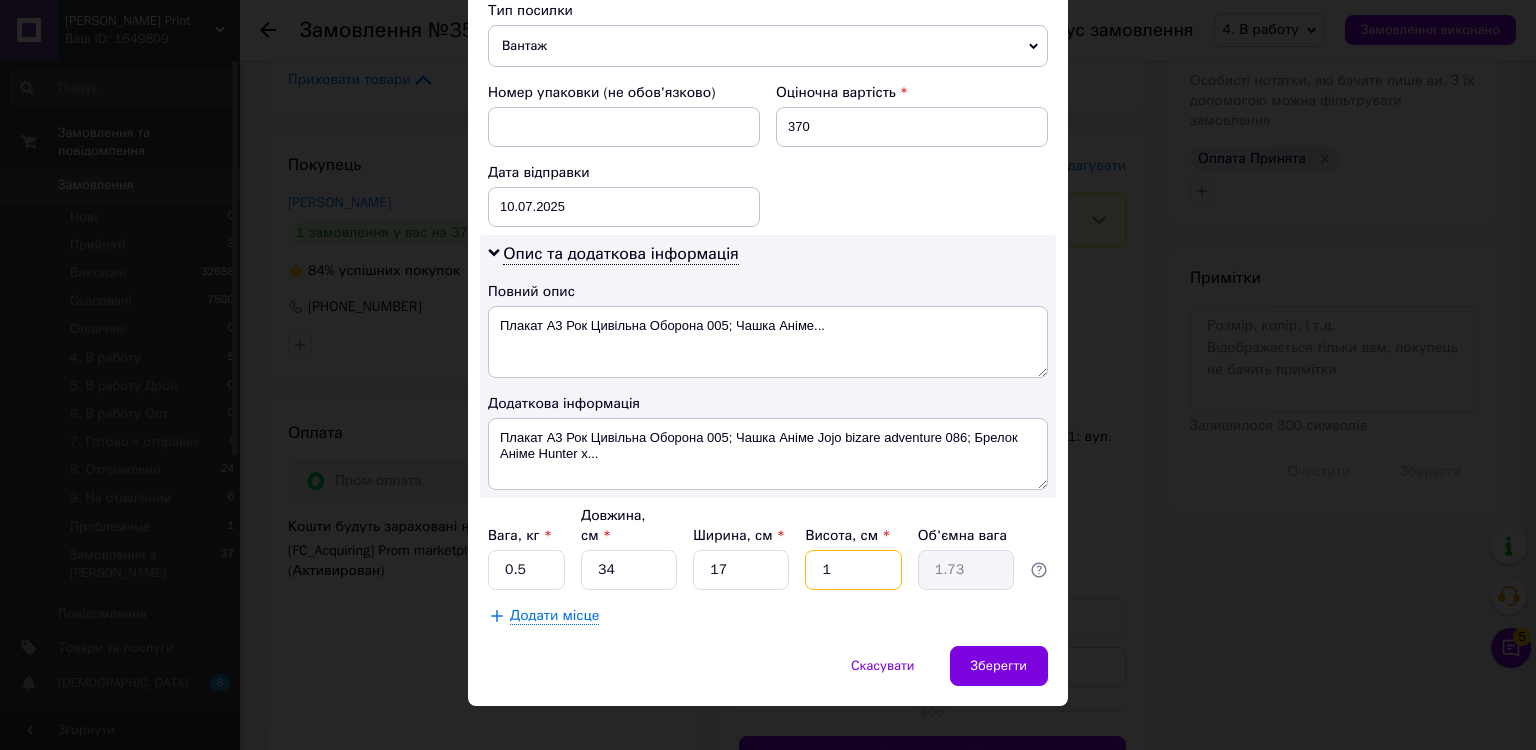 type on "0.14" 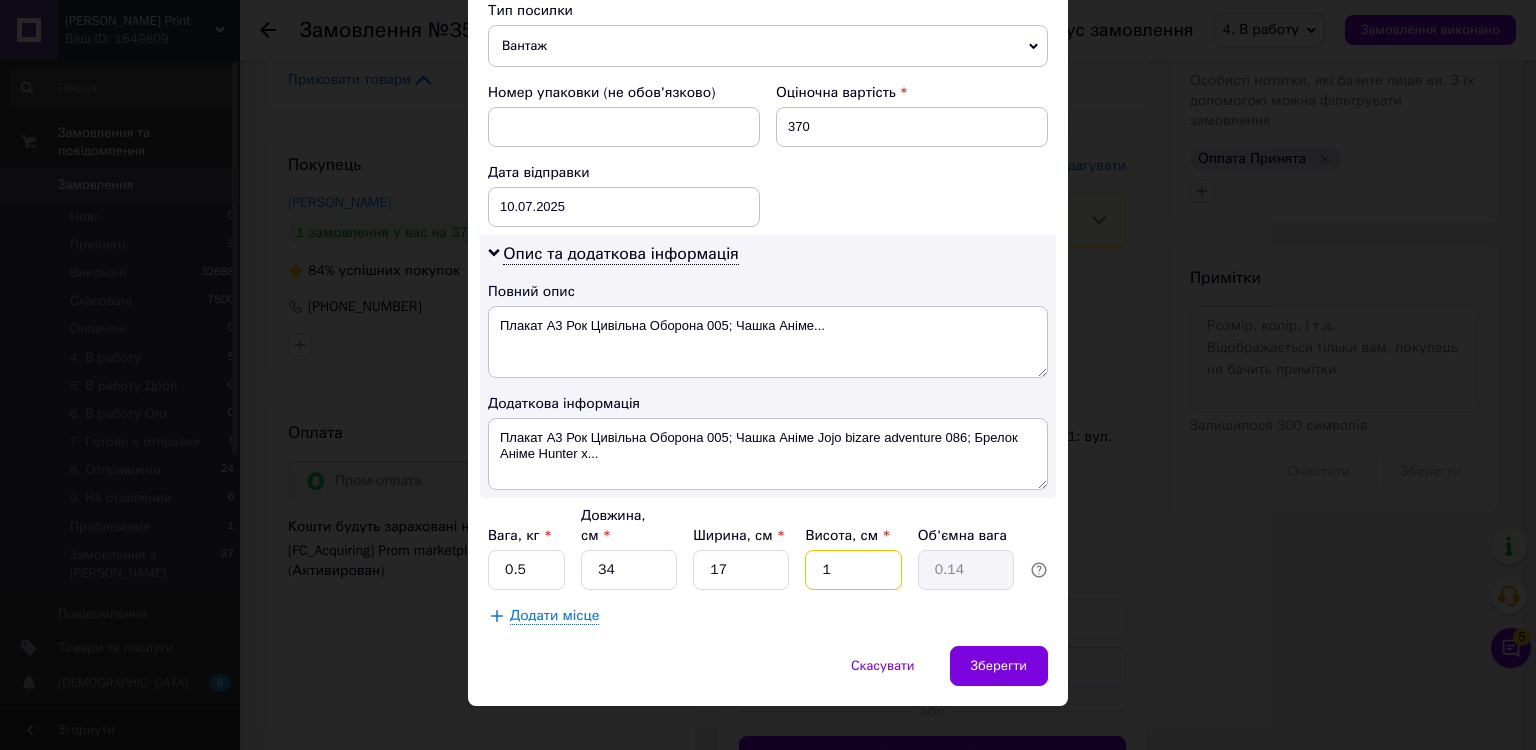 type on "10" 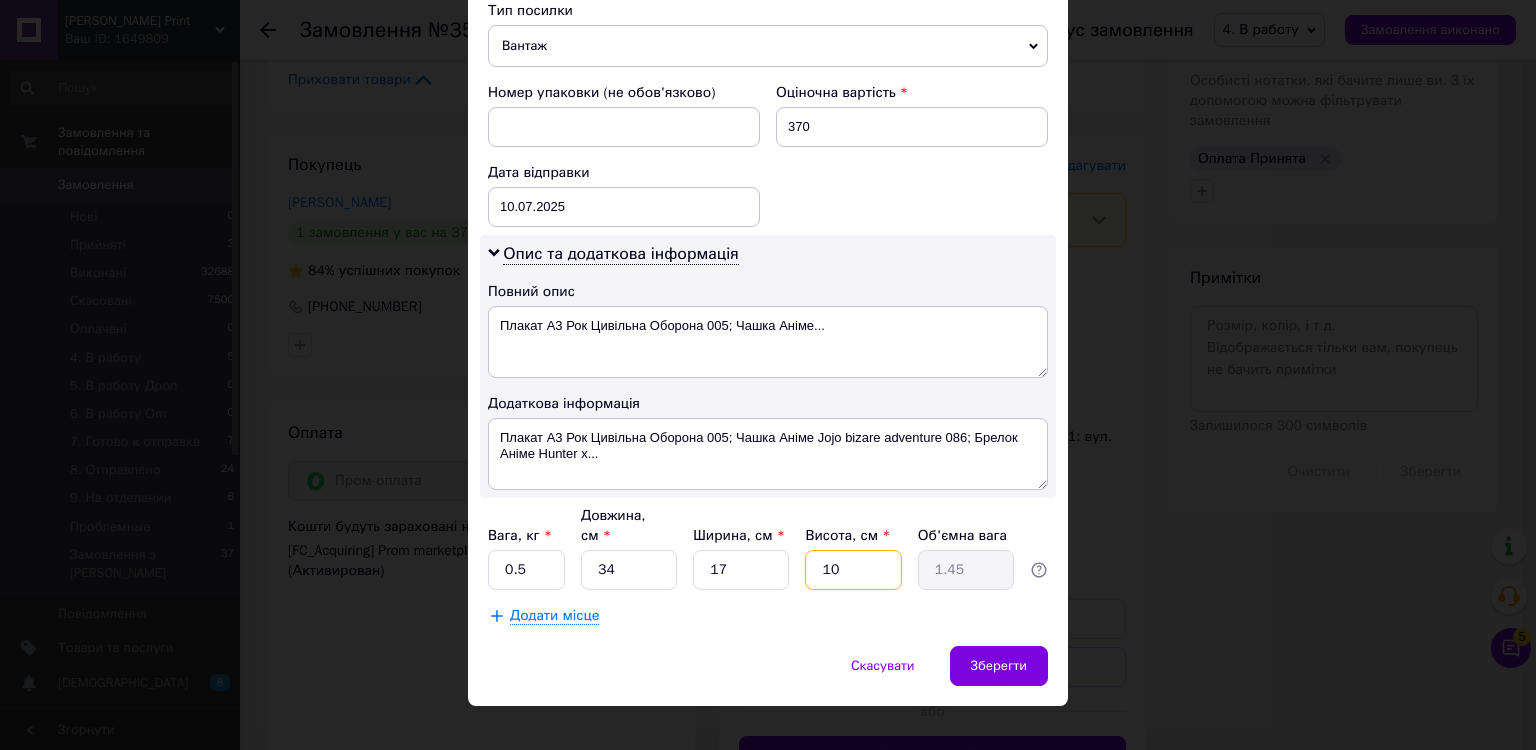 type on "10" 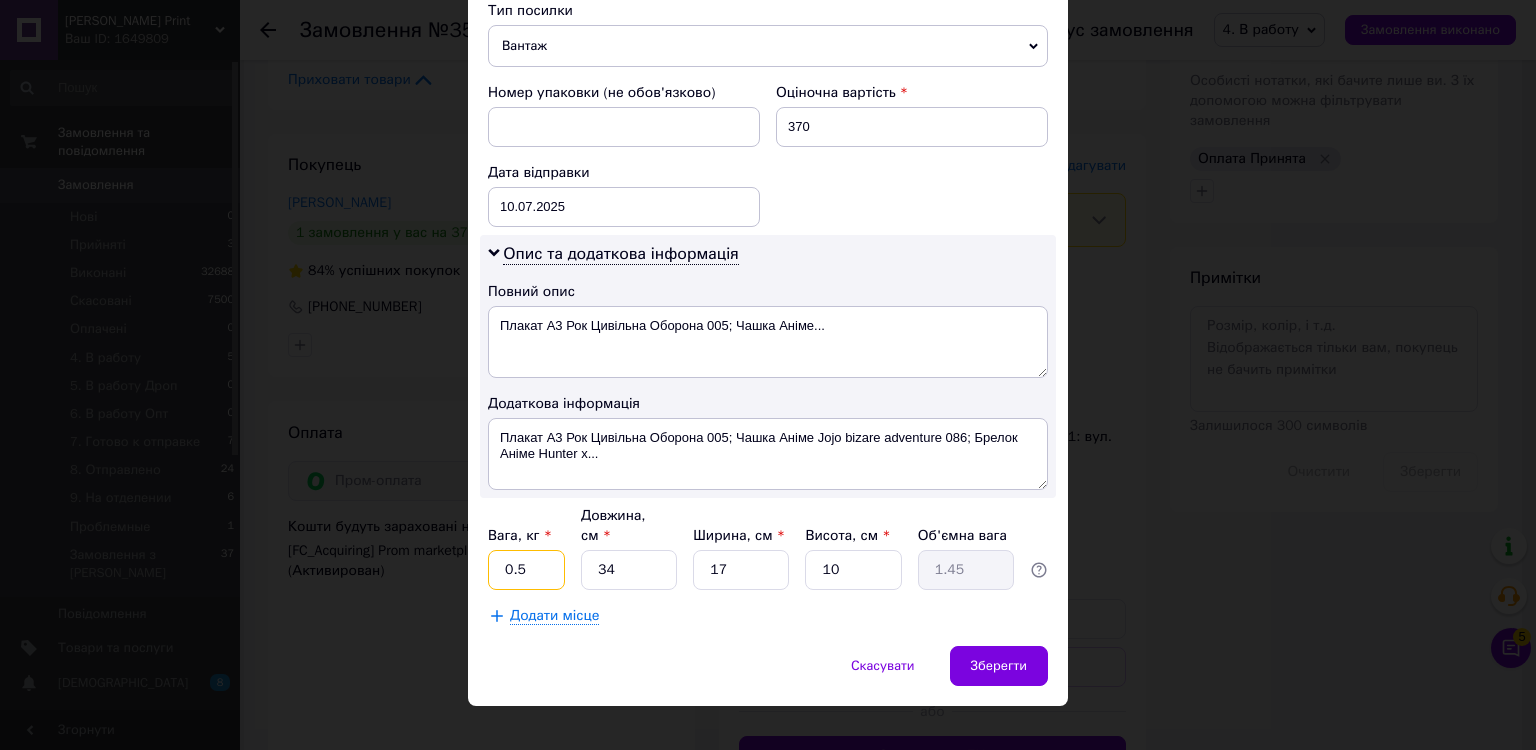 click on "0.5" at bounding box center (526, 570) 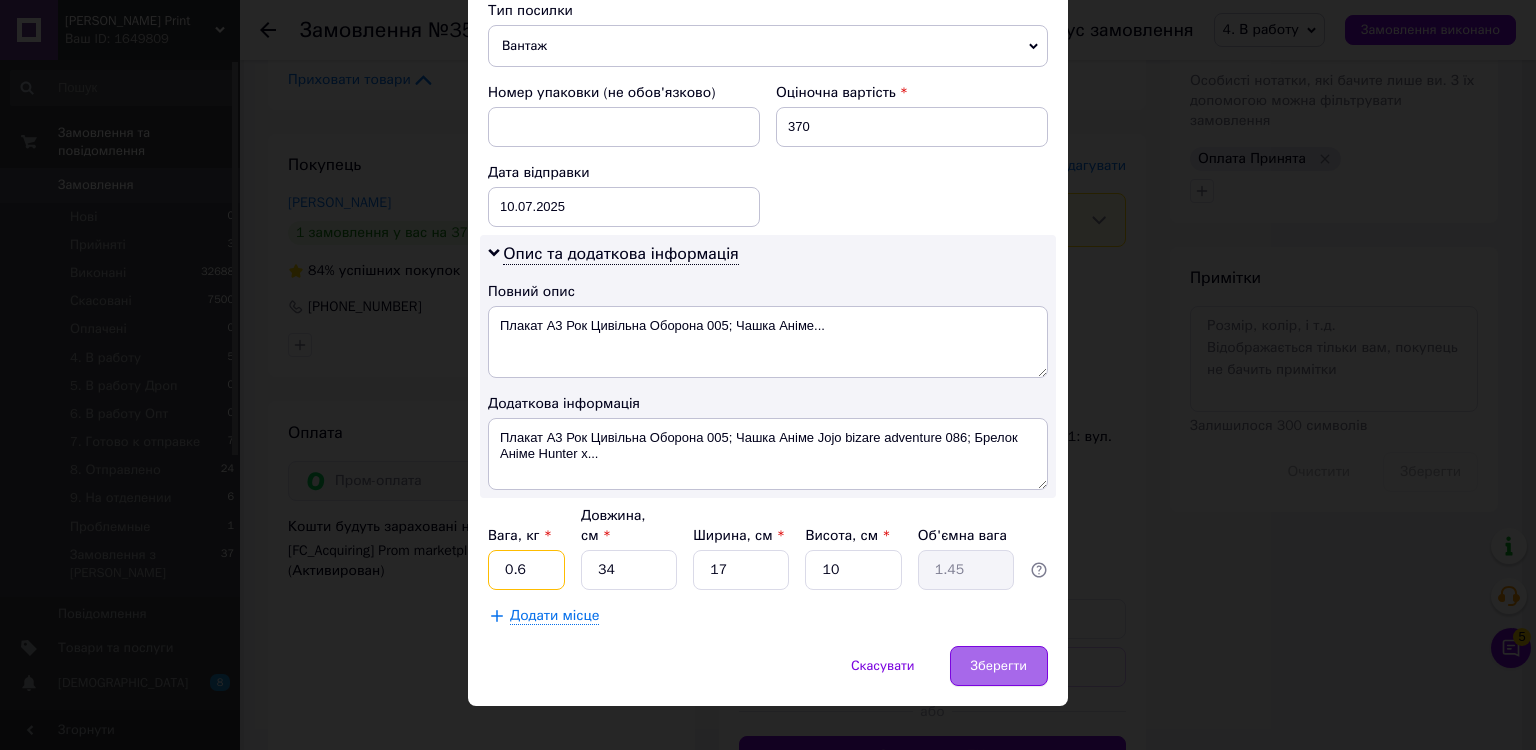 type on "0.6" 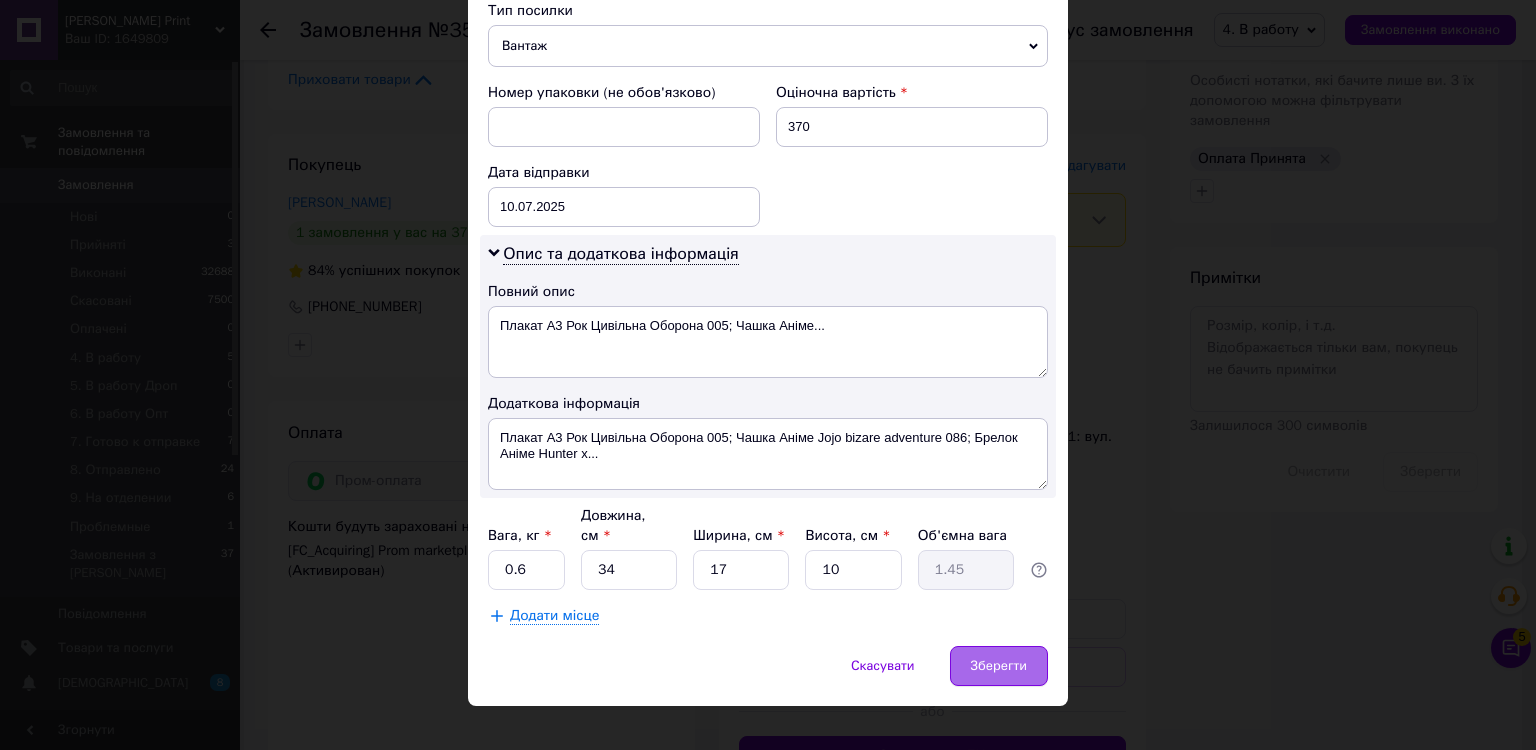 click on "Зберегти" at bounding box center (999, 666) 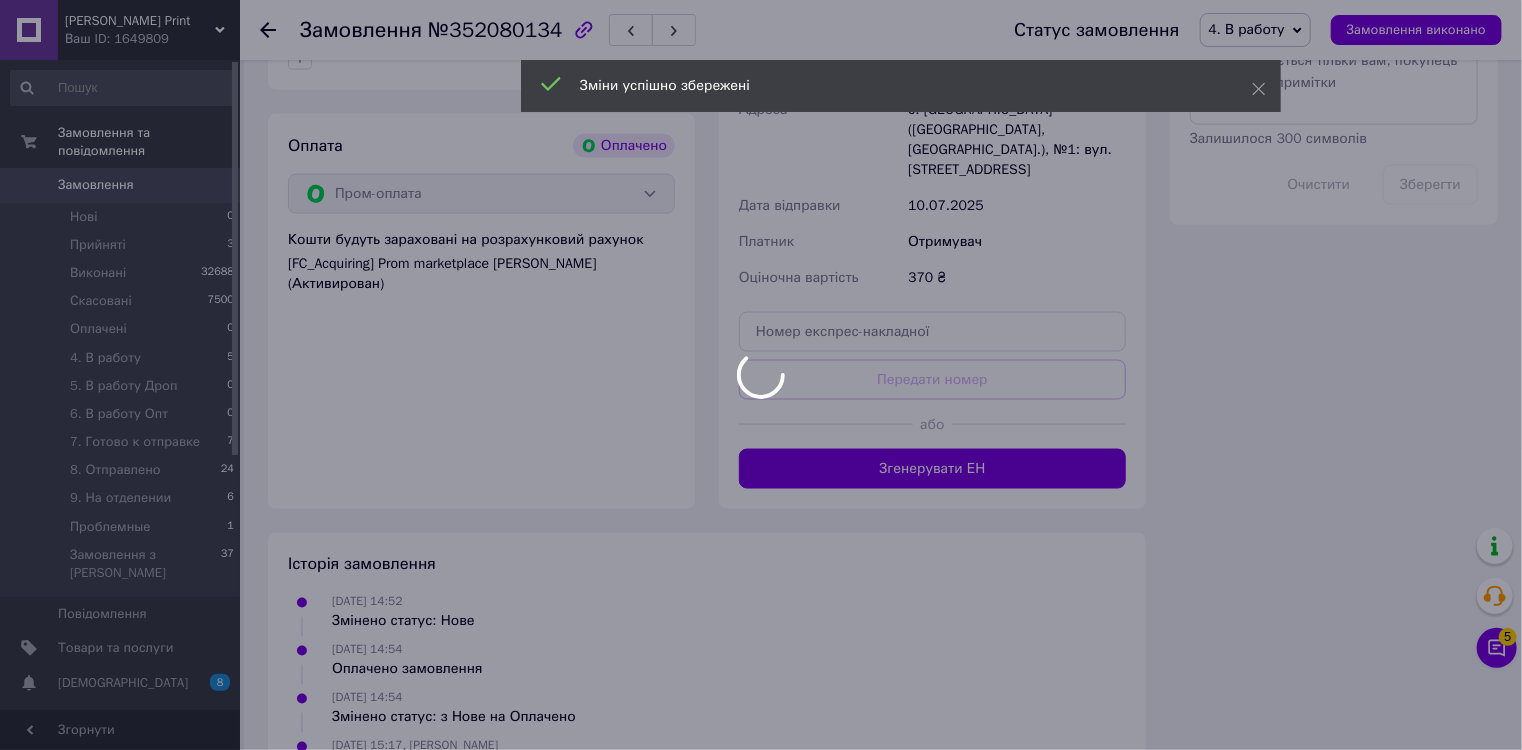 scroll, scrollTop: 1363, scrollLeft: 0, axis: vertical 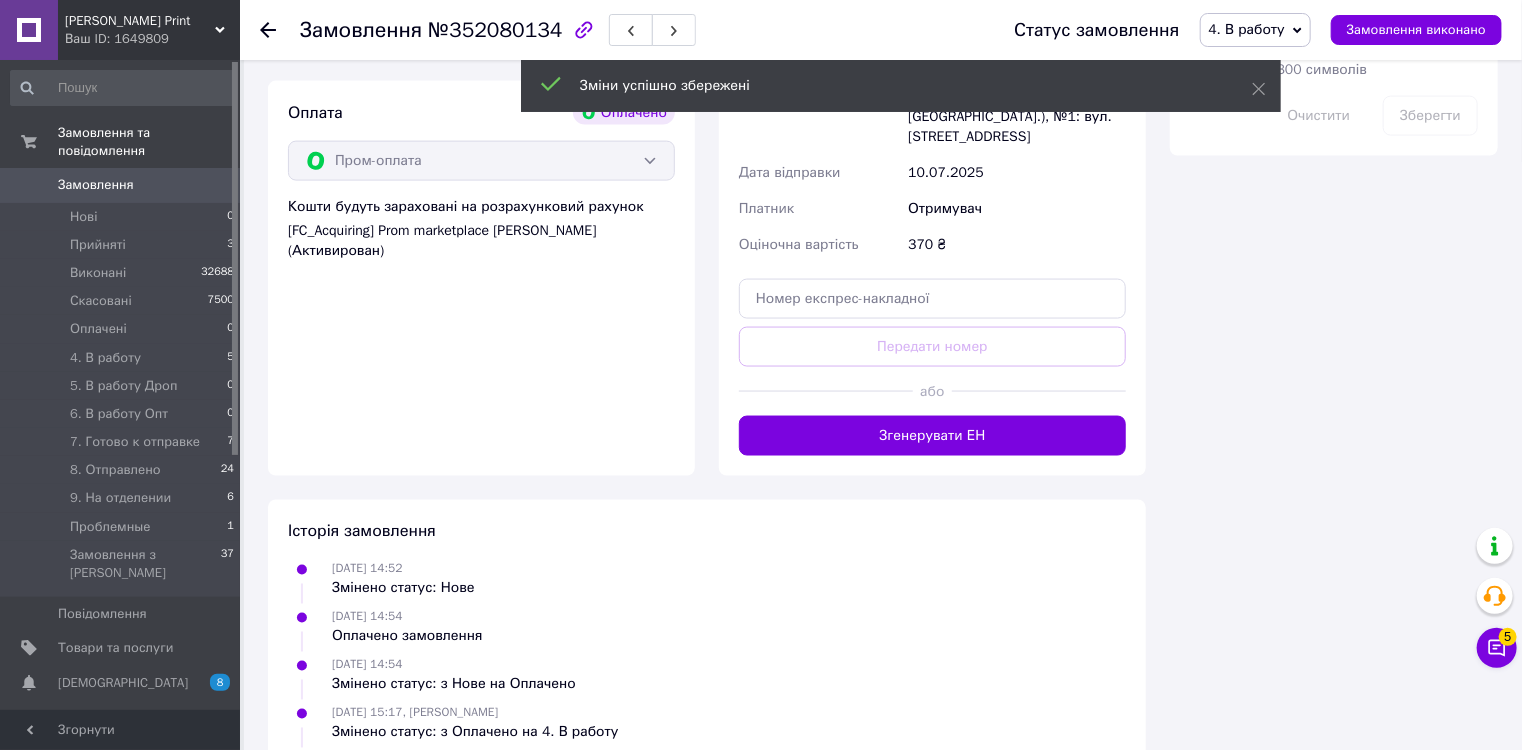 drag, startPoint x: 961, startPoint y: 418, endPoint x: 972, endPoint y: 412, distance: 12.529964 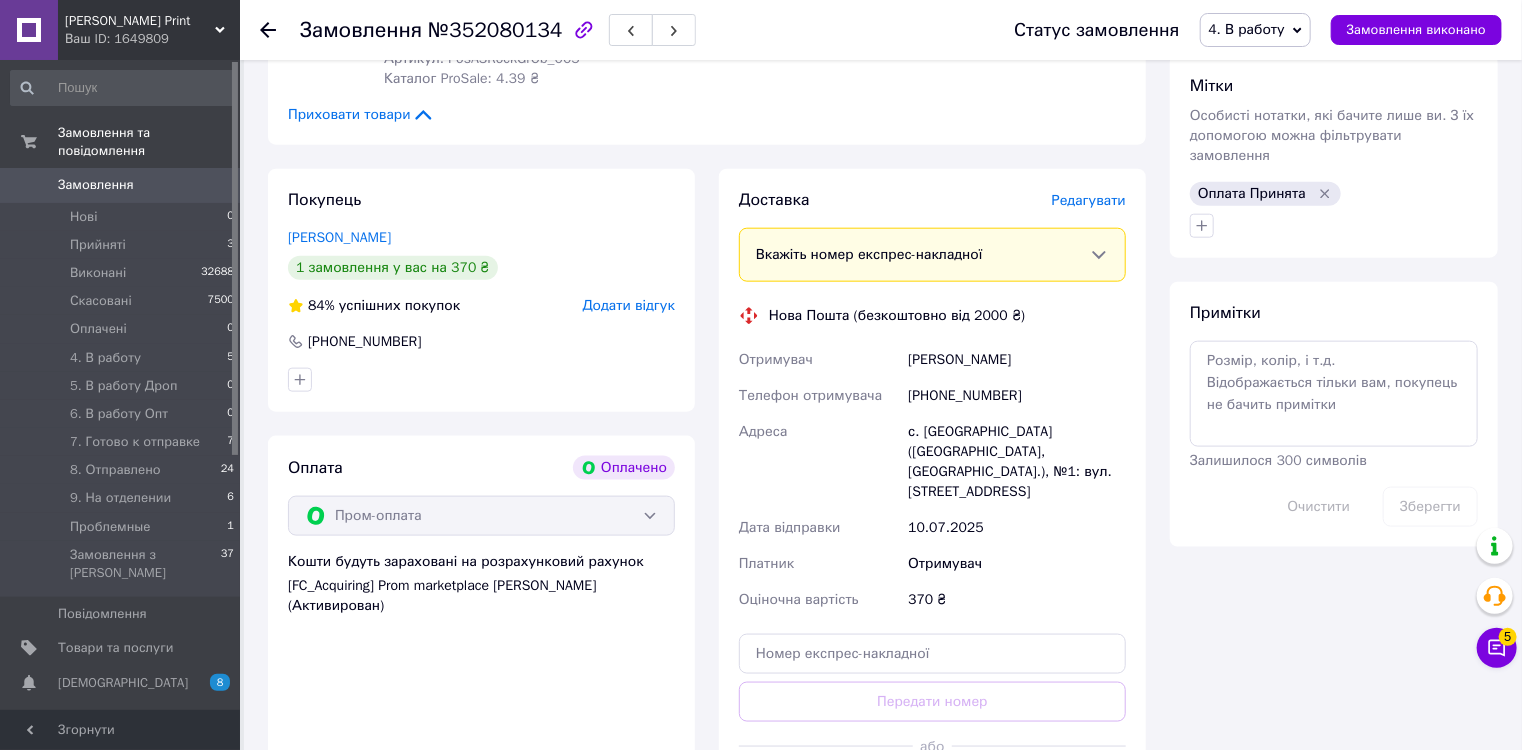 scroll, scrollTop: 963, scrollLeft: 0, axis: vertical 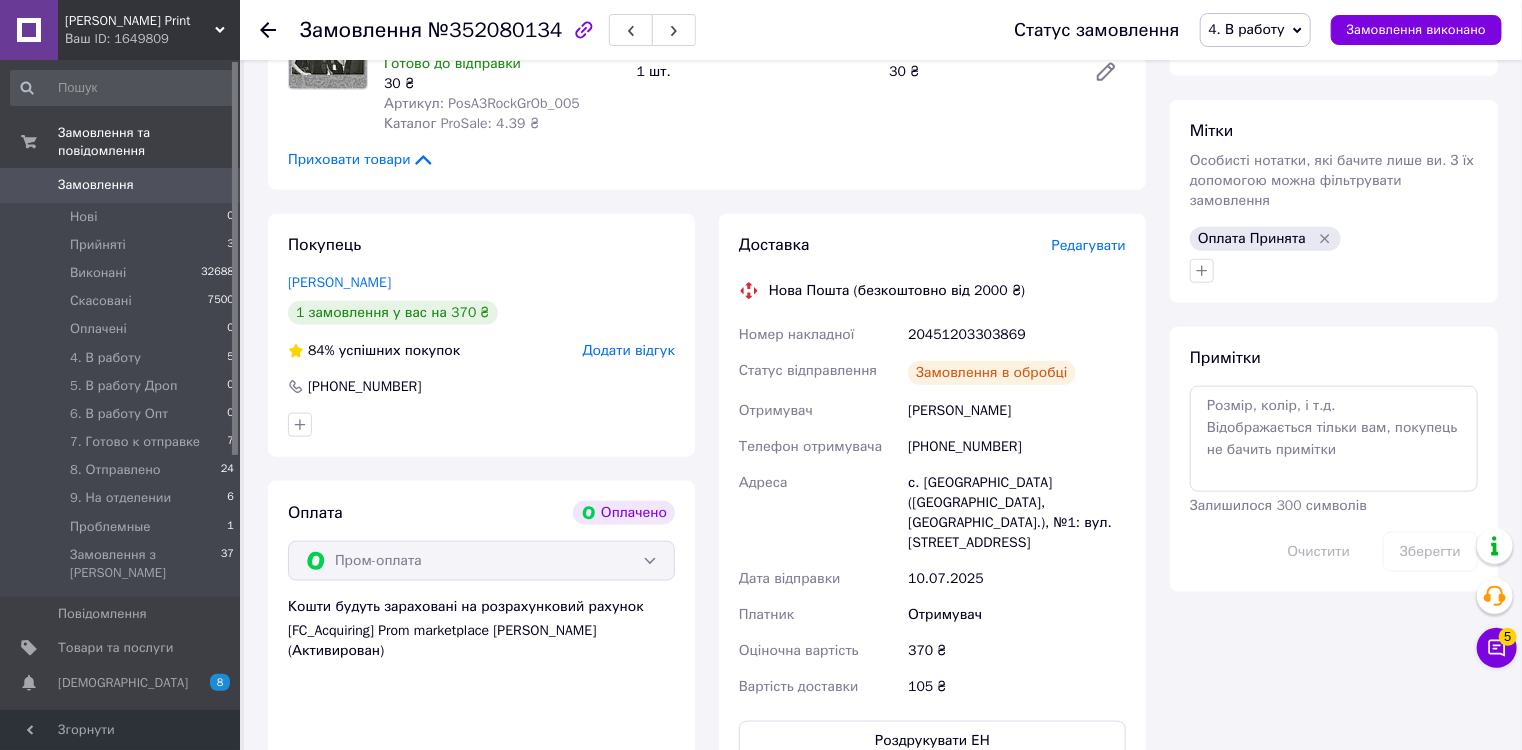 click on "4. В работу" at bounding box center [1247, 29] 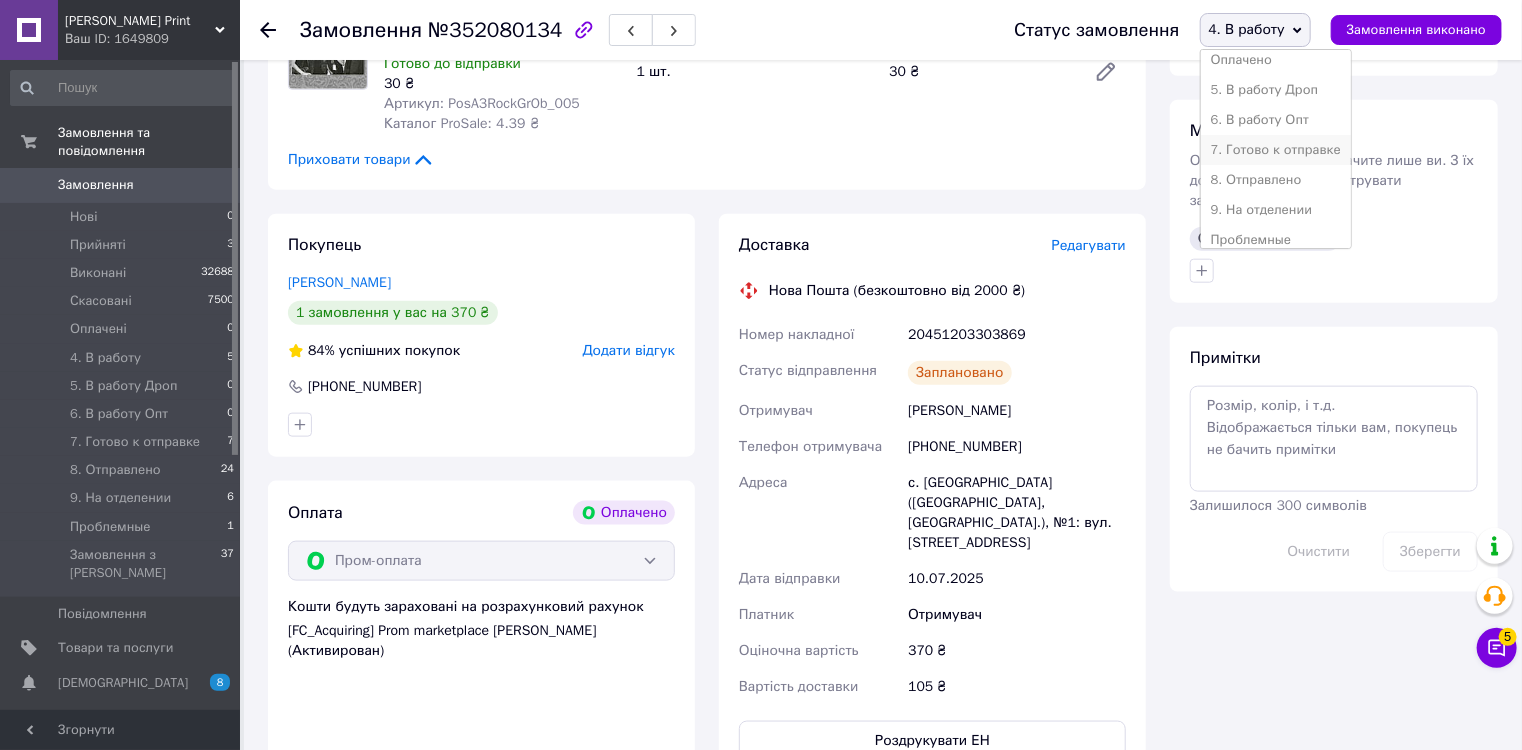 scroll, scrollTop: 111, scrollLeft: 0, axis: vertical 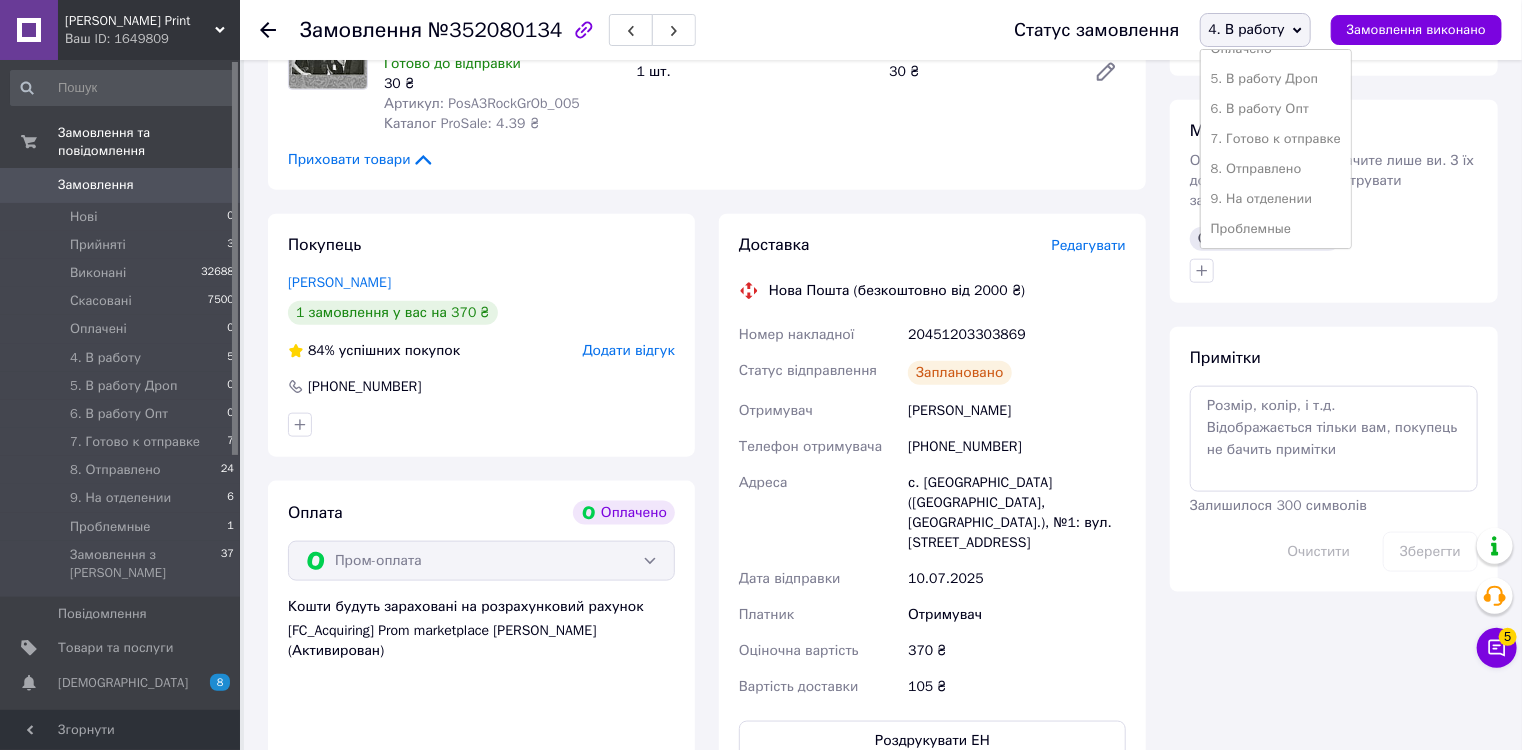 drag, startPoint x: 1296, startPoint y: 141, endPoint x: 1156, endPoint y: 160, distance: 141.2834 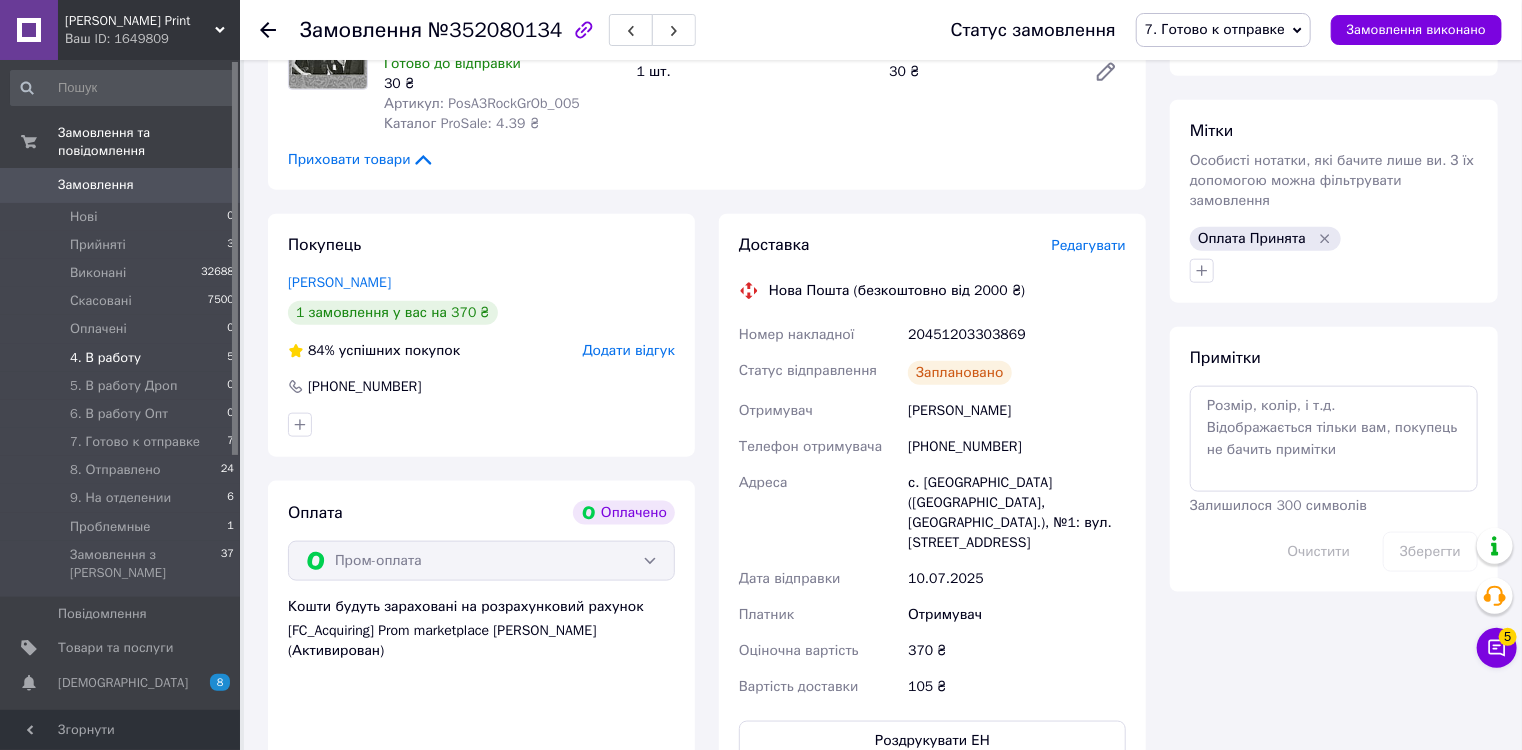 click on "4. В работу" at bounding box center [105, 358] 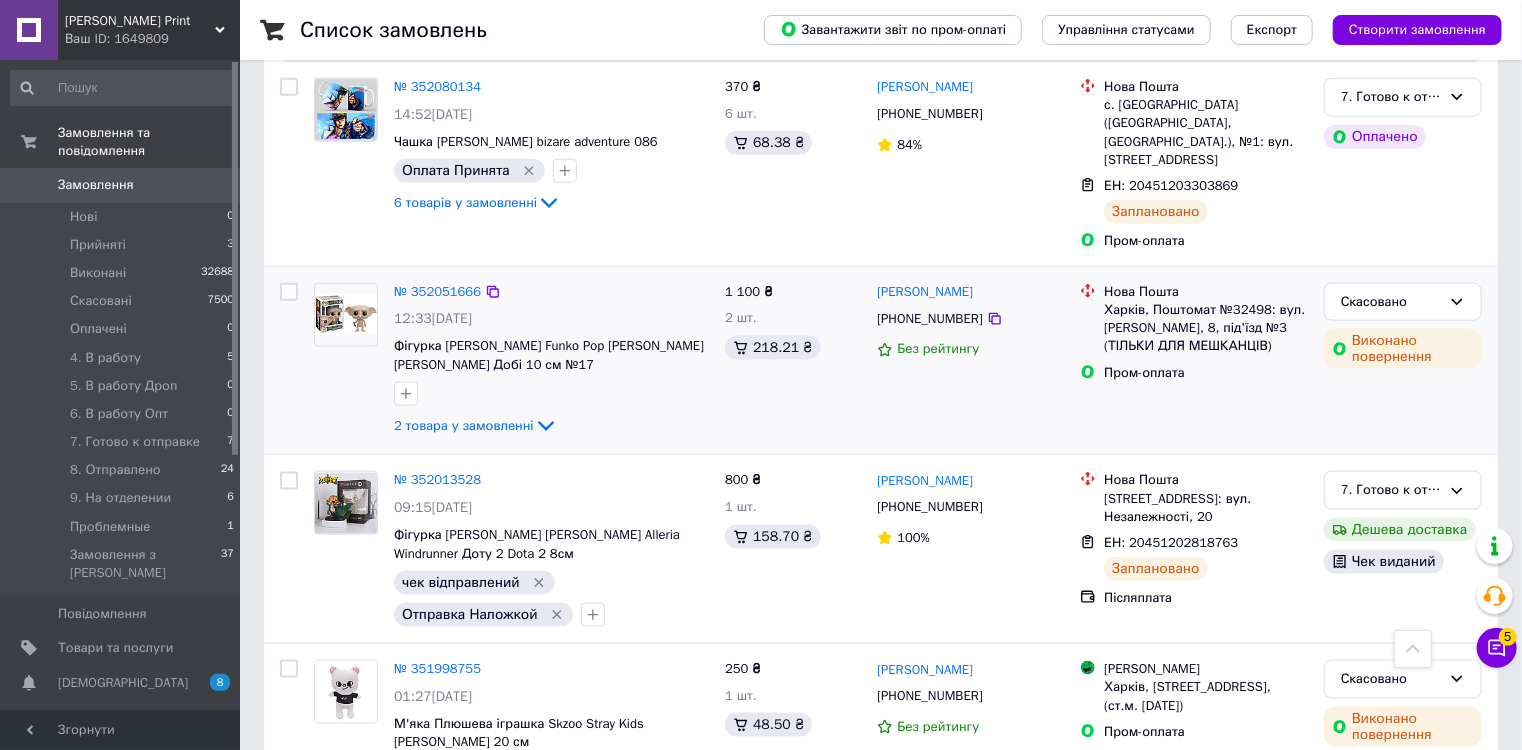 scroll, scrollTop: 1120, scrollLeft: 0, axis: vertical 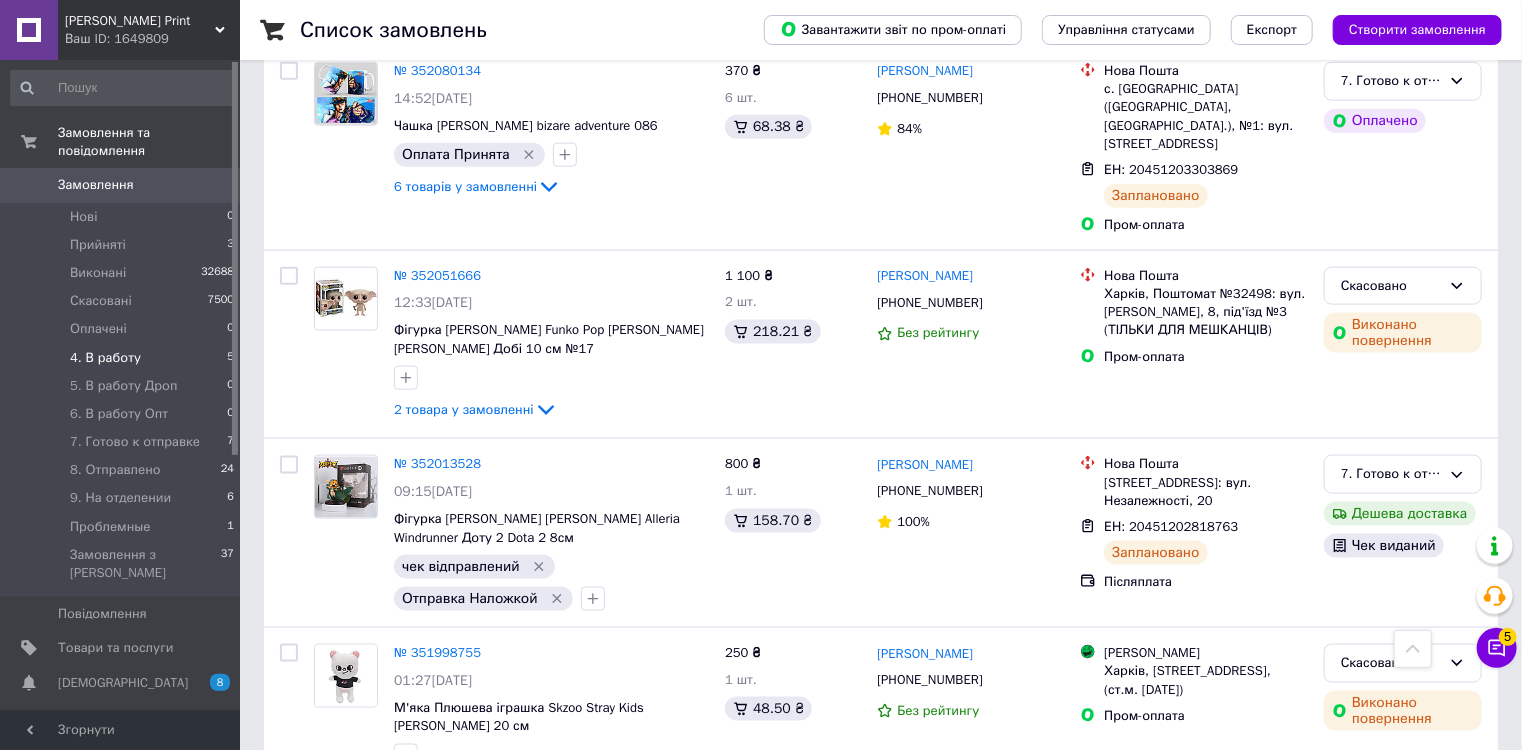 click on "4. В работу" at bounding box center [105, 358] 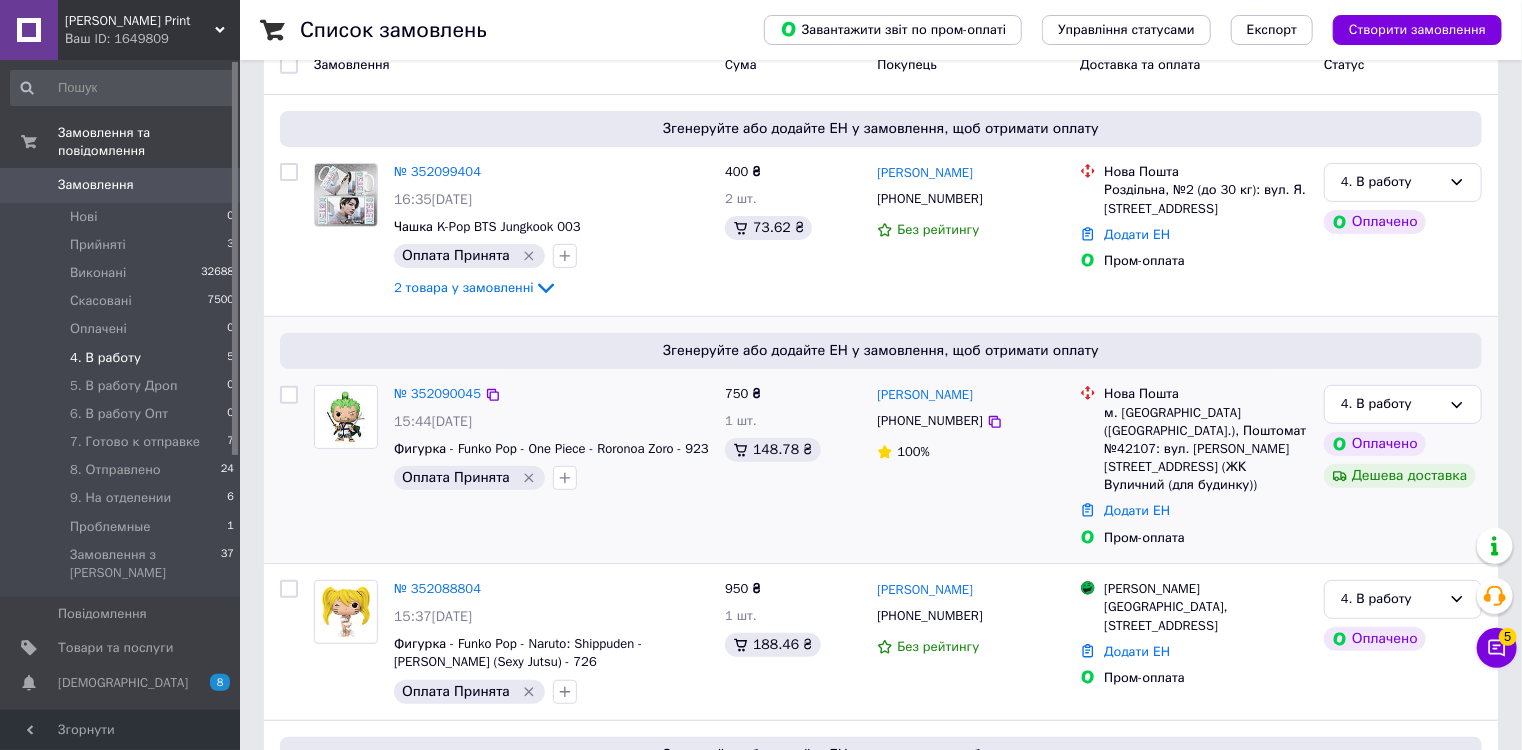 scroll, scrollTop: 420, scrollLeft: 0, axis: vertical 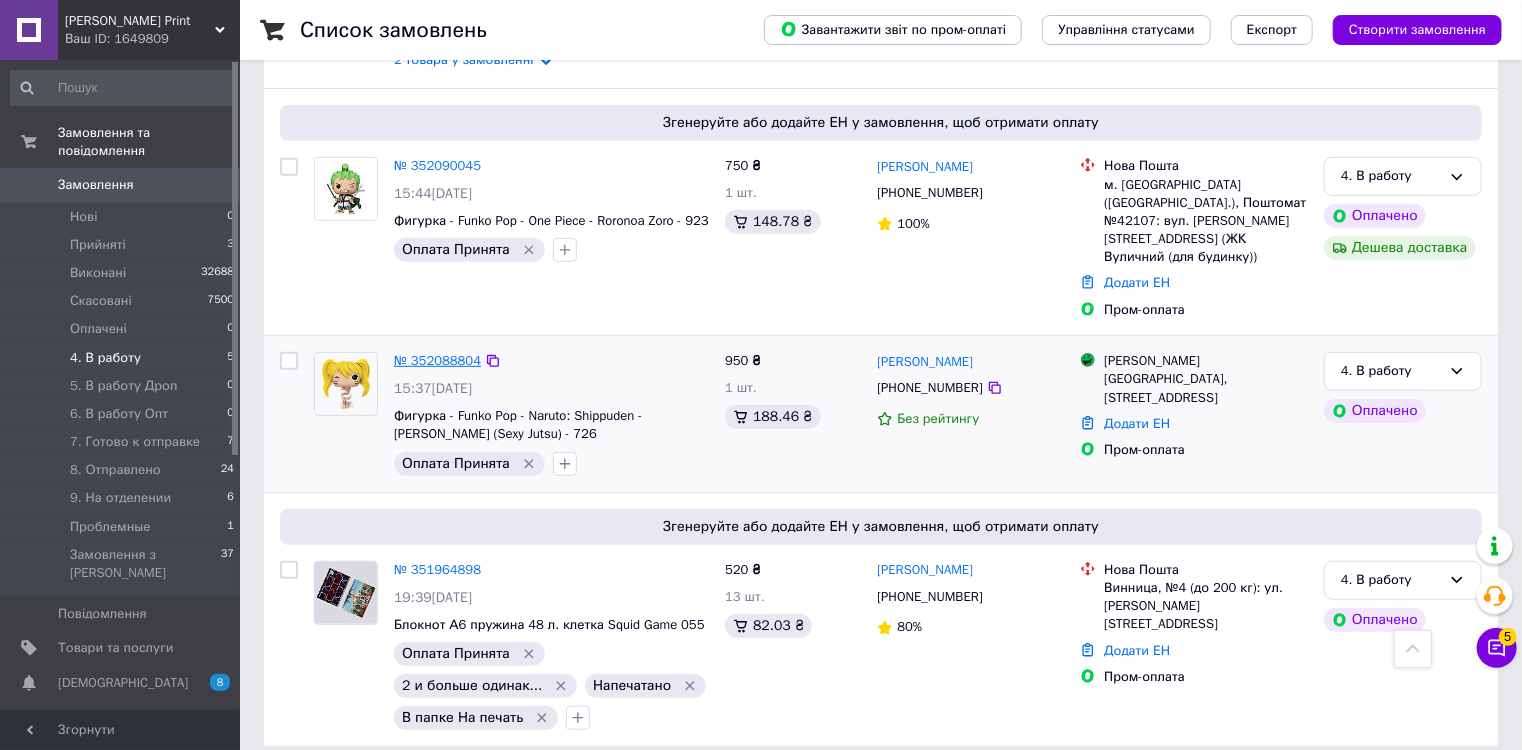 click on "№ 352088804" at bounding box center [437, 360] 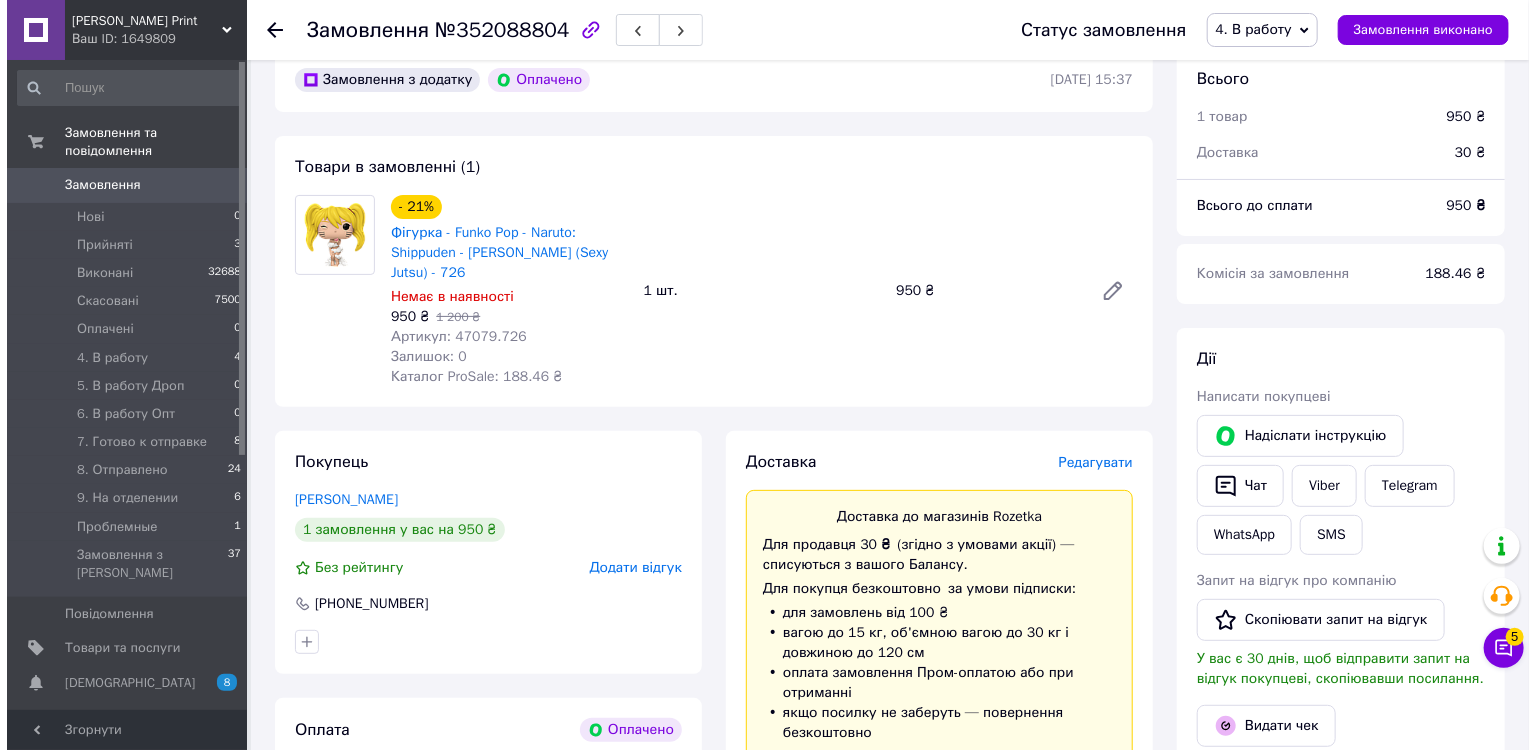 scroll, scrollTop: 400, scrollLeft: 0, axis: vertical 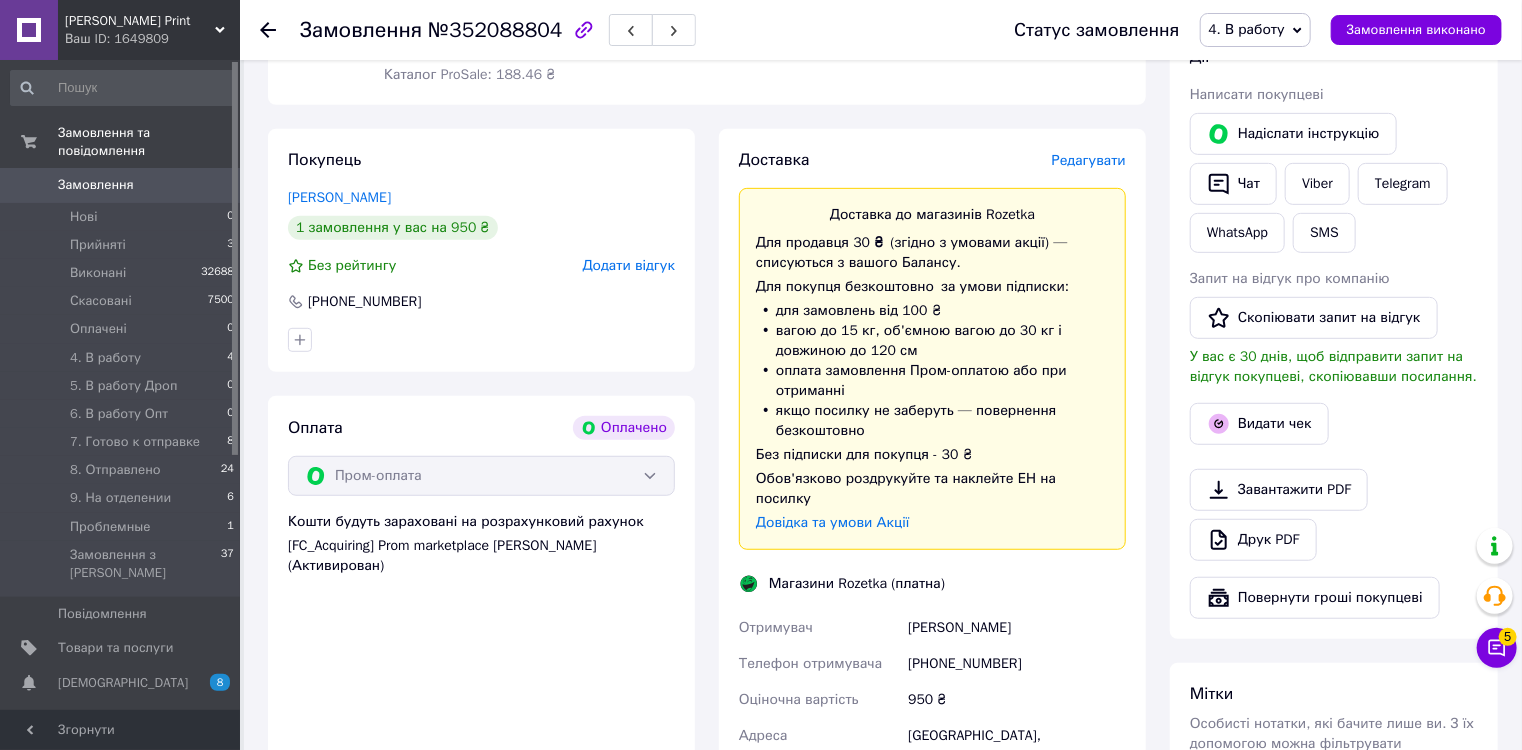click on "Редагувати" at bounding box center [1089, 160] 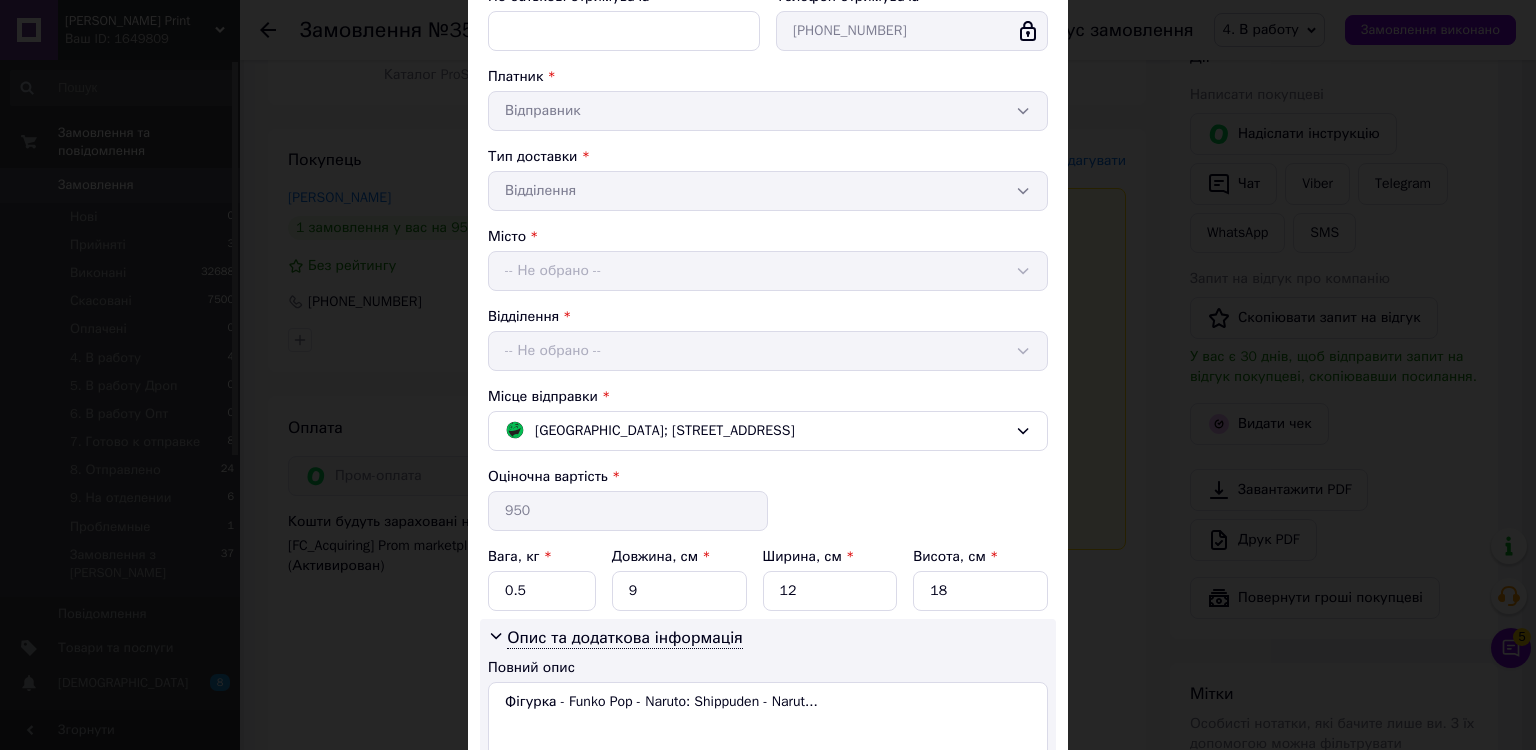 scroll, scrollTop: 485, scrollLeft: 0, axis: vertical 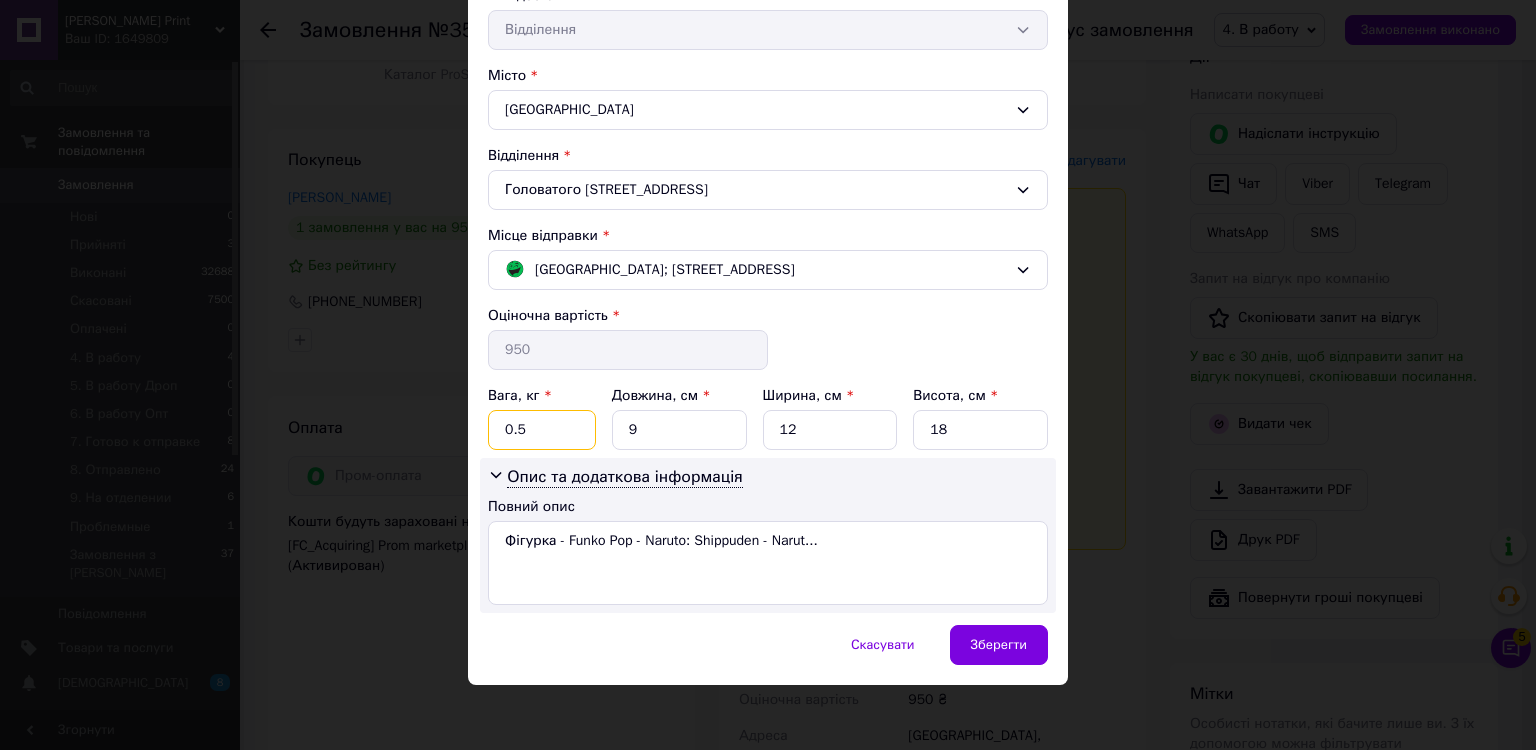 click on "0.5" at bounding box center (542, 430) 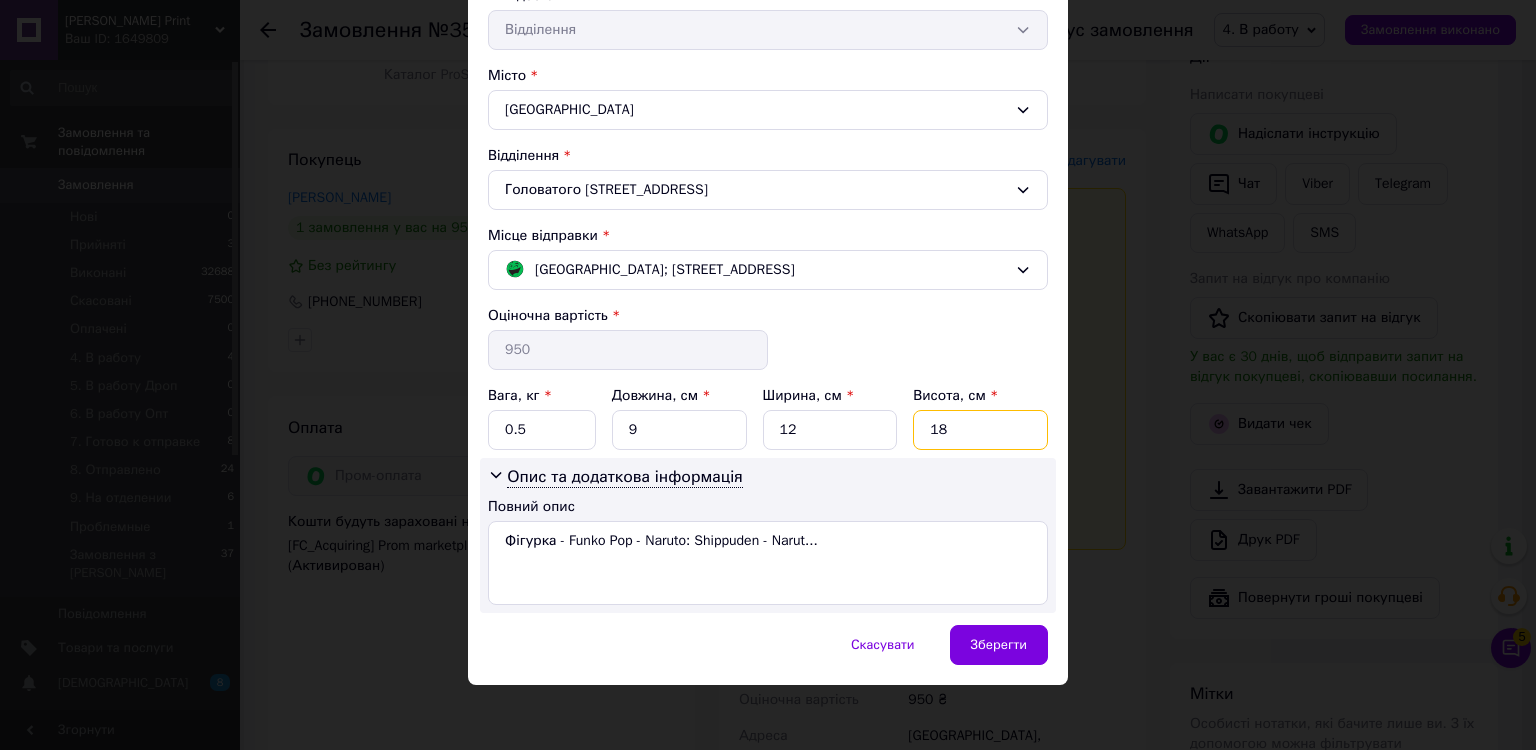 click on "18" at bounding box center (980, 430) 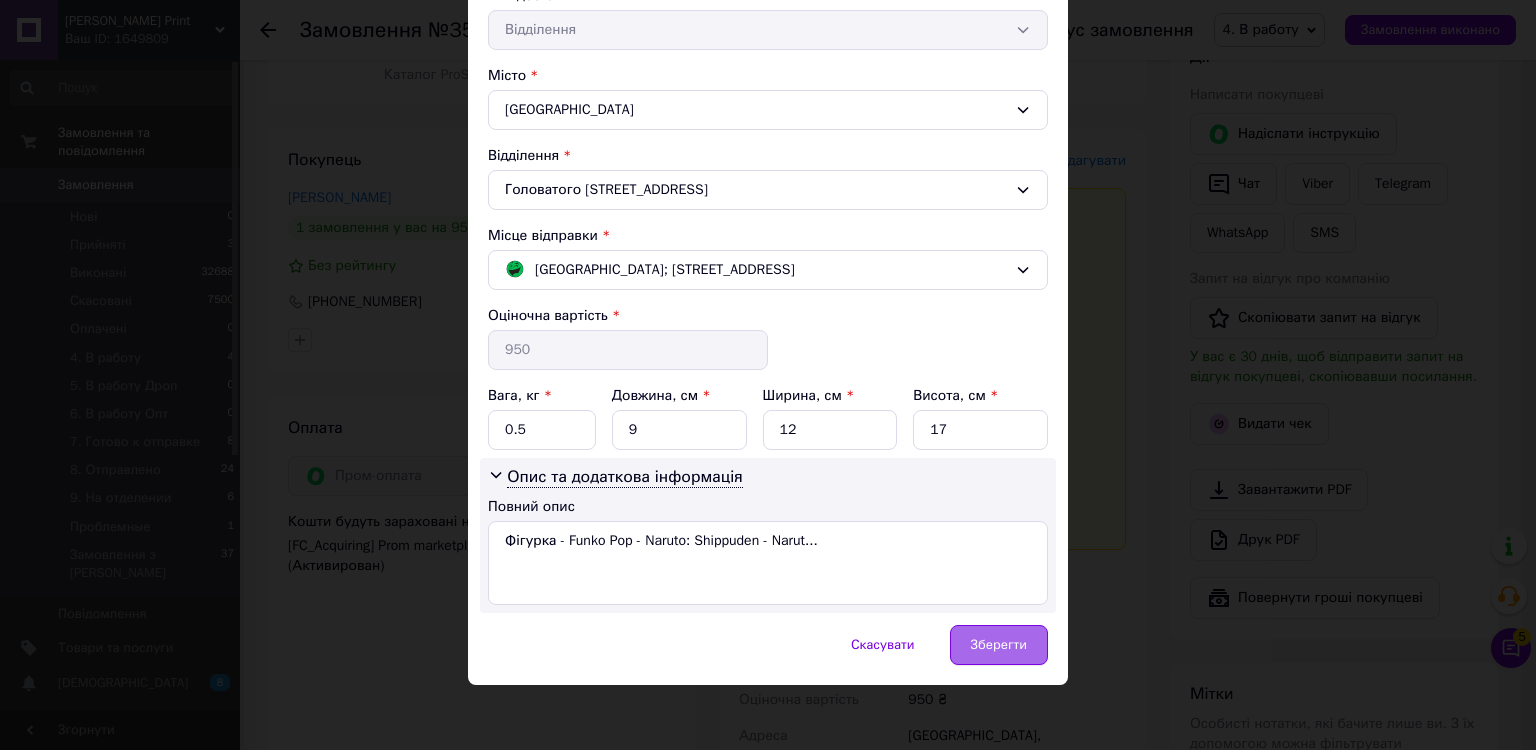click on "Зберегти" at bounding box center (999, 645) 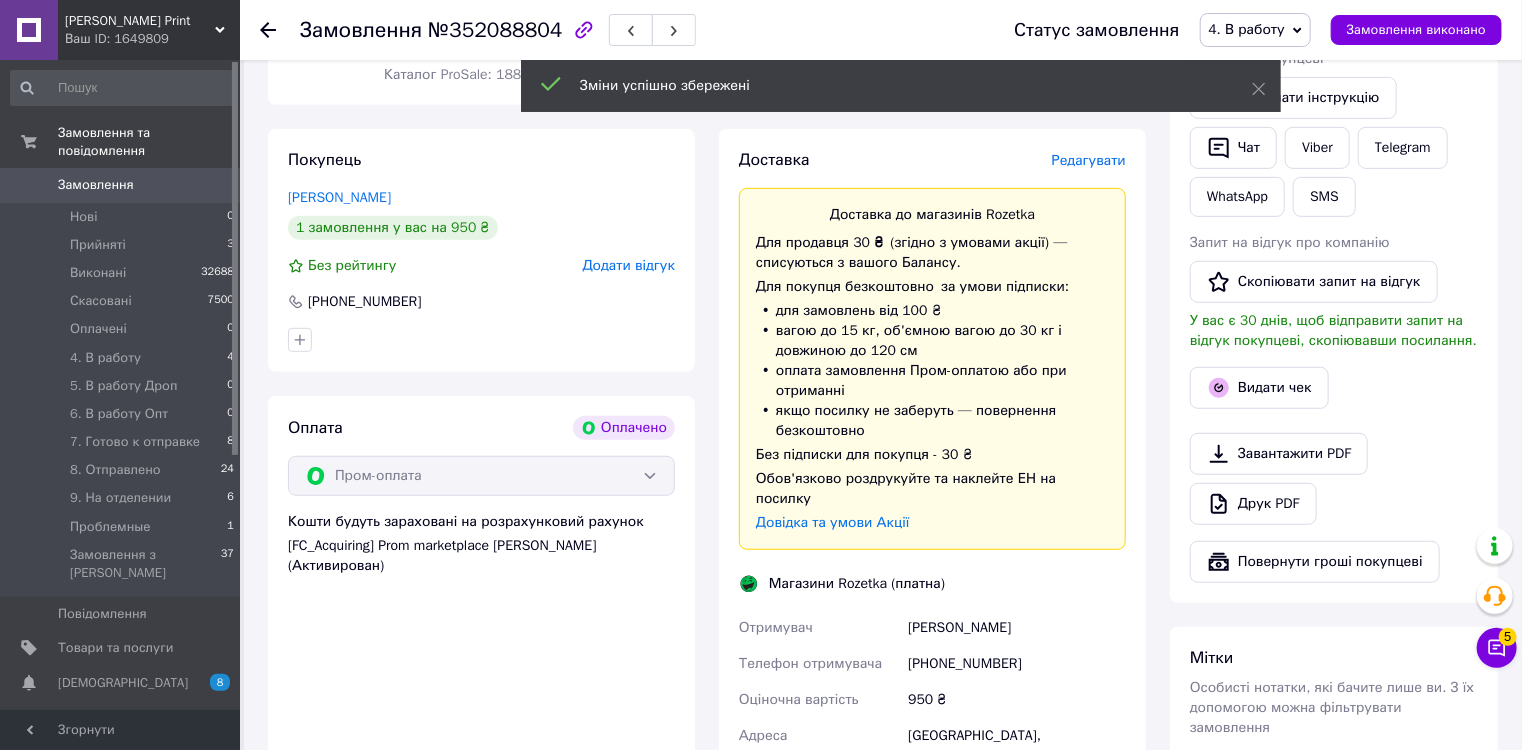 click on "Редагувати" at bounding box center [1089, 161] 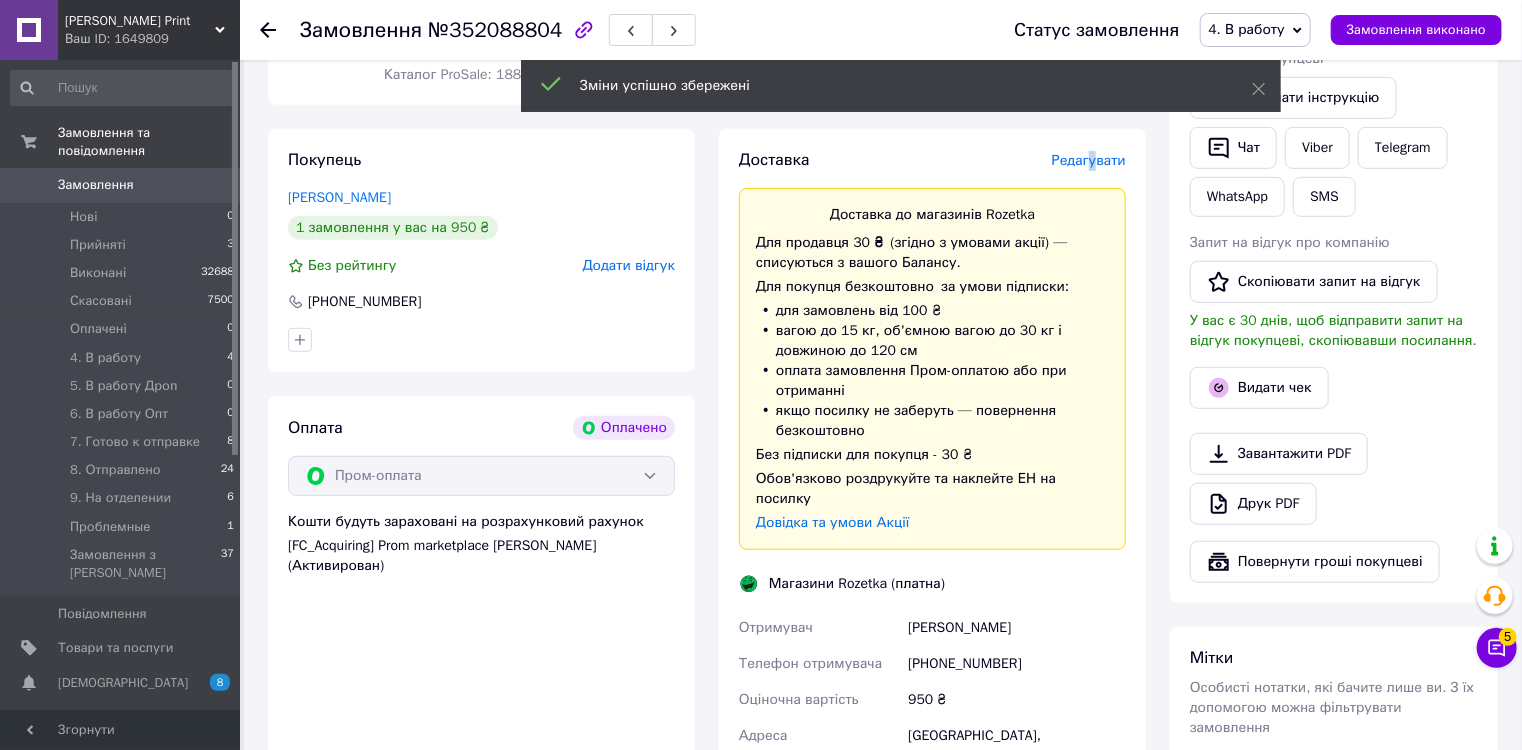 click on "Редагувати" at bounding box center (1089, 160) 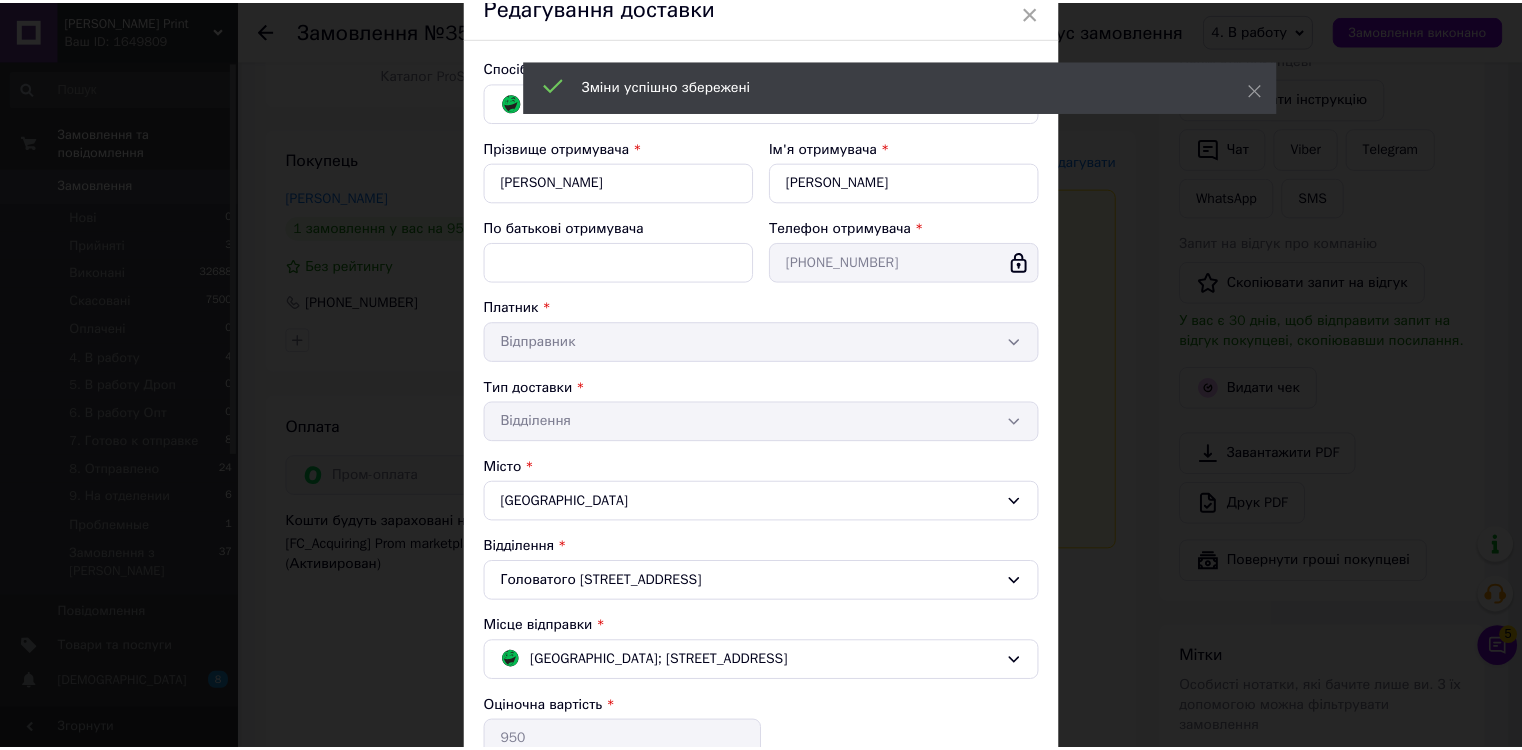 scroll, scrollTop: 480, scrollLeft: 0, axis: vertical 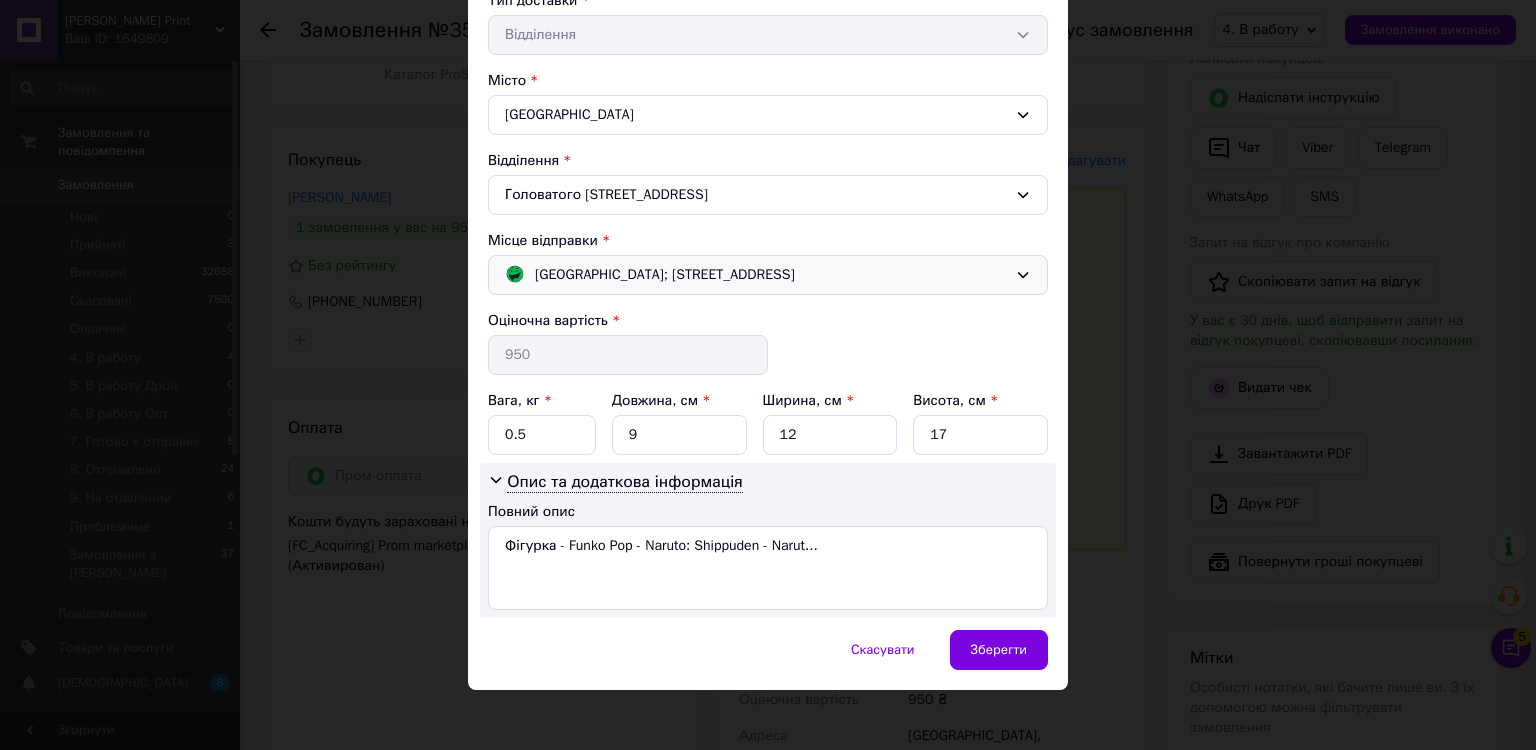 click on "Одеса; Преображенська вул., 68" at bounding box center (665, 275) 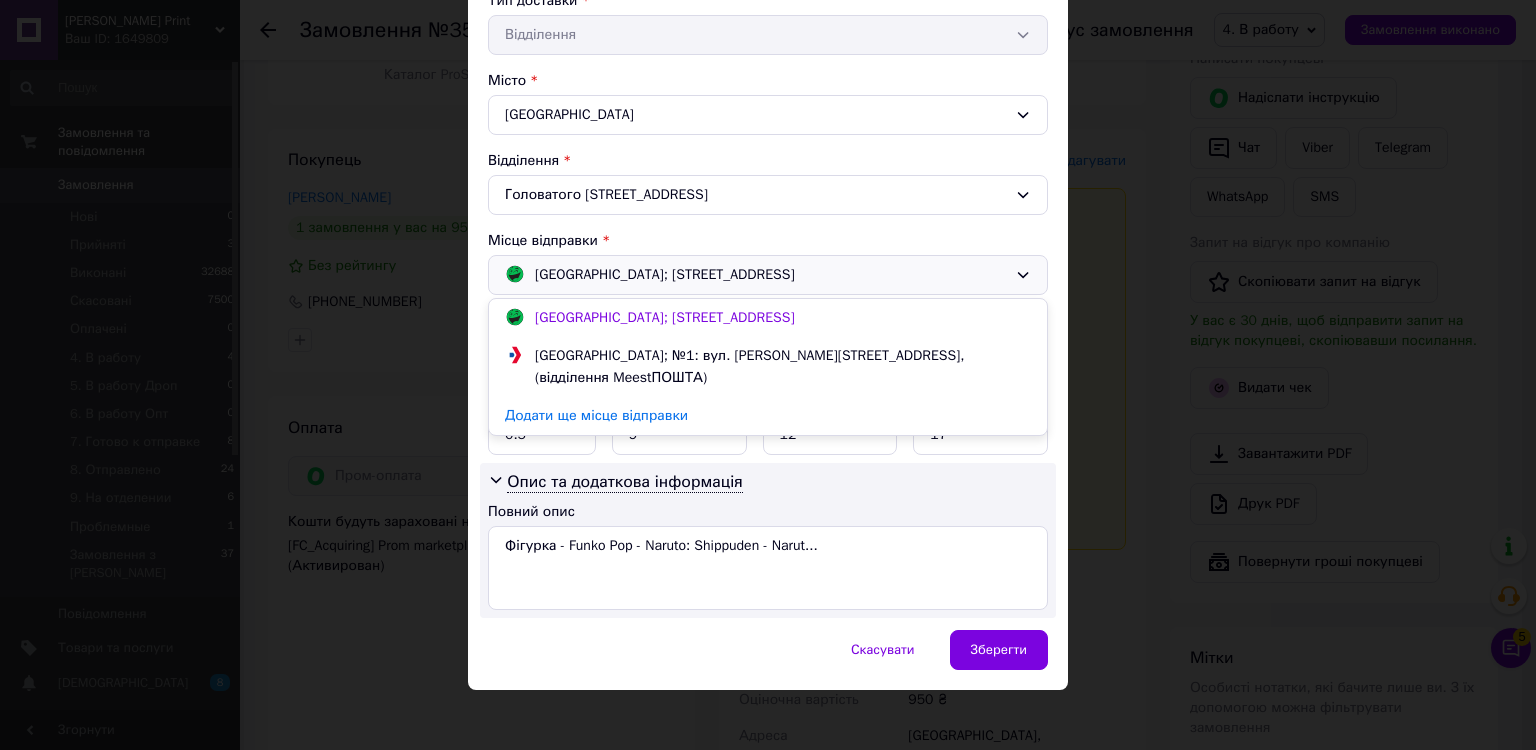click on "Одеса; №1: вул. Грушевського Михайла, 41, (відділення MeestПОШТА)" at bounding box center [783, 367] 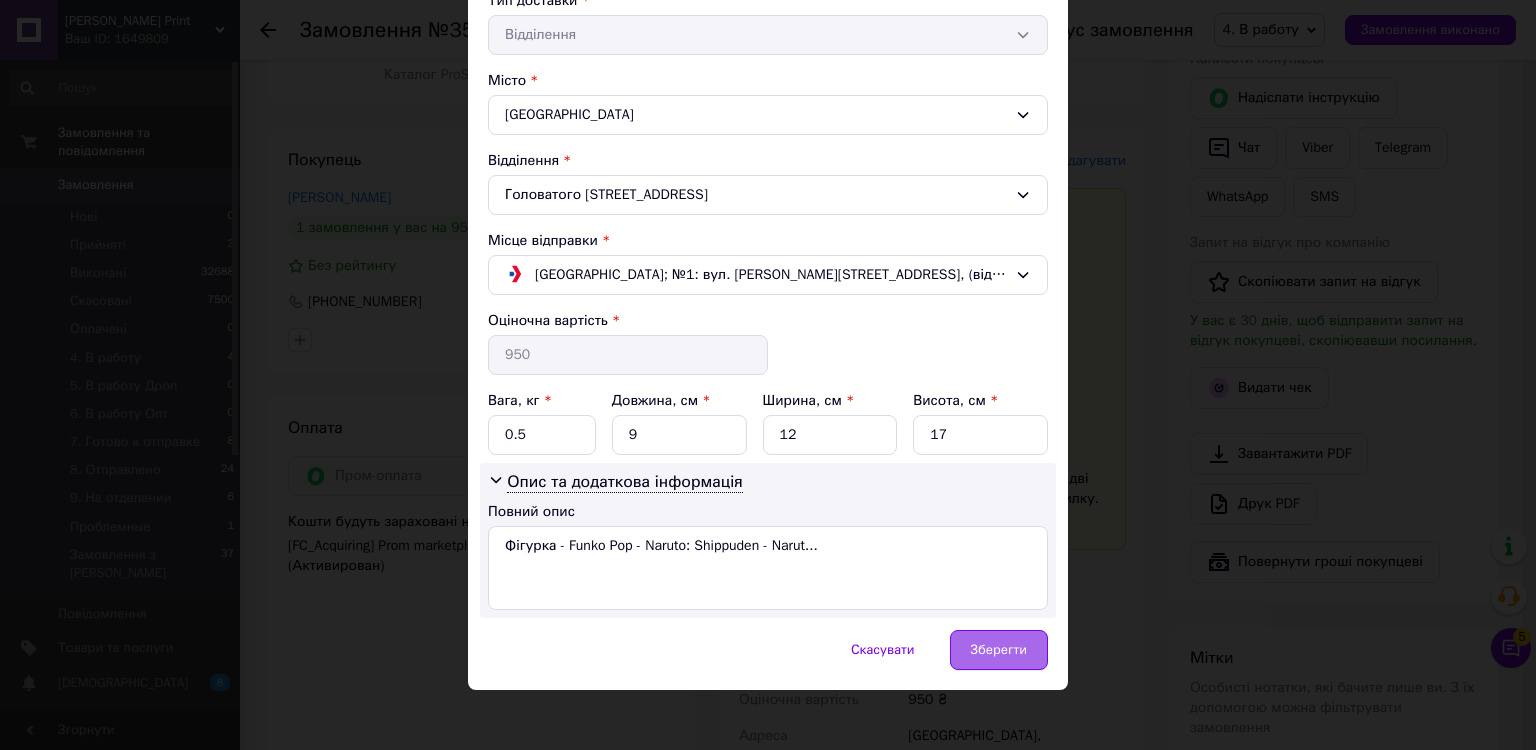click on "Зберегти" at bounding box center [999, 650] 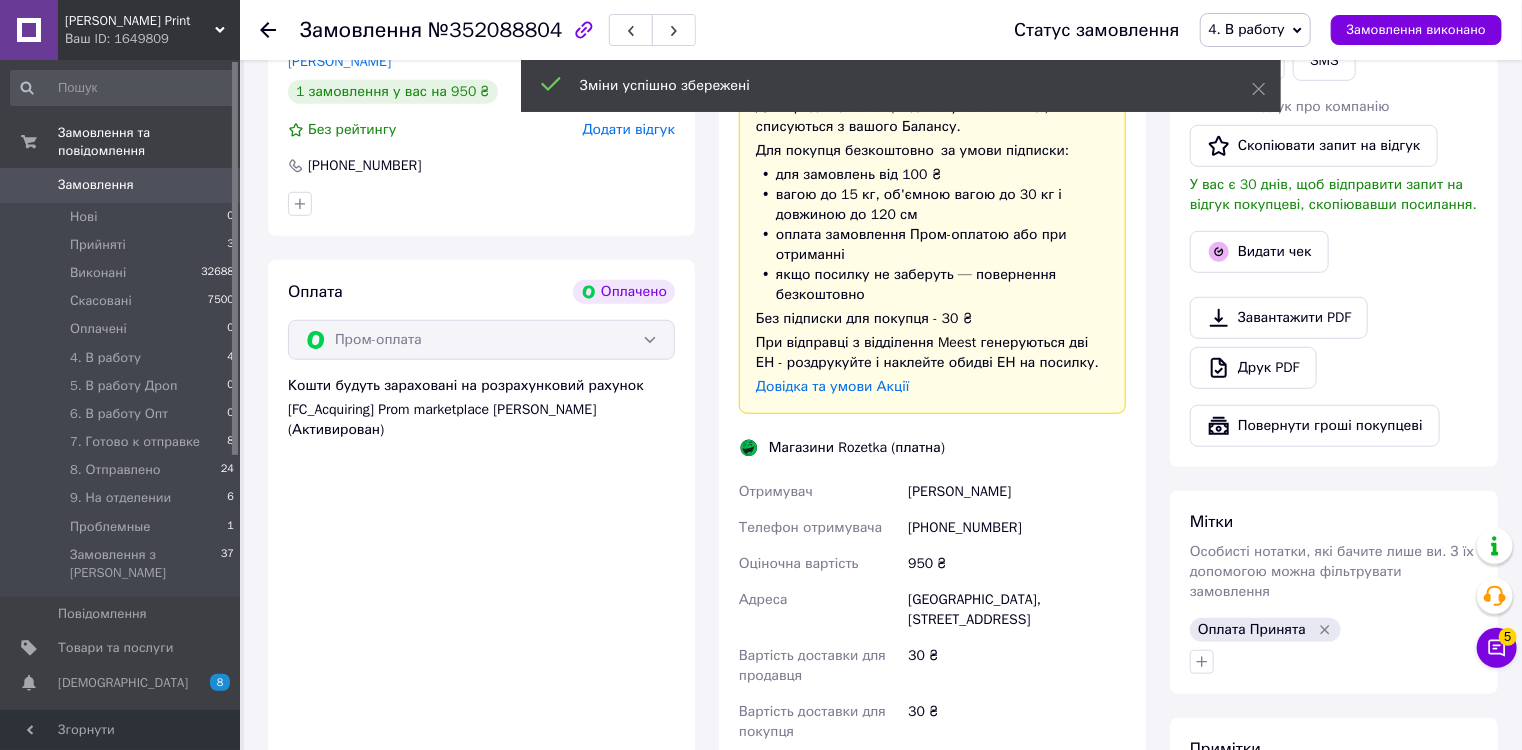 scroll, scrollTop: 720, scrollLeft: 0, axis: vertical 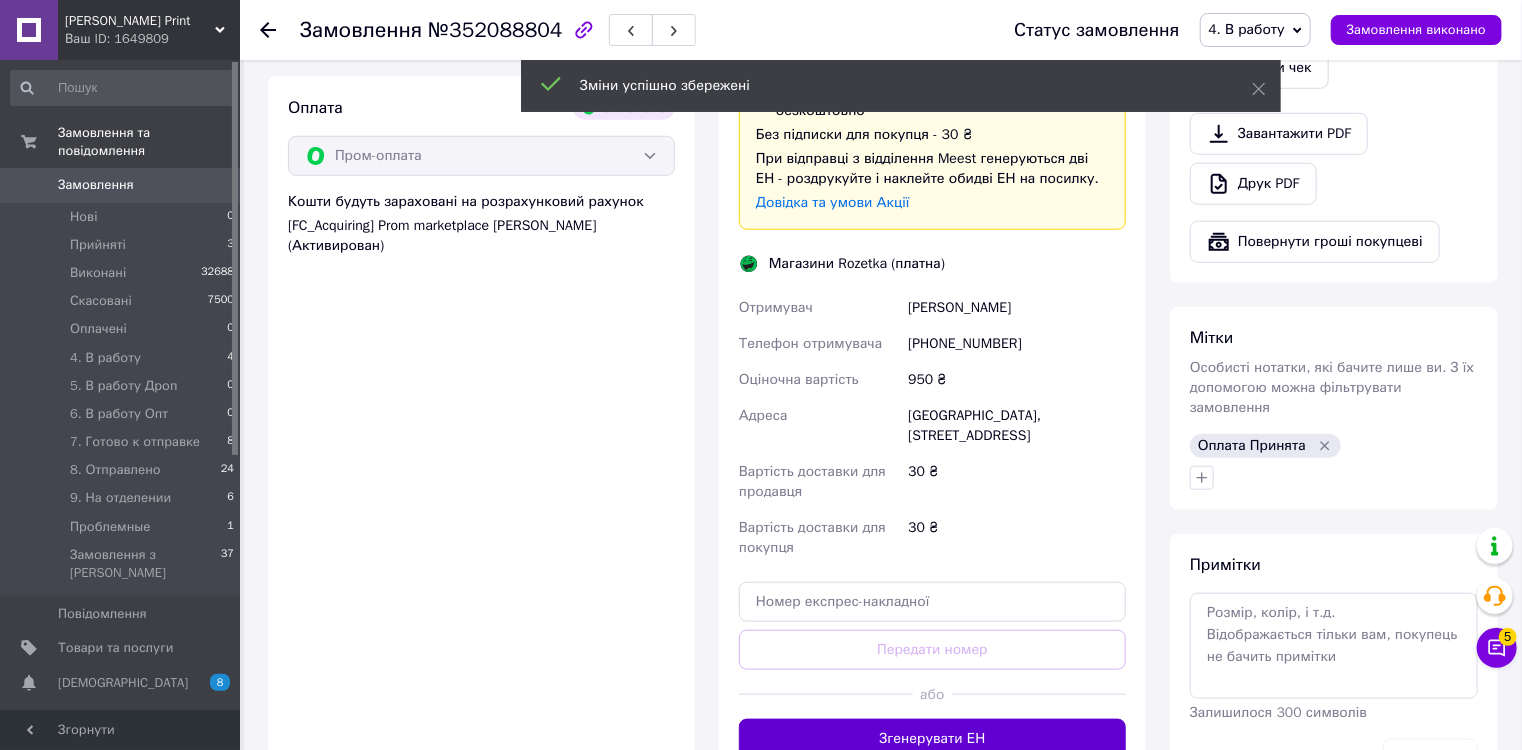 click on "Згенерувати ЕН" at bounding box center (932, 739) 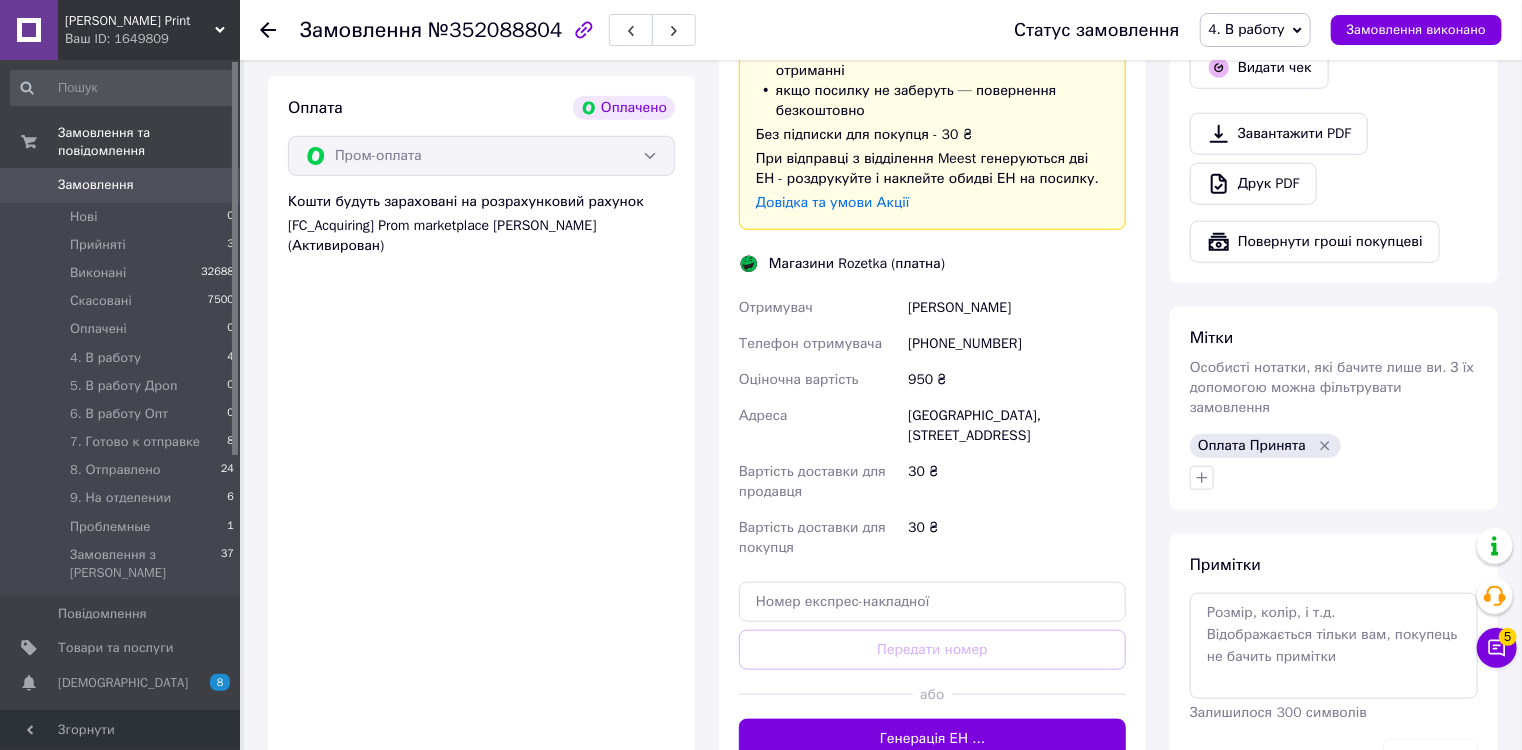 click on "4. В работу" at bounding box center [1255, 30] 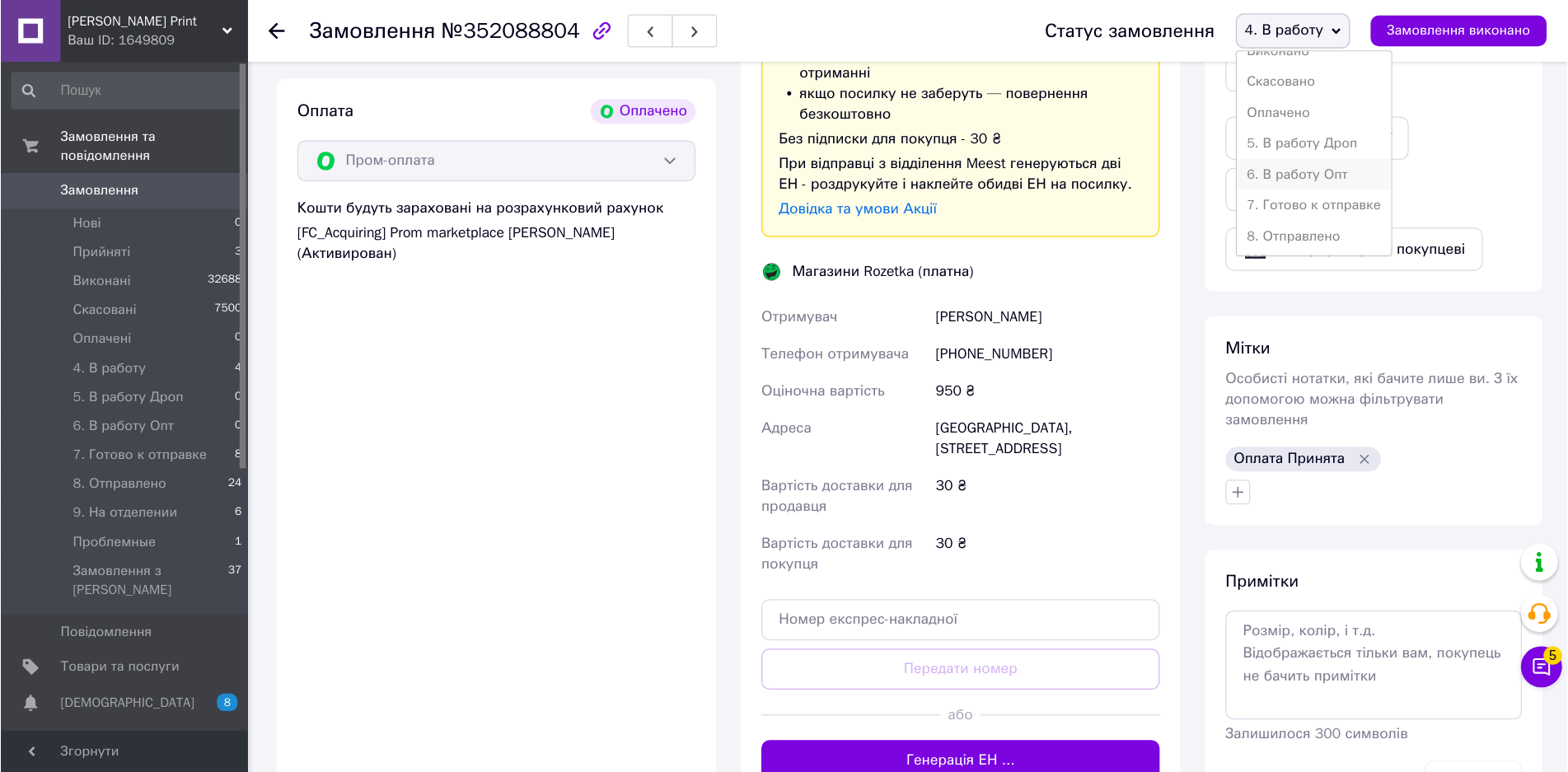 scroll, scrollTop: 66, scrollLeft: 0, axis: vertical 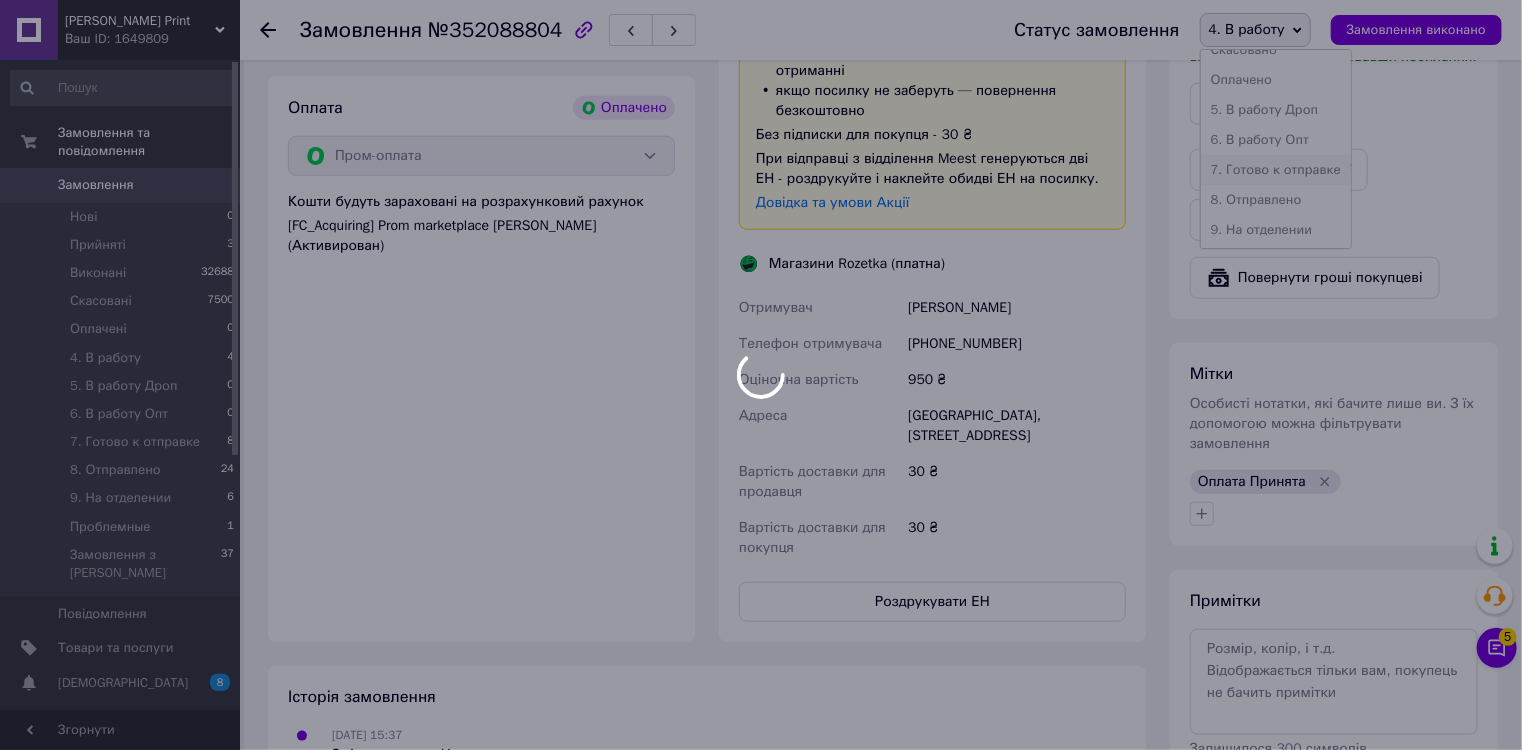 click on "Ramires Print Ваш ID: 1649809 Сайт Ramires Print Кабінет покупця Перевірити стан системи Сторінка на порталі Geek Fan Mix Довідка Вийти Замовлення та повідомлення Замовлення 0 Нові 0 Прийняті 3 Виконані 32688 Скасовані 7500 Оплачені 0 4. В работу 4 5. В работу Дроп 0 6. В работу Опт 0 7. Готово к отправке 8 8. Отправлено 24 9. На отделении 6 Проблемные 1 Замовлення з Розетки 37 Повідомлення 0 Товари та послуги Сповіщення 8 0 Показники роботи компанії Панель управління Відгуки Покупатели Каталог ProSale Аналітика Інструменти веб-майстра та SEO Маркет - 21% *" at bounding box center [761, 174] 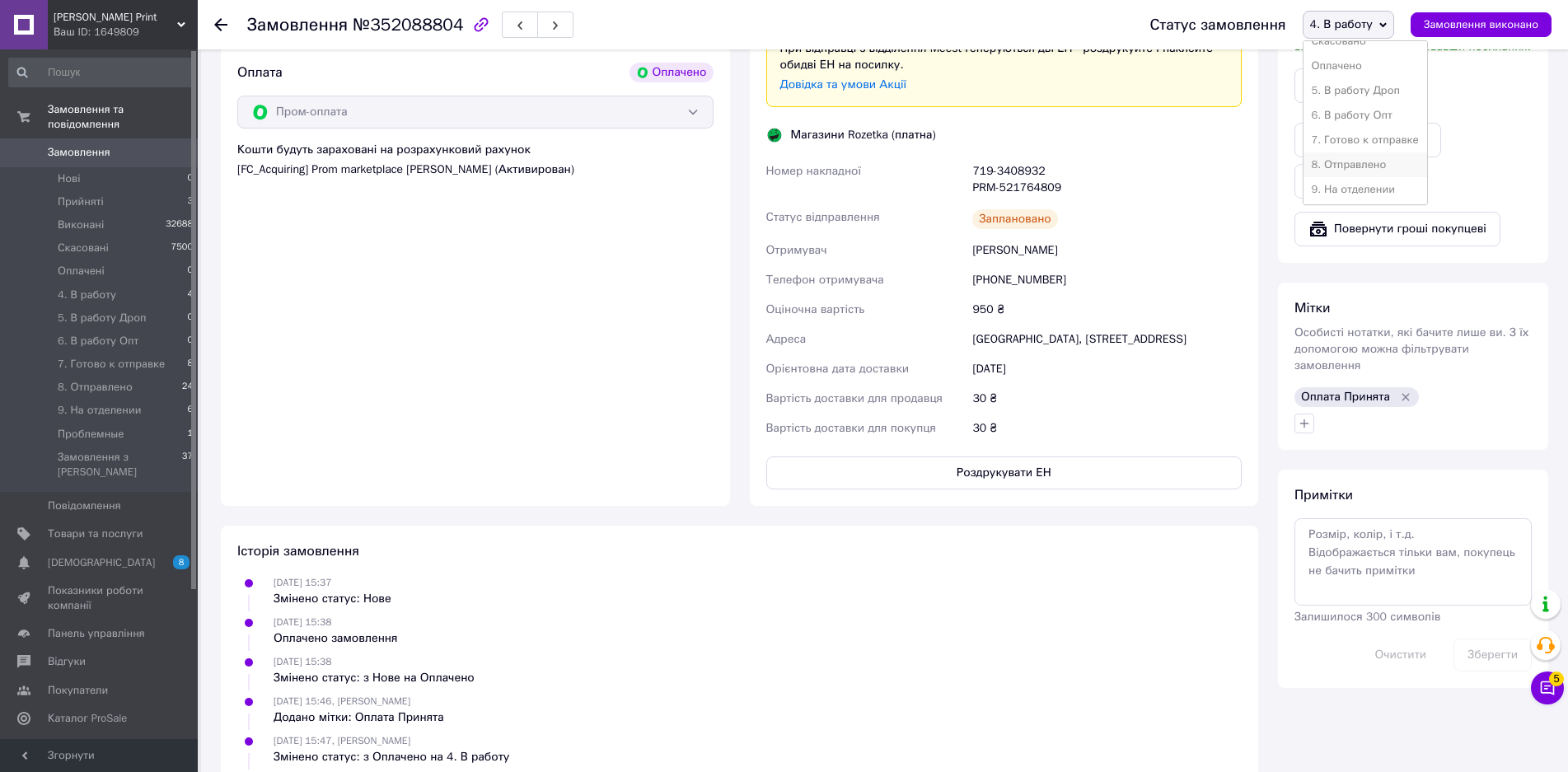 scroll, scrollTop: 66, scrollLeft: 0, axis: vertical 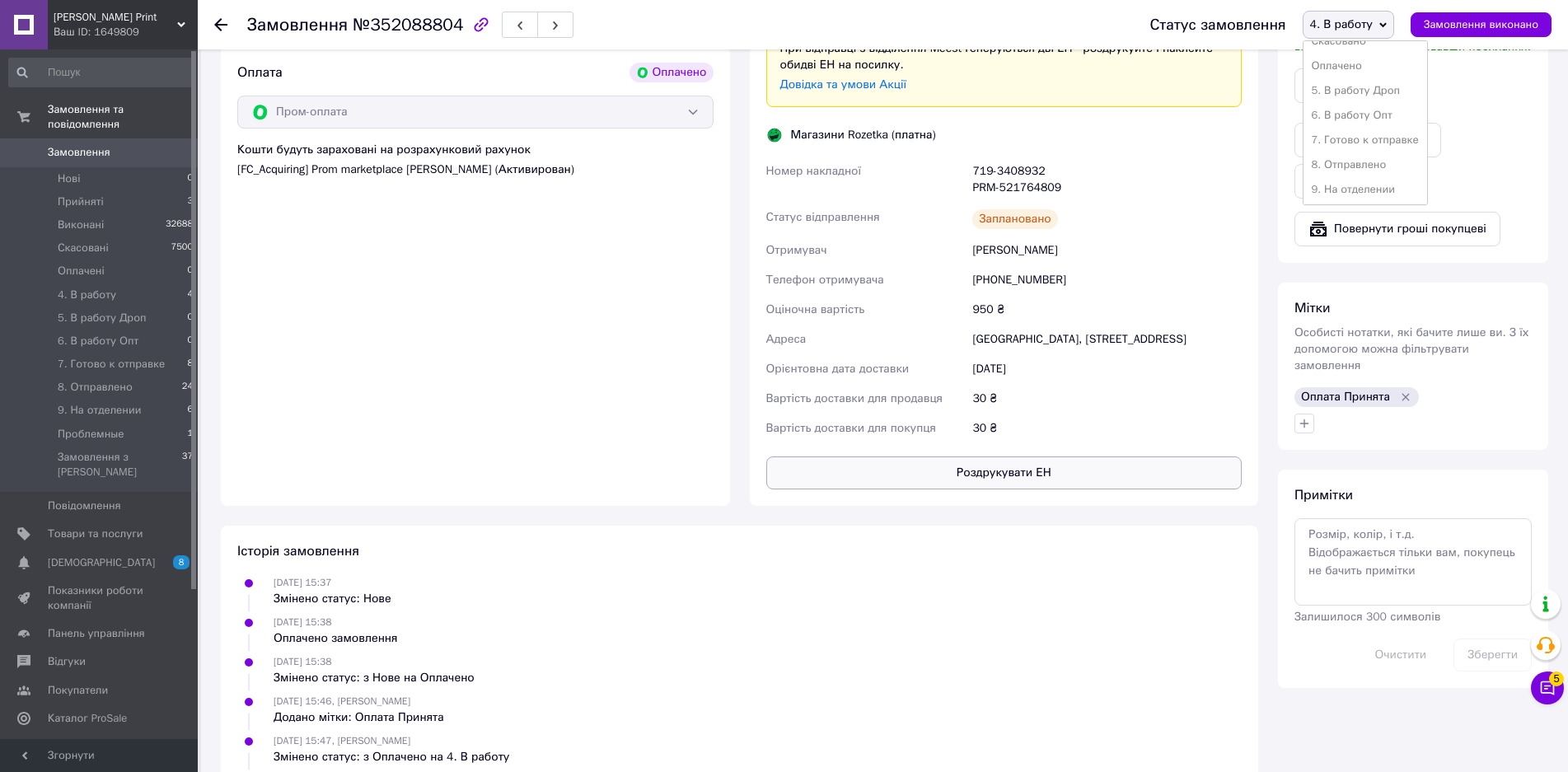 click on "Роздрукувати ЕН" at bounding box center [1004, 473] 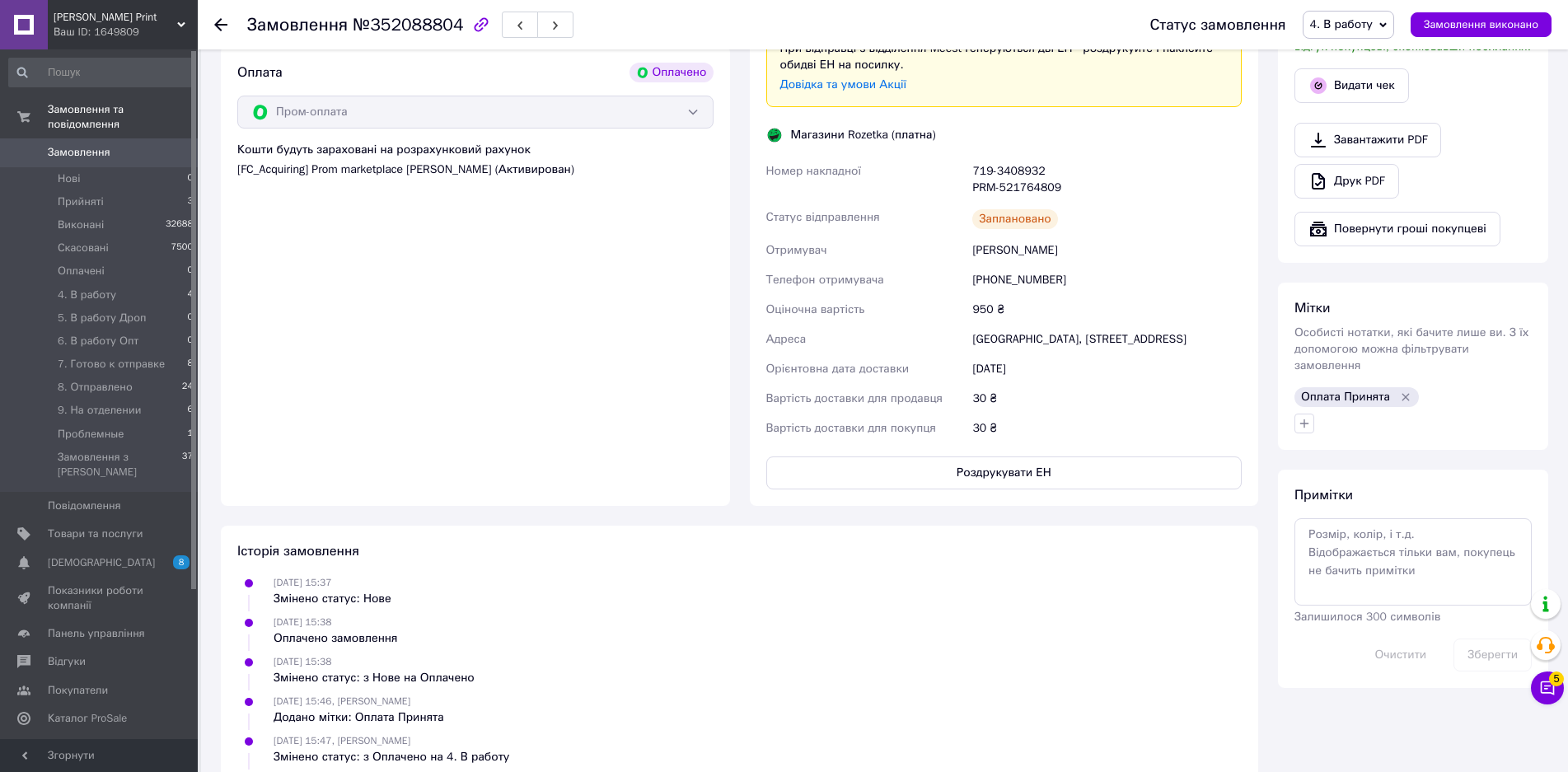 scroll, scrollTop: 16, scrollLeft: 0, axis: vertical 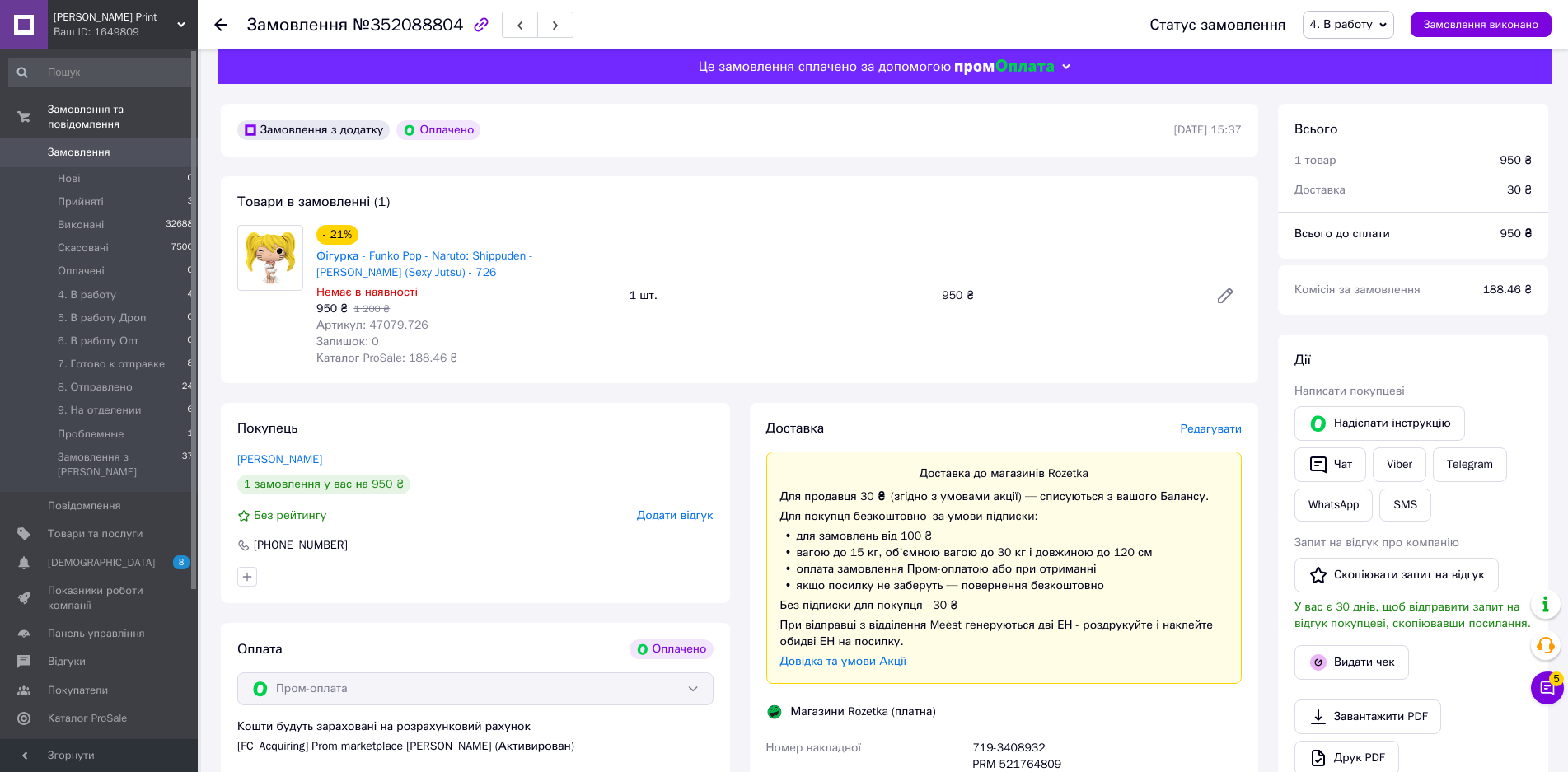 click on "4. В работу" at bounding box center [1341, 24] 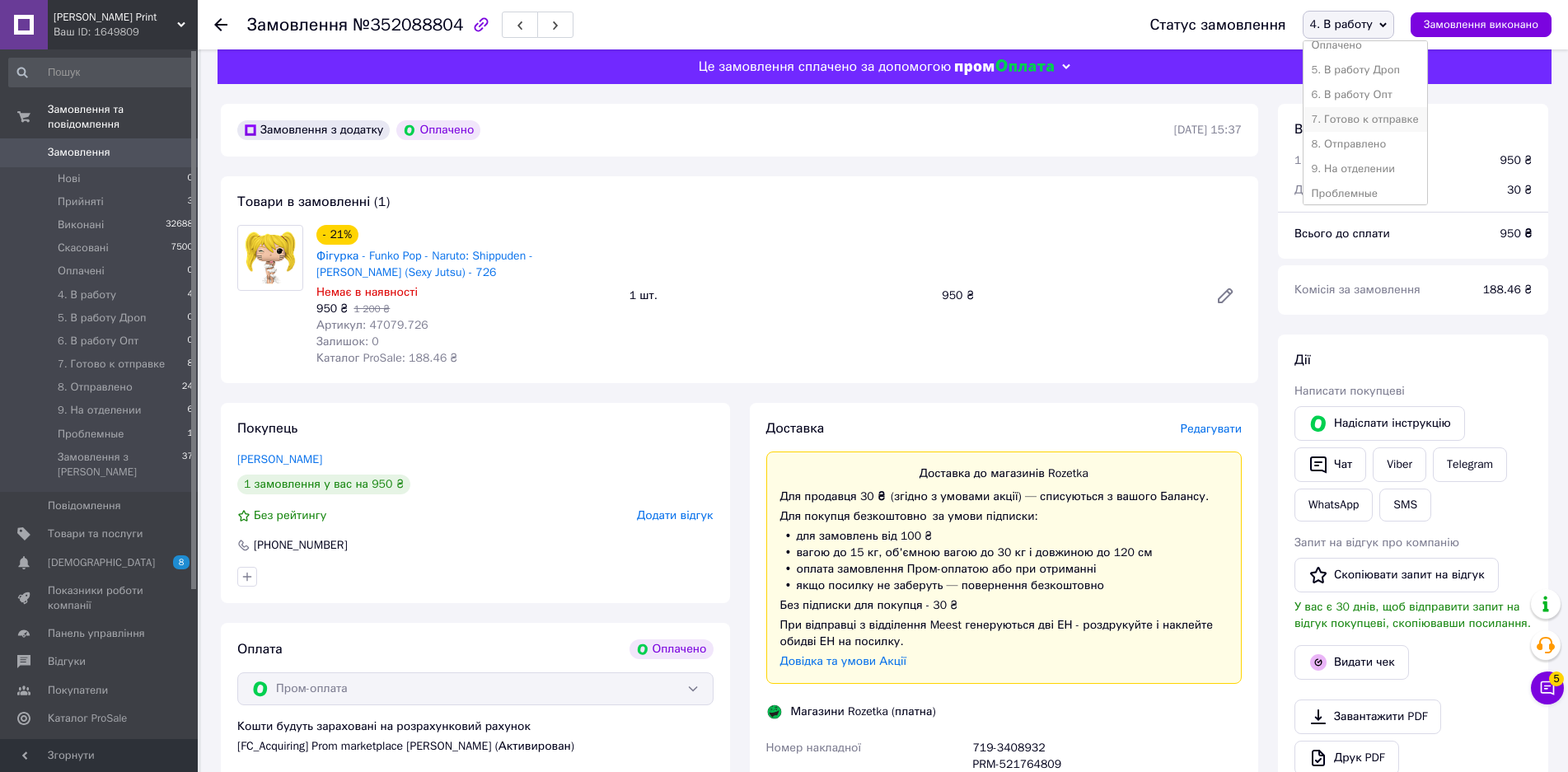 scroll, scrollTop: 92, scrollLeft: 0, axis: vertical 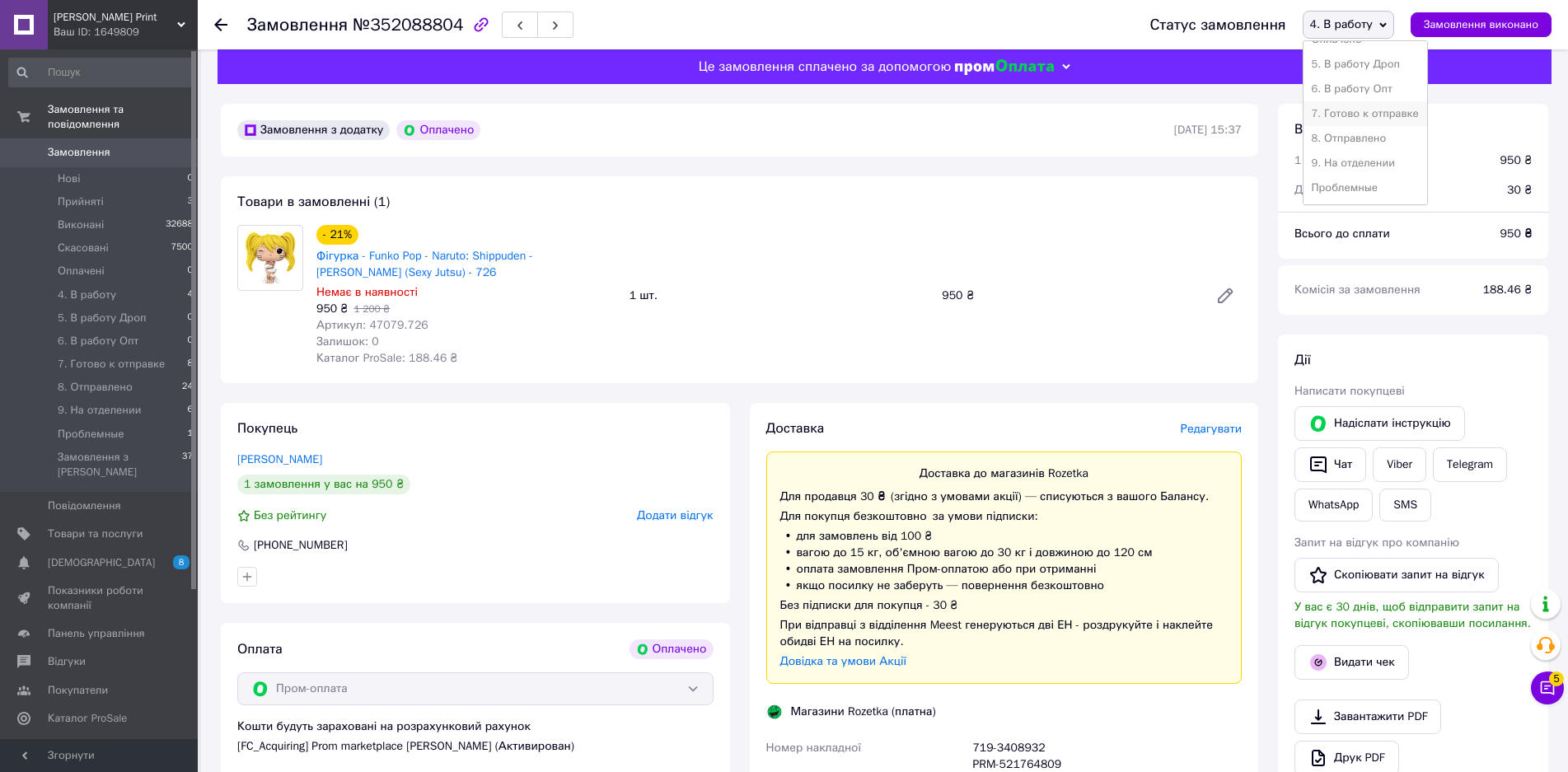 click on "7. Готово к отправке" at bounding box center (1365, 114) 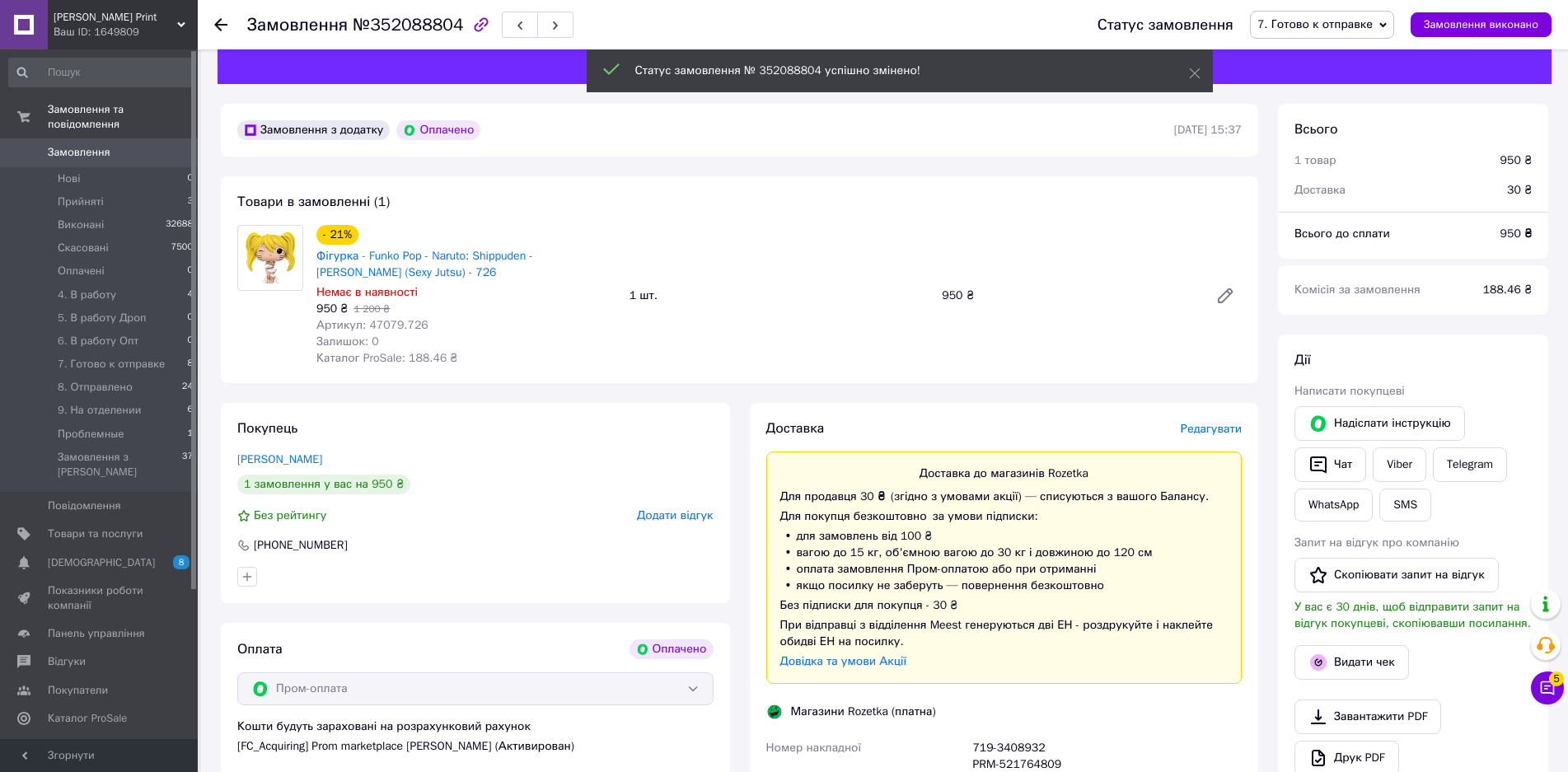 click 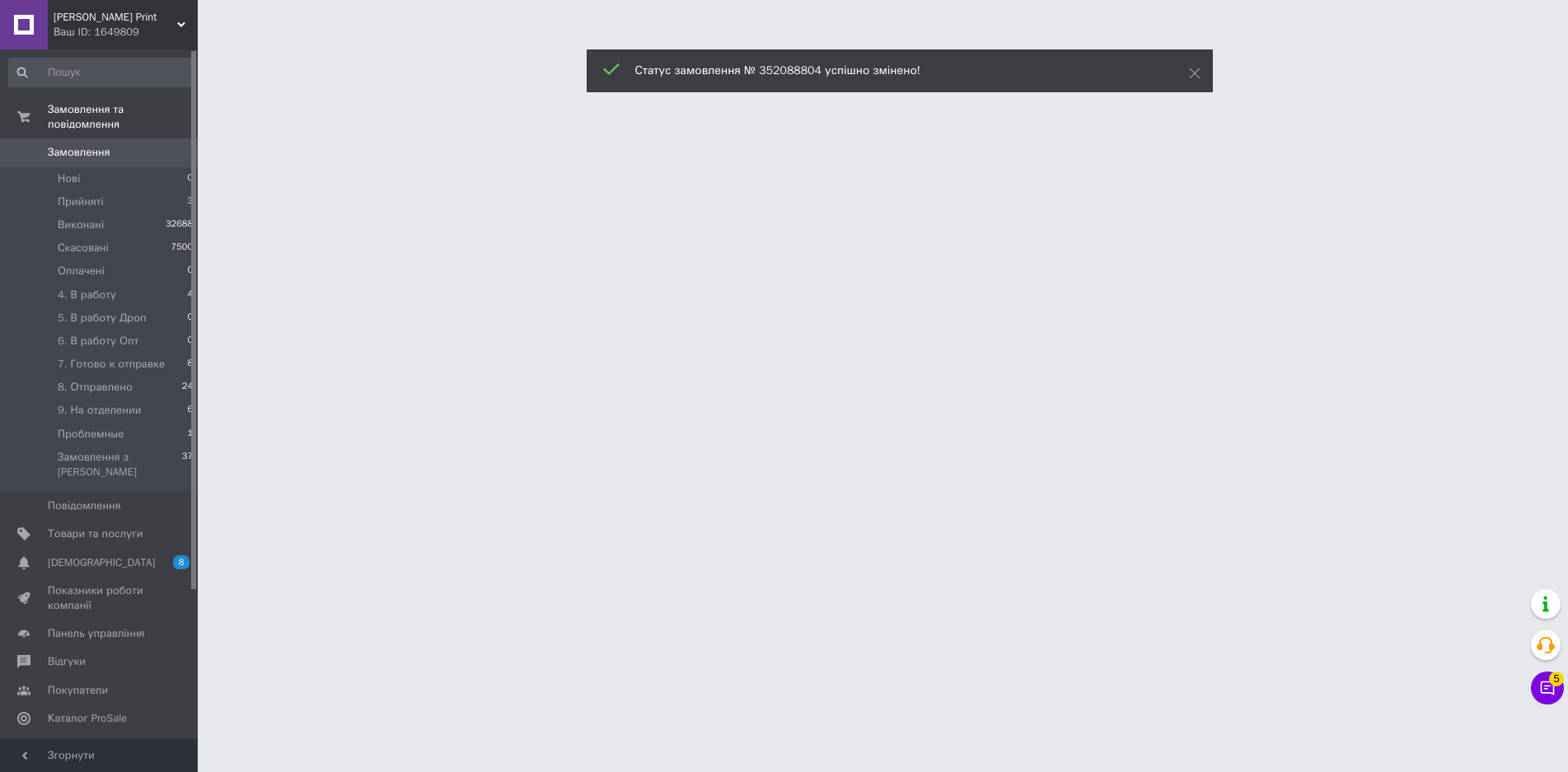 scroll, scrollTop: 0, scrollLeft: 0, axis: both 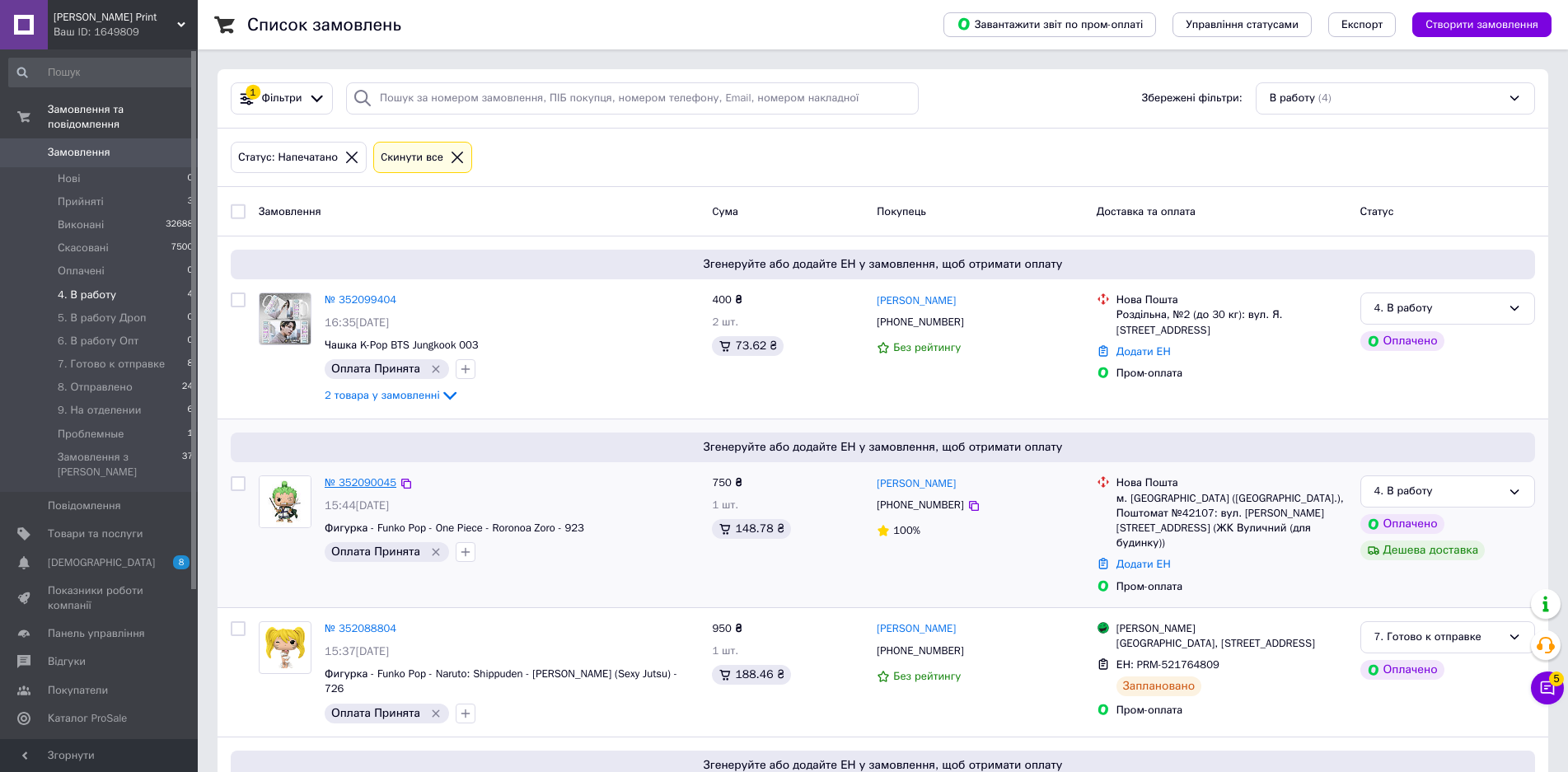 click on "№ 352090045" at bounding box center [360, 482] 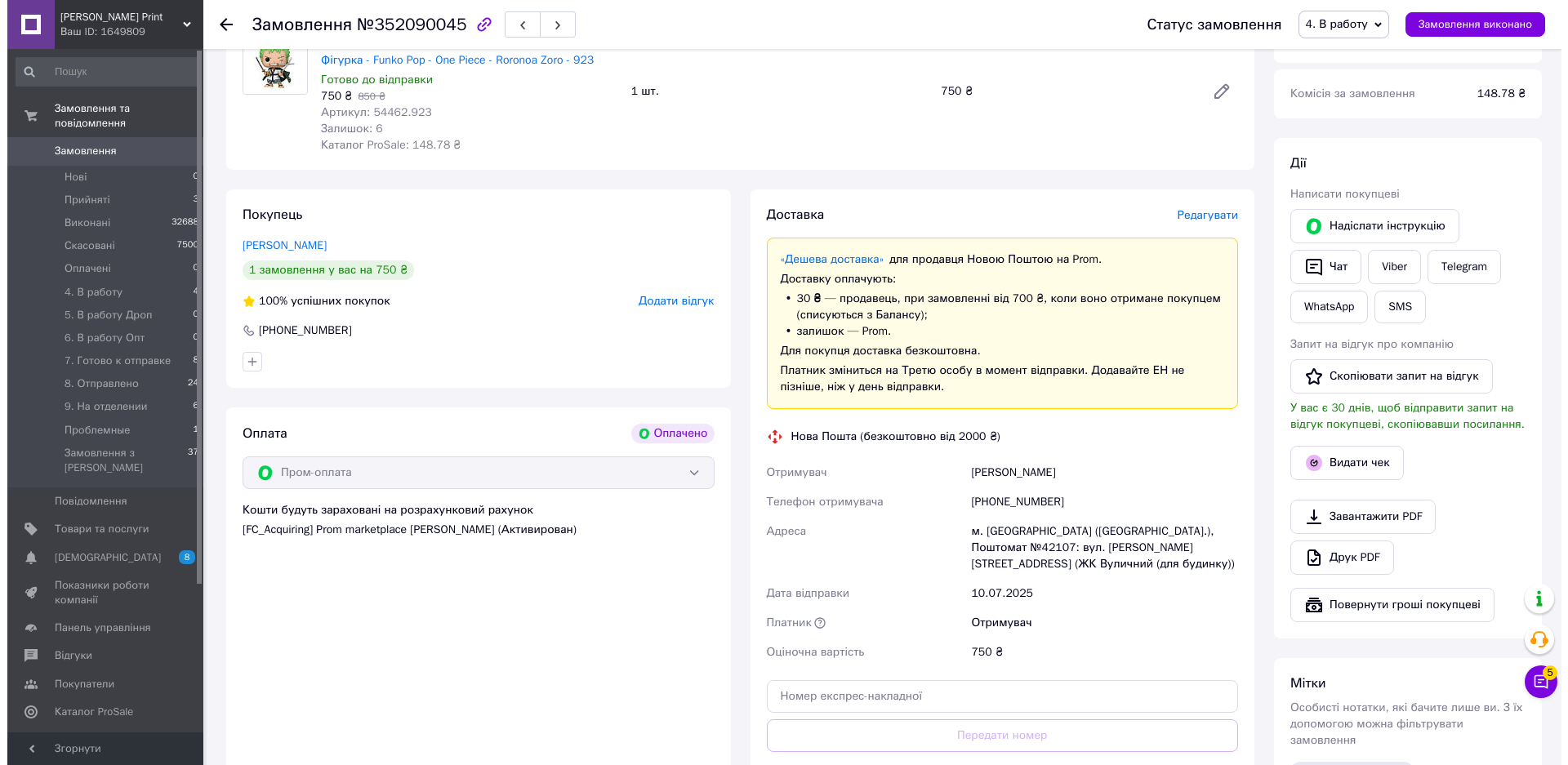 scroll, scrollTop: 245, scrollLeft: 0, axis: vertical 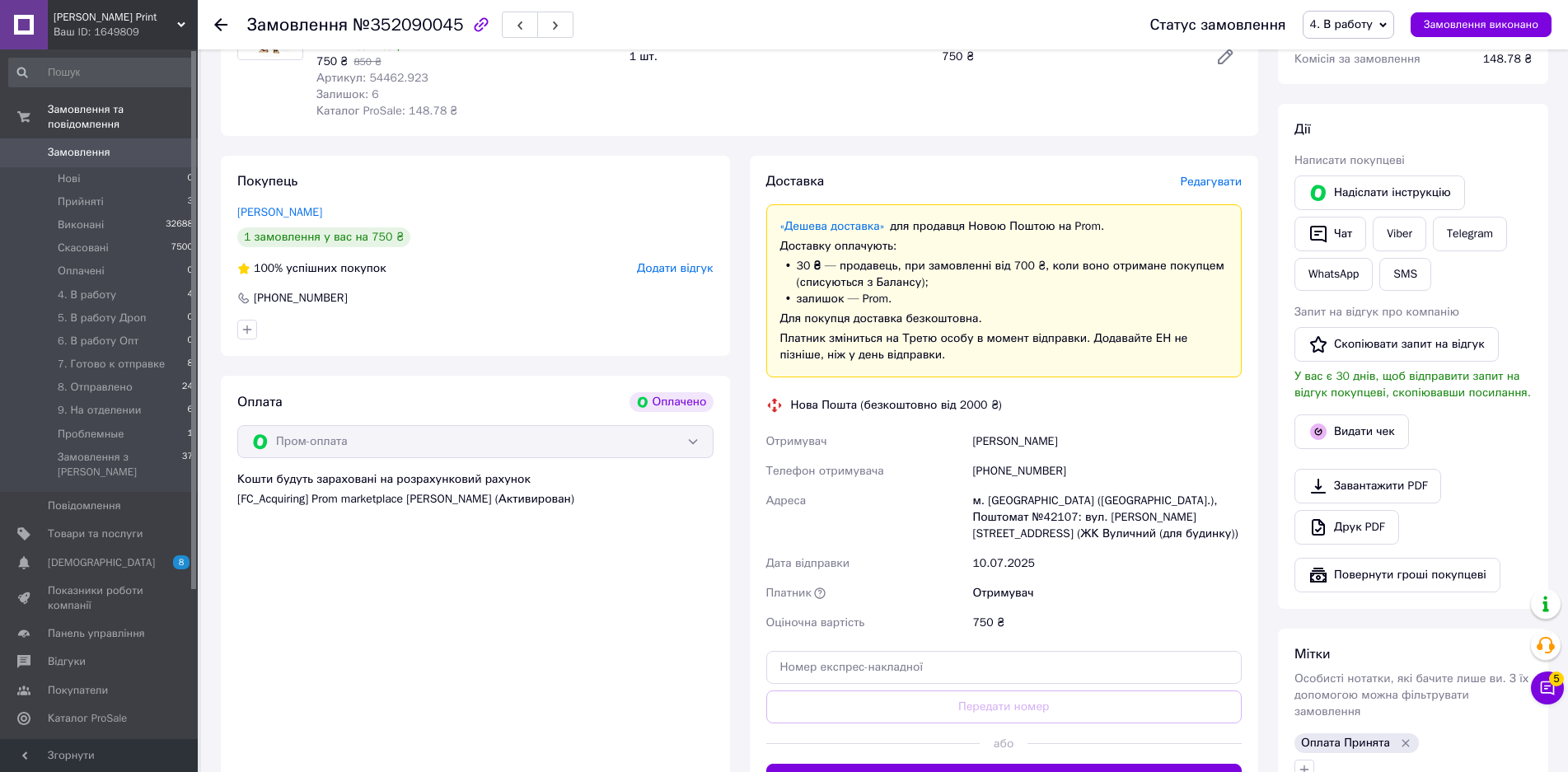 click on "Редагувати" at bounding box center [1211, 181] 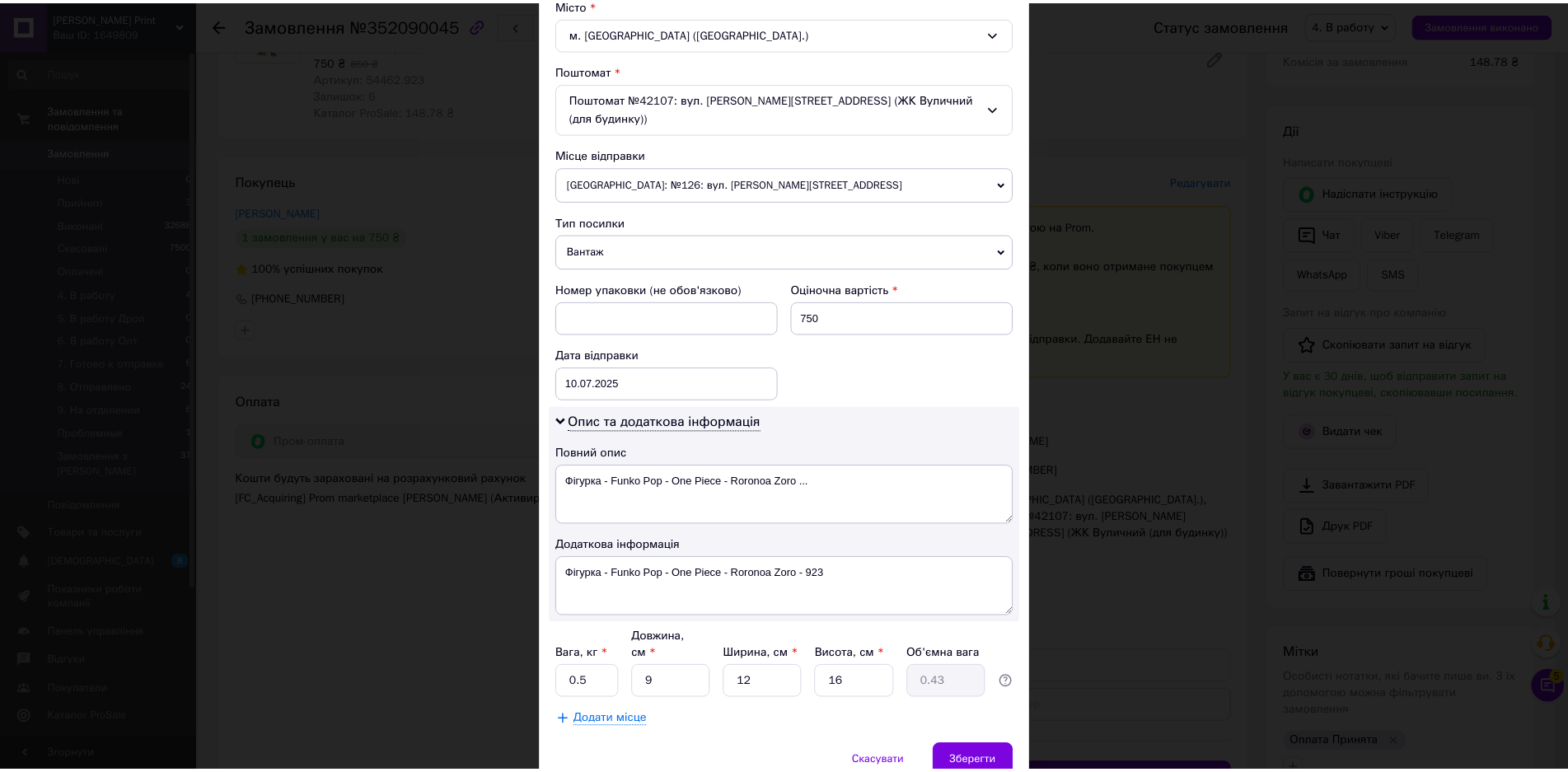scroll, scrollTop: 494, scrollLeft: 0, axis: vertical 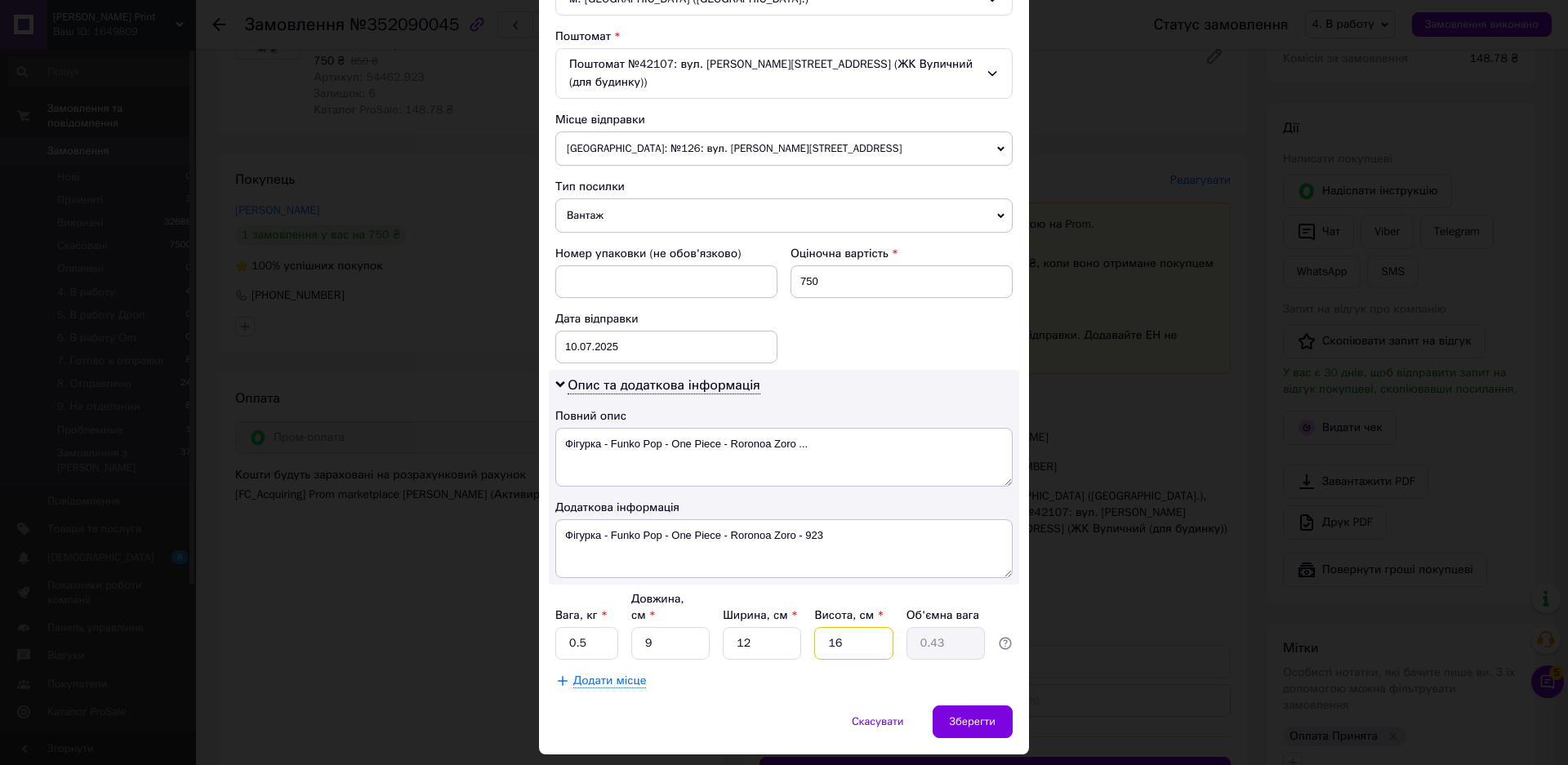 click on "16" at bounding box center (853, 643) 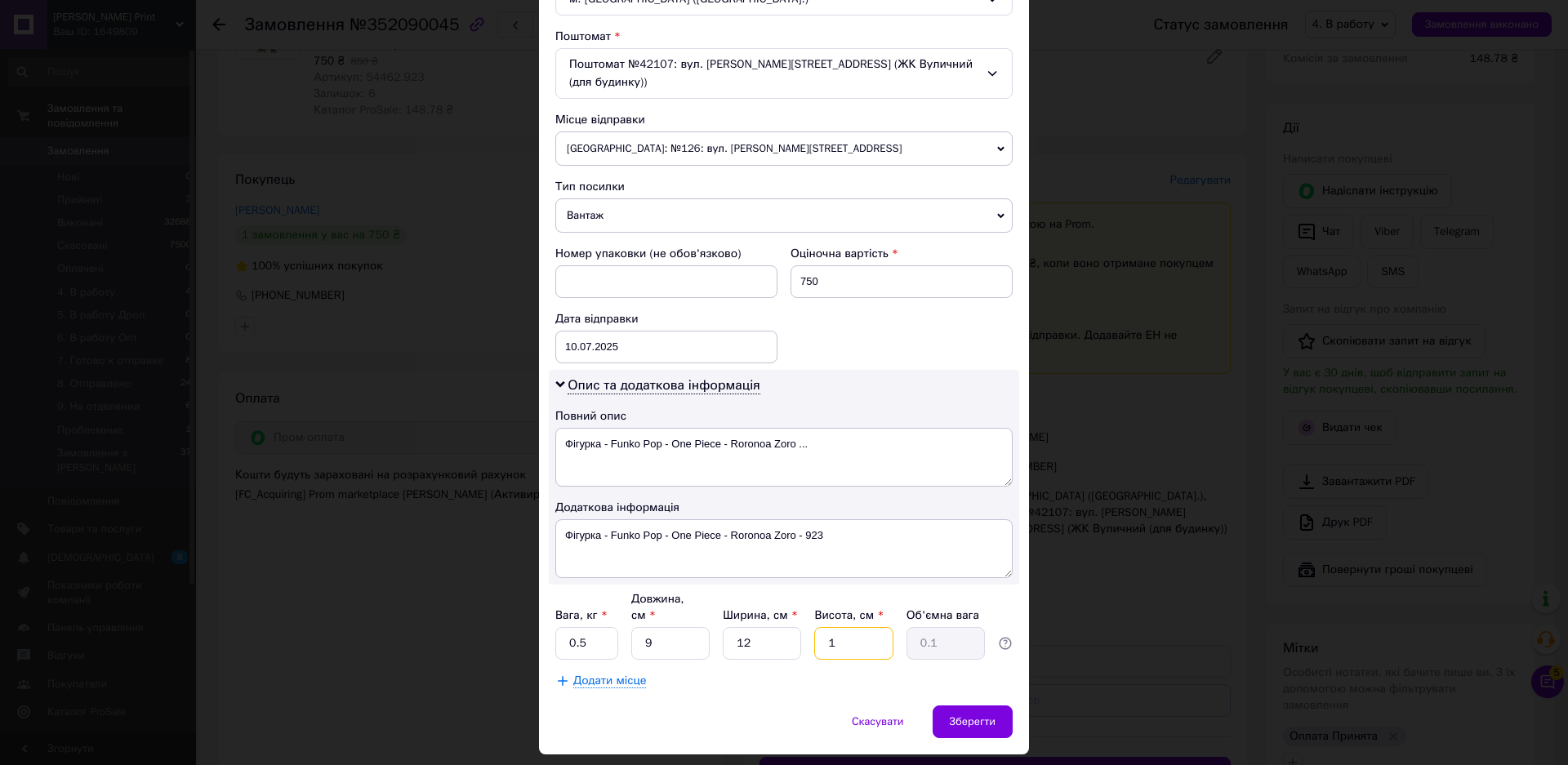 type on "17" 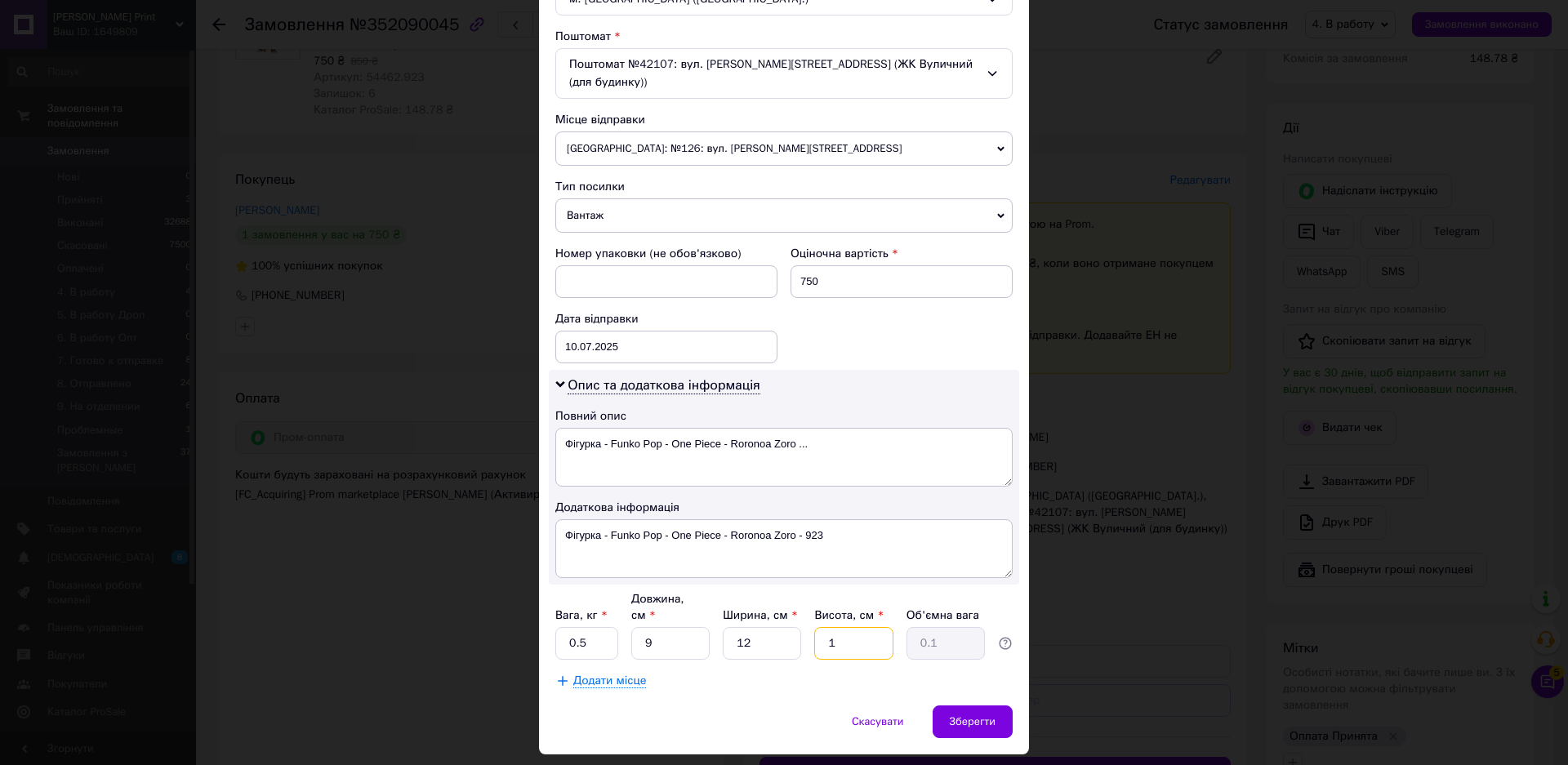 type on "0.46" 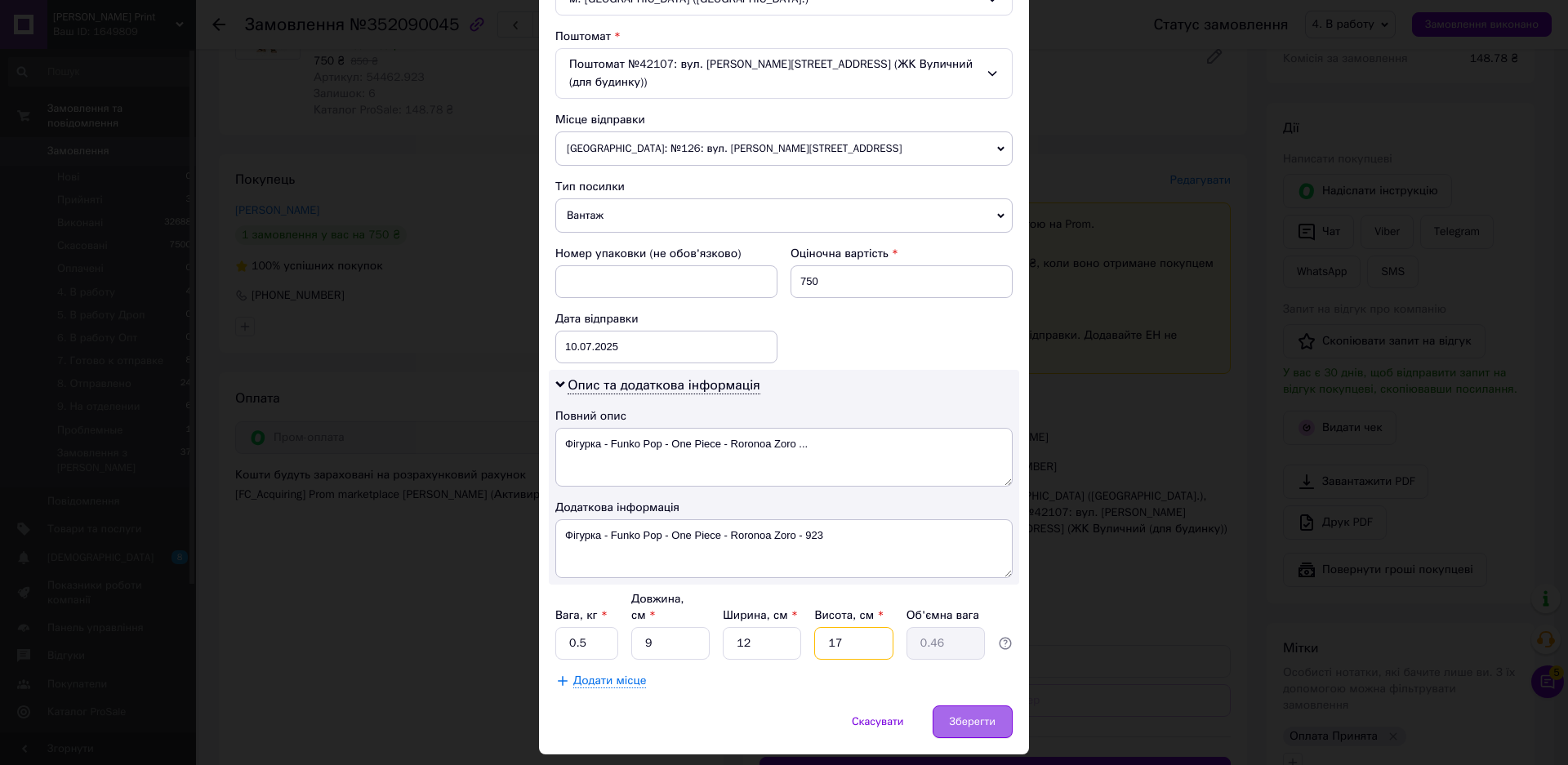 type on "17" 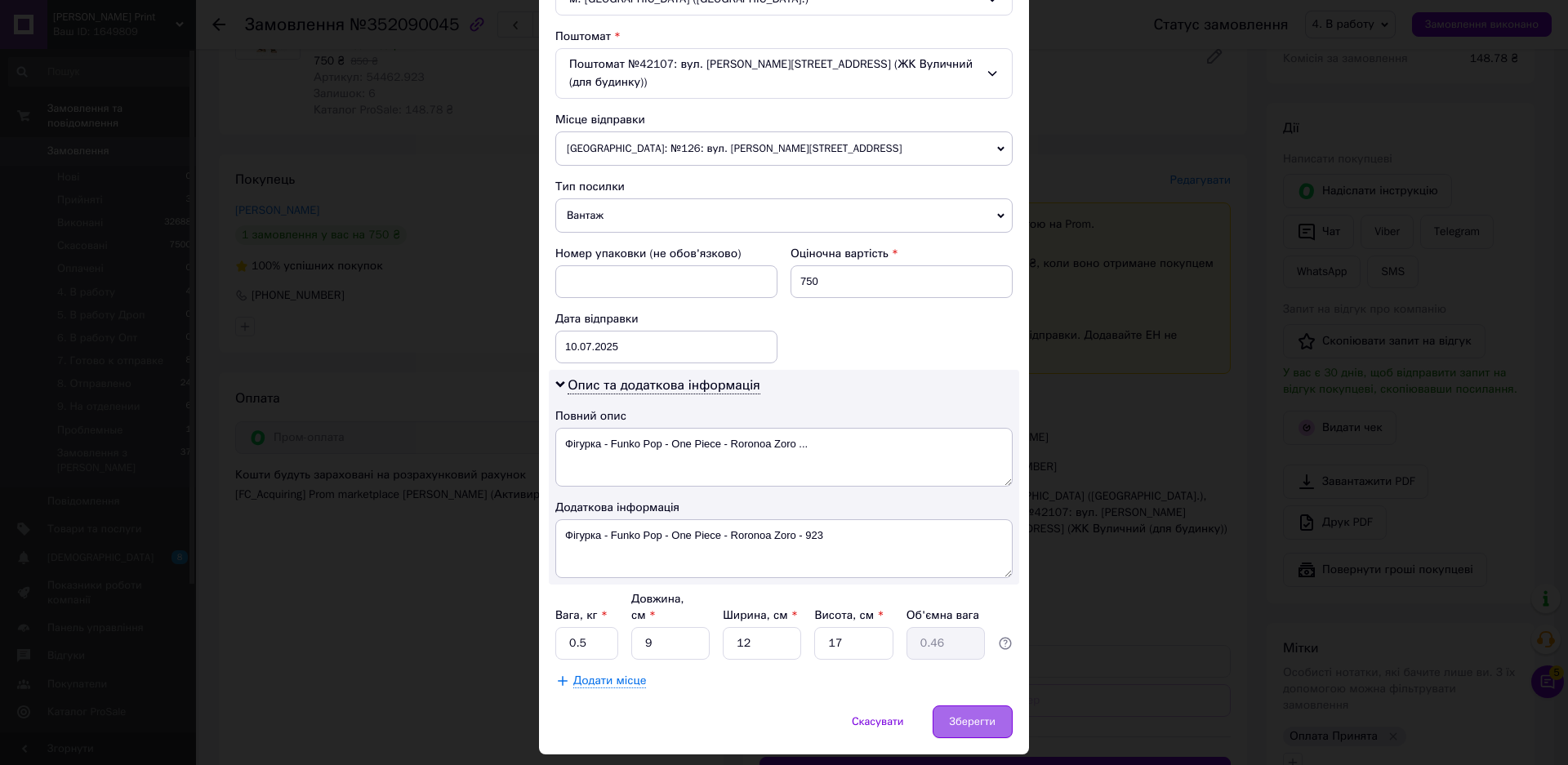 click on "Зберегти" at bounding box center (973, 722) 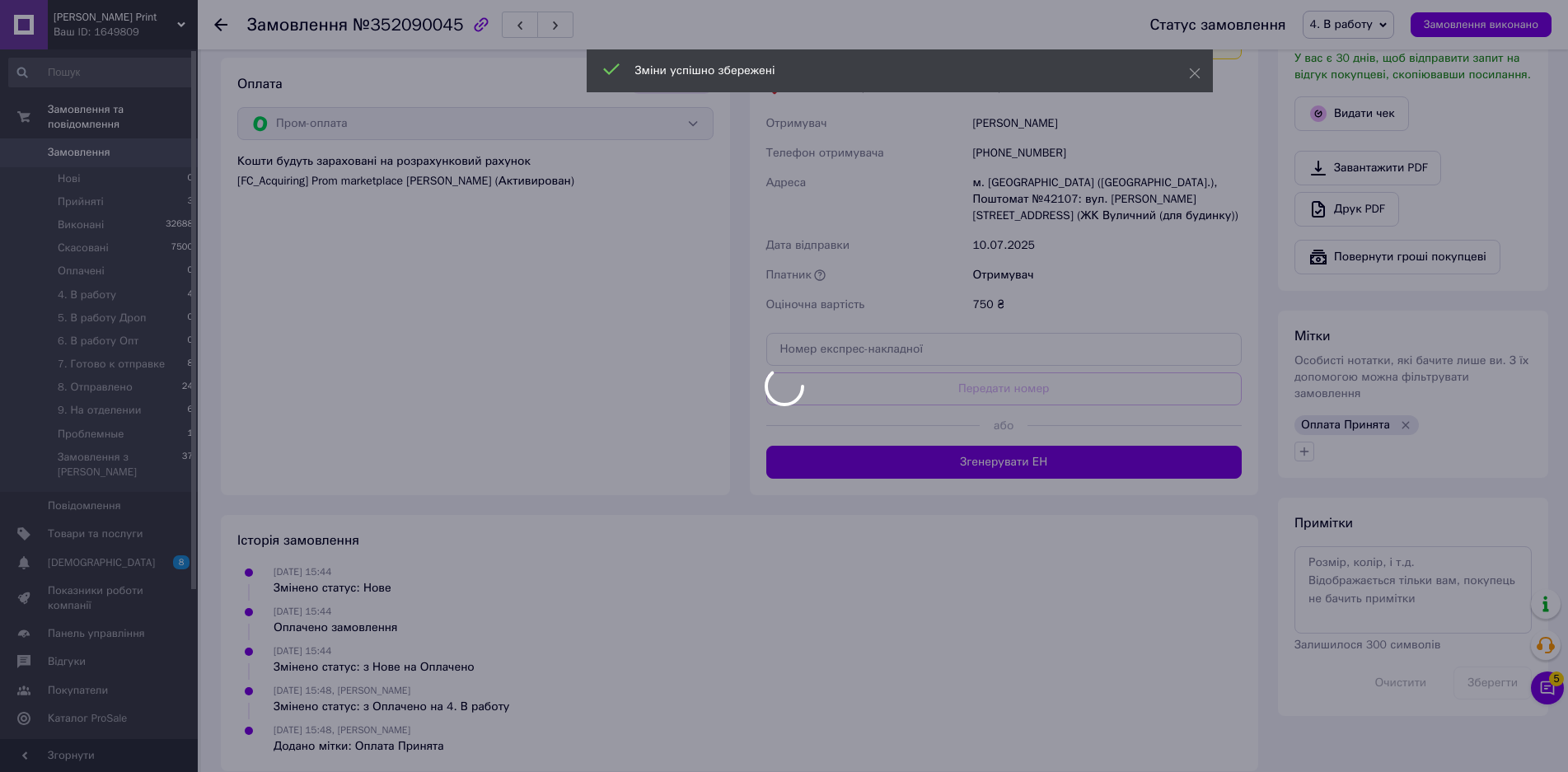 scroll, scrollTop: 568, scrollLeft: 0, axis: vertical 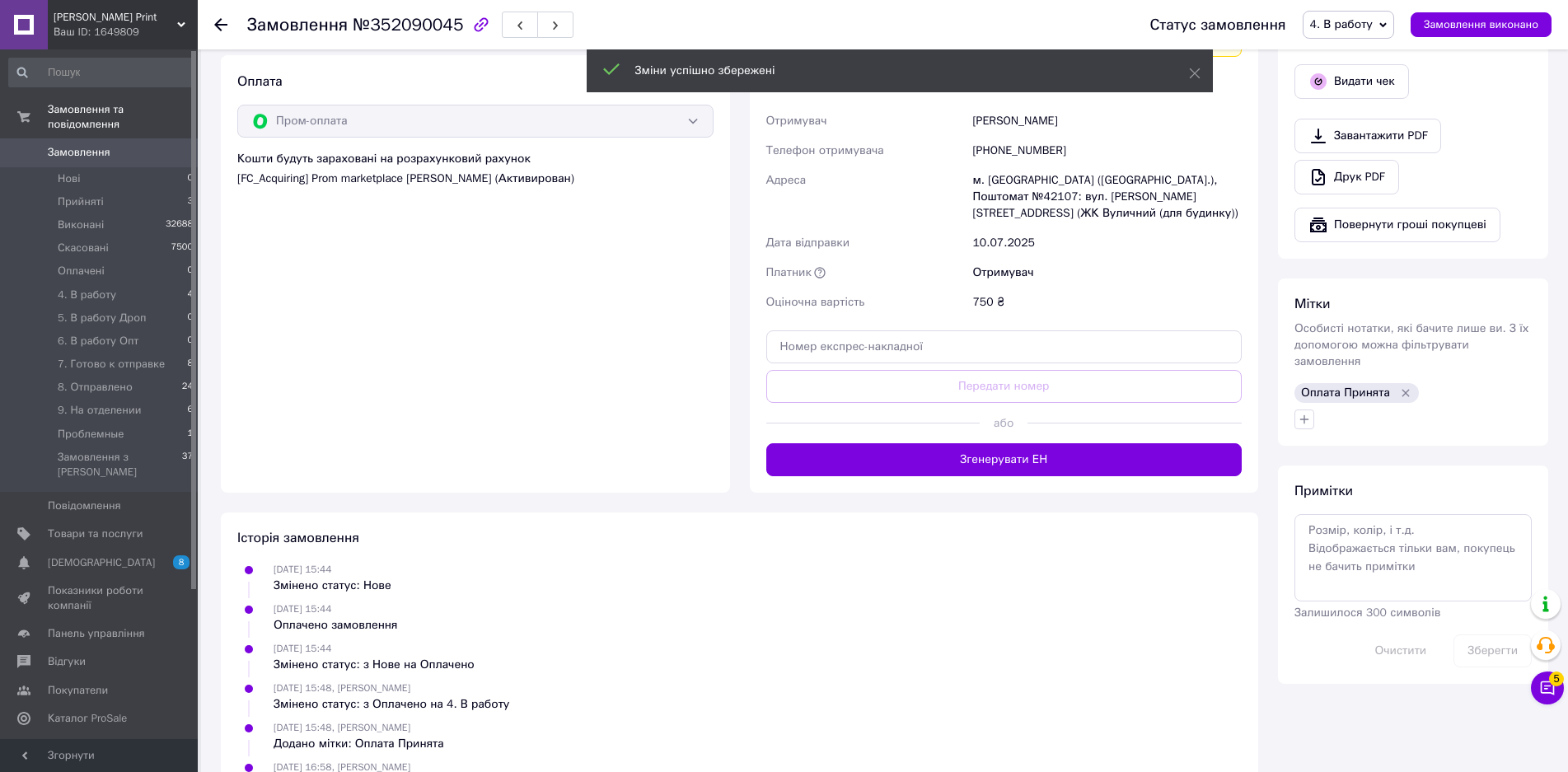 drag, startPoint x: 1026, startPoint y: 439, endPoint x: 1098, endPoint y: 280, distance: 174.54226 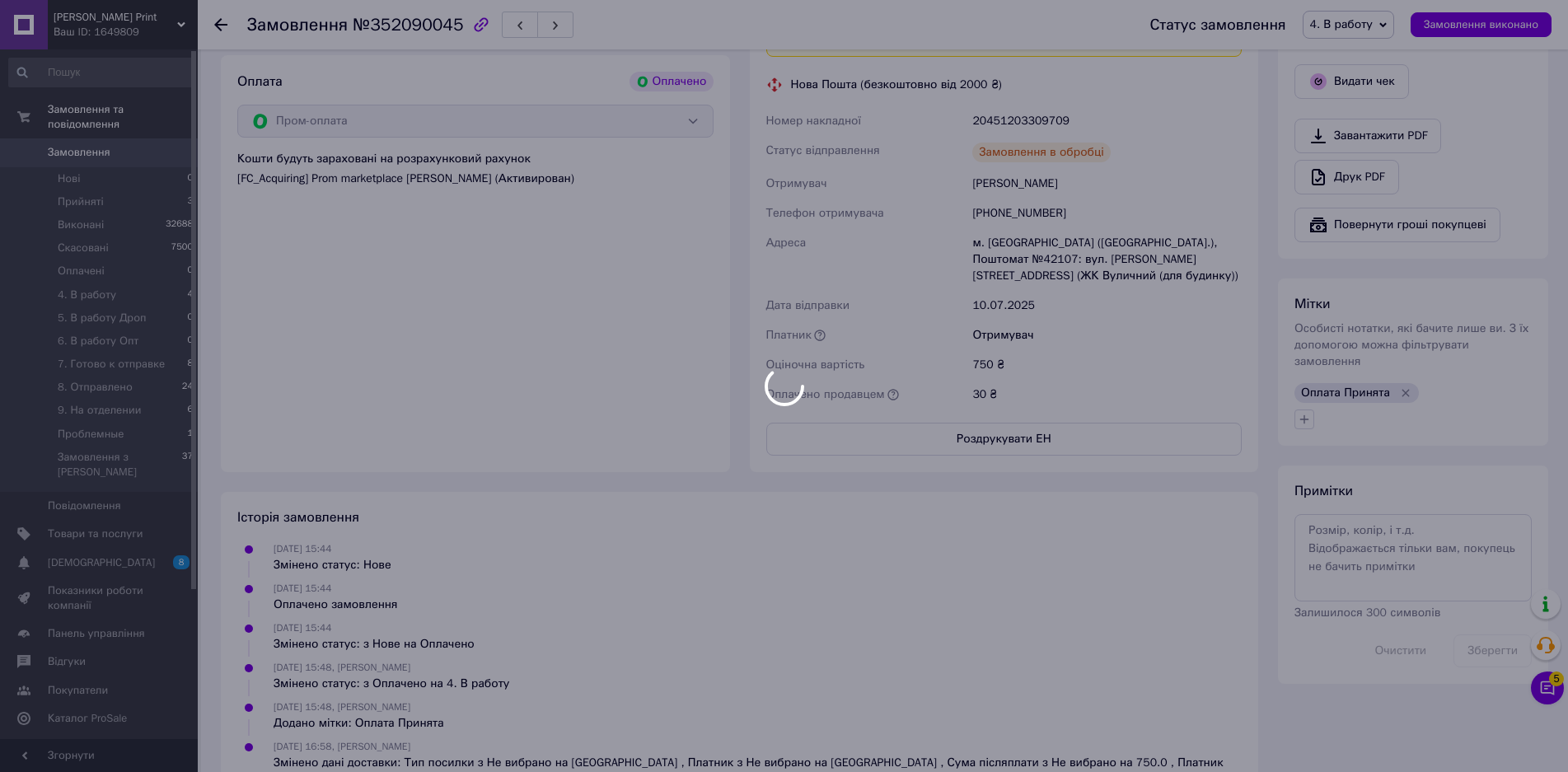 click at bounding box center [784, 386] 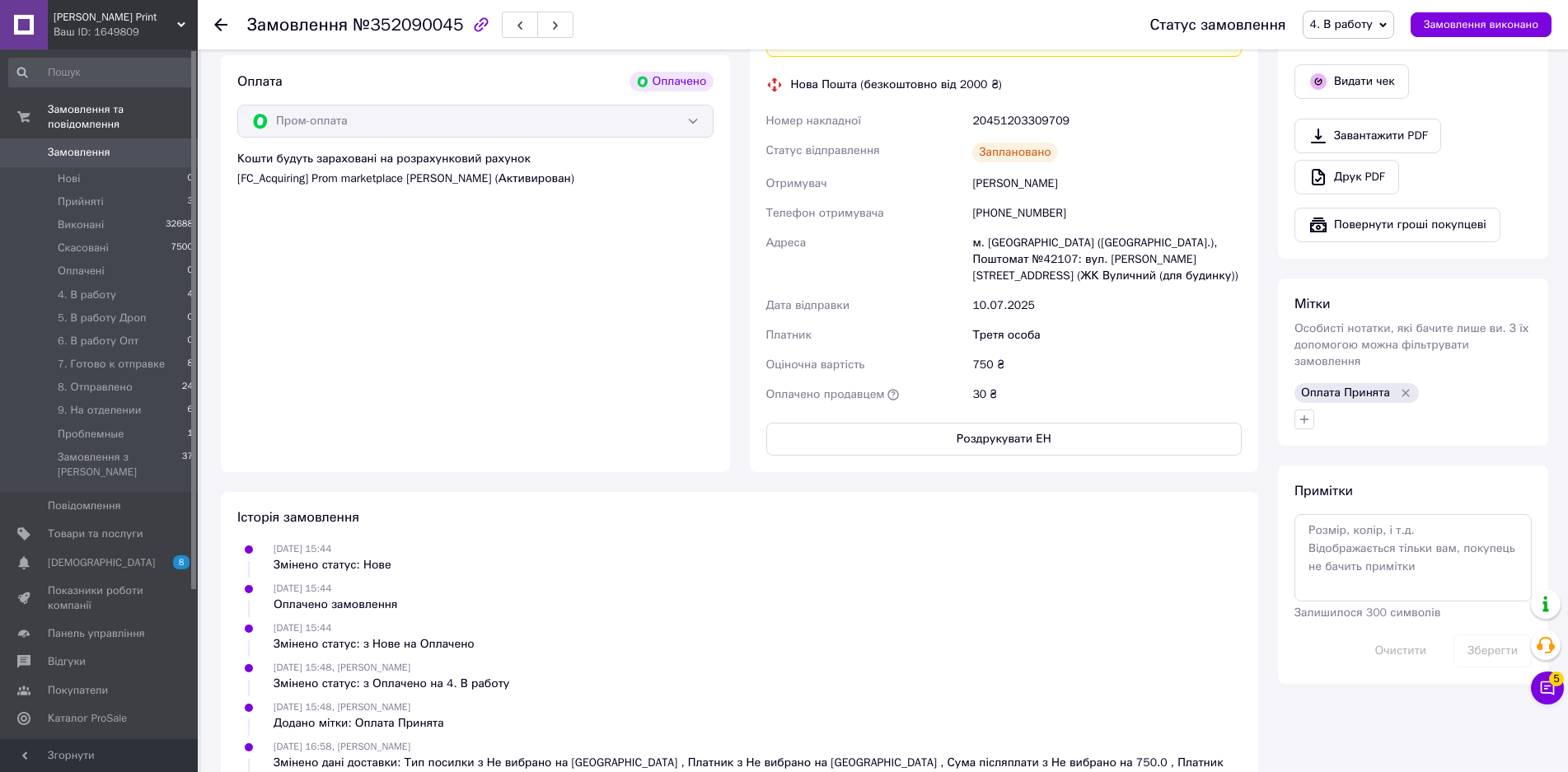 click on "4. В работу" at bounding box center (1341, 24) 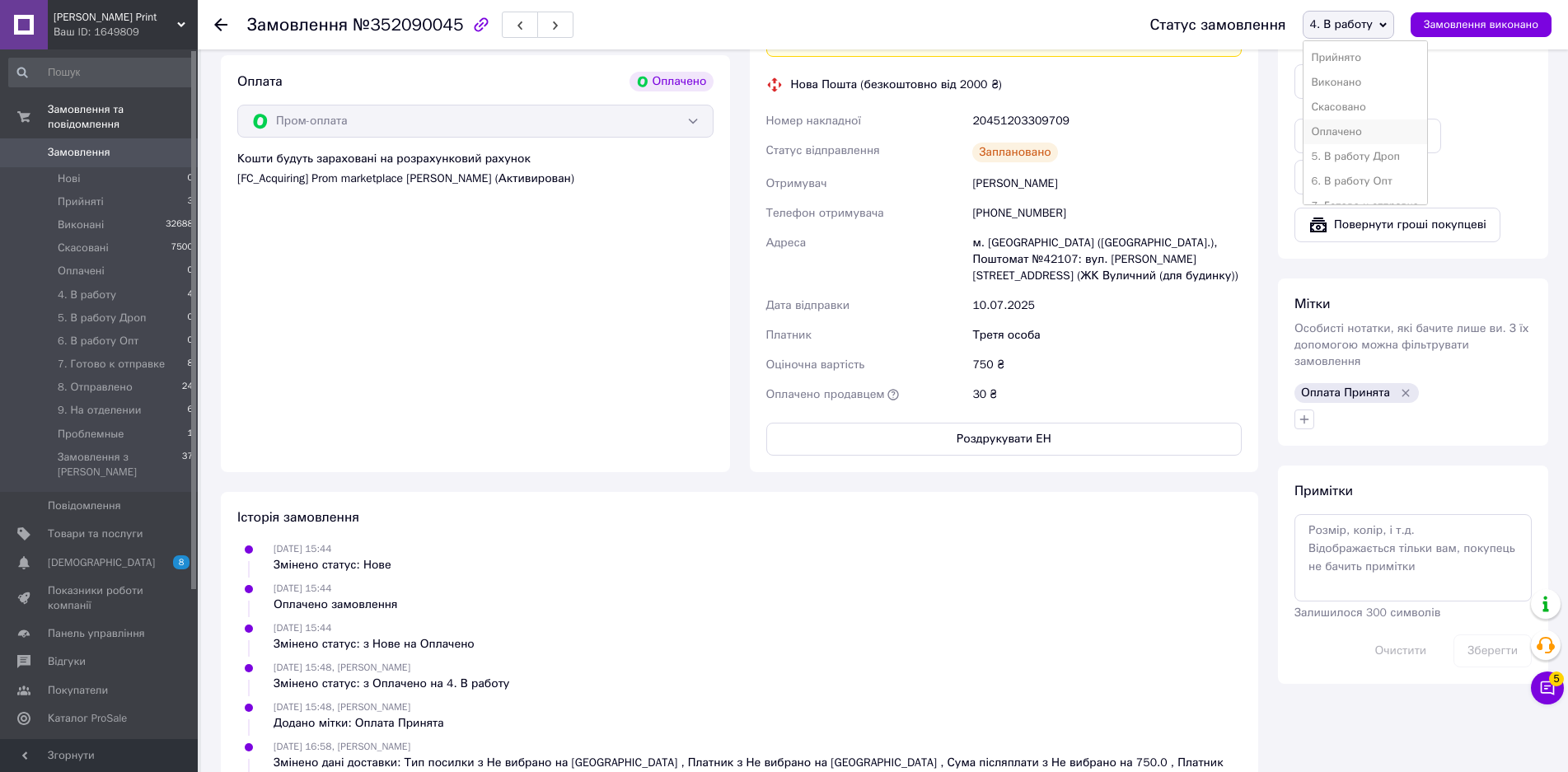 scroll, scrollTop: 82, scrollLeft: 0, axis: vertical 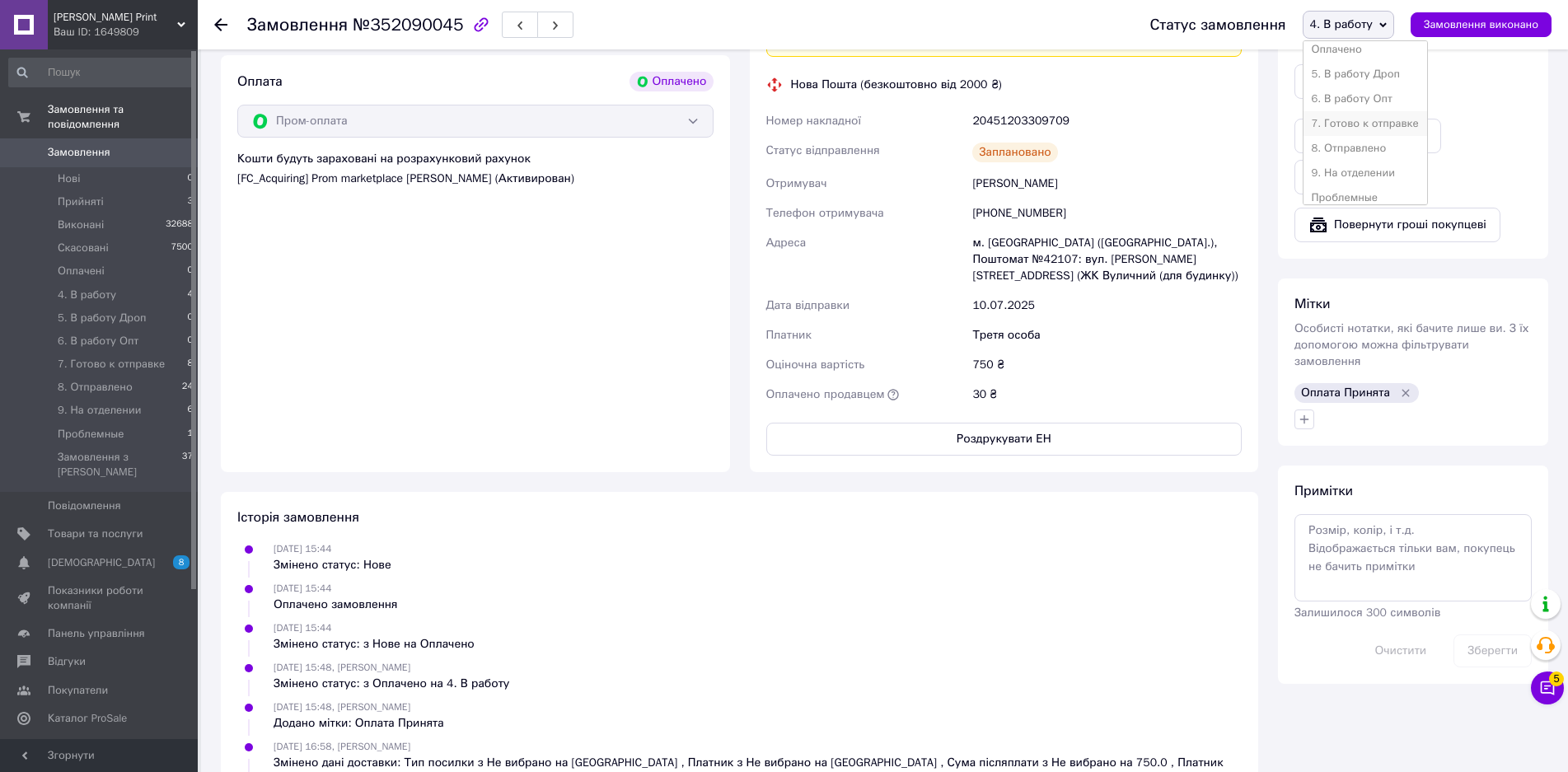 click on "7. Готово к отправке" at bounding box center (1365, 124) 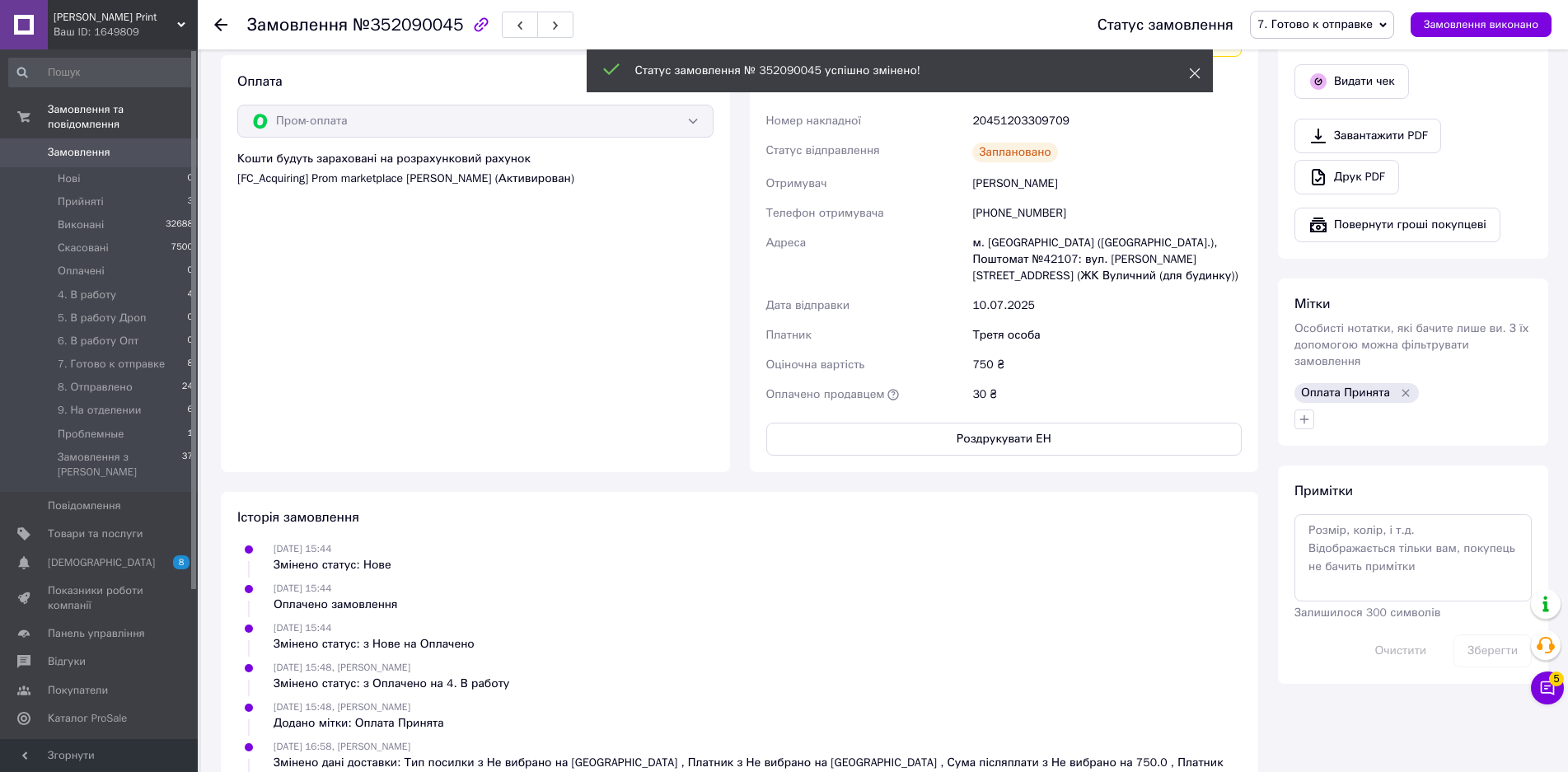 click 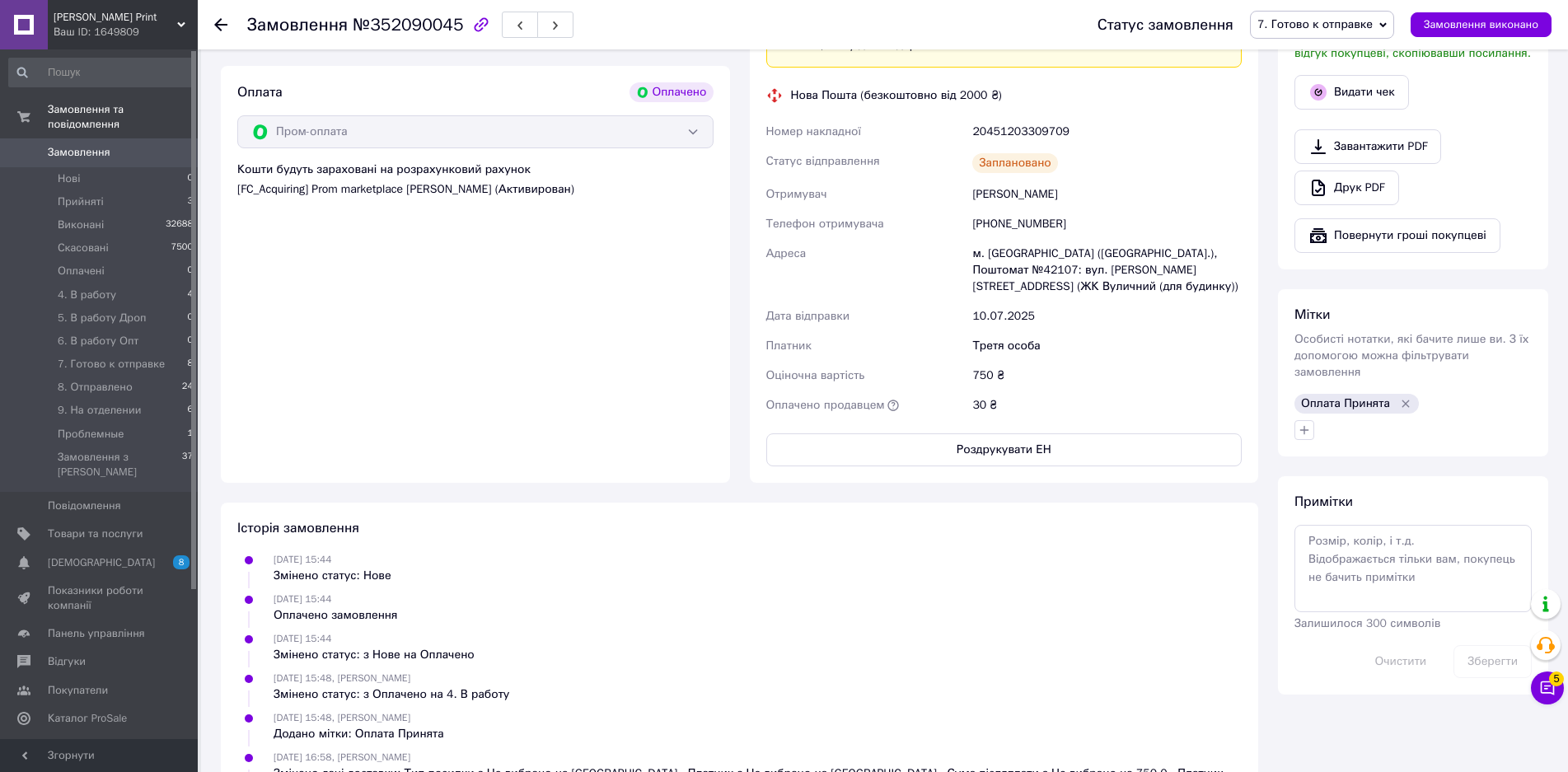 scroll, scrollTop: 485, scrollLeft: 0, axis: vertical 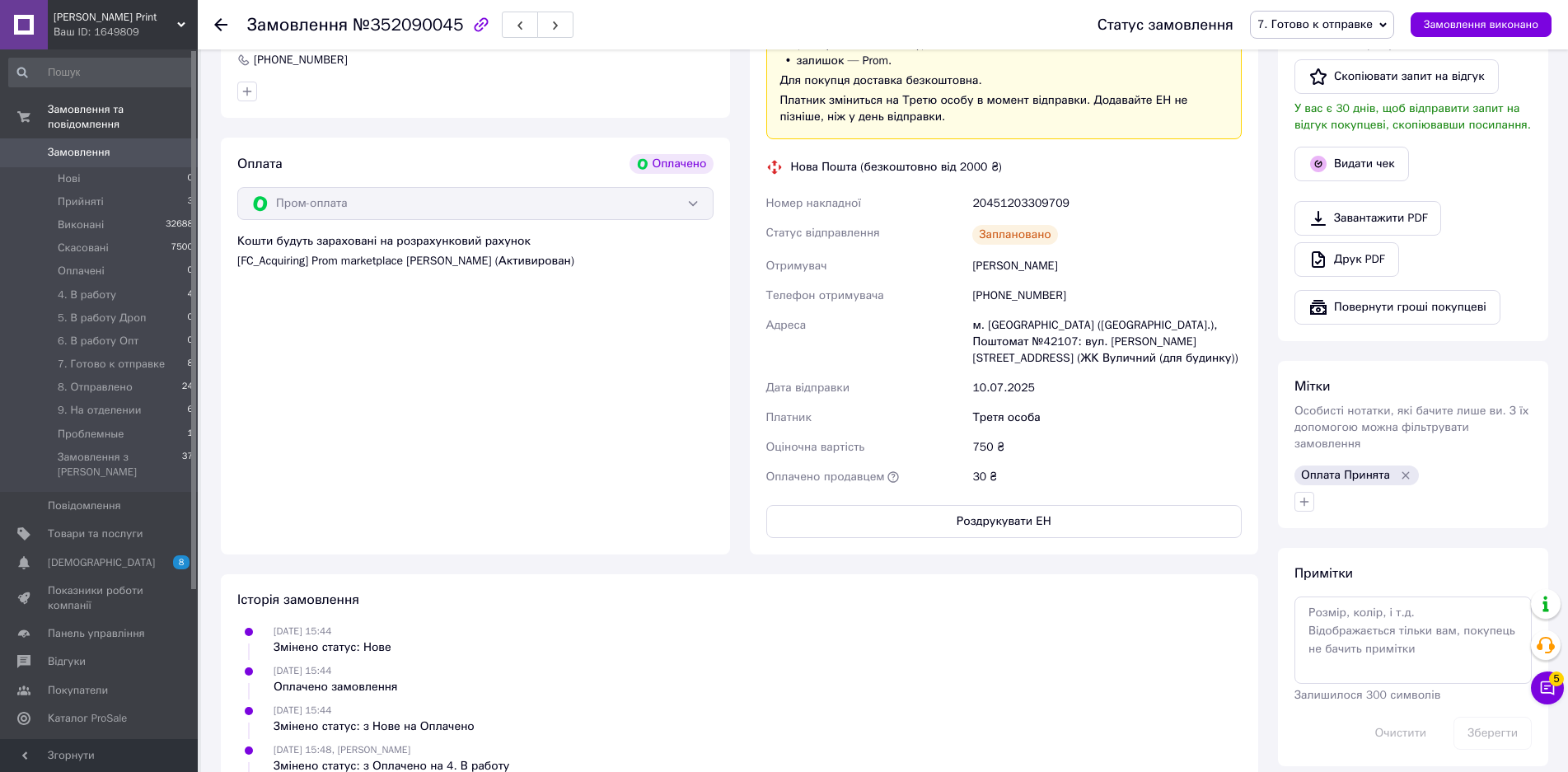 click 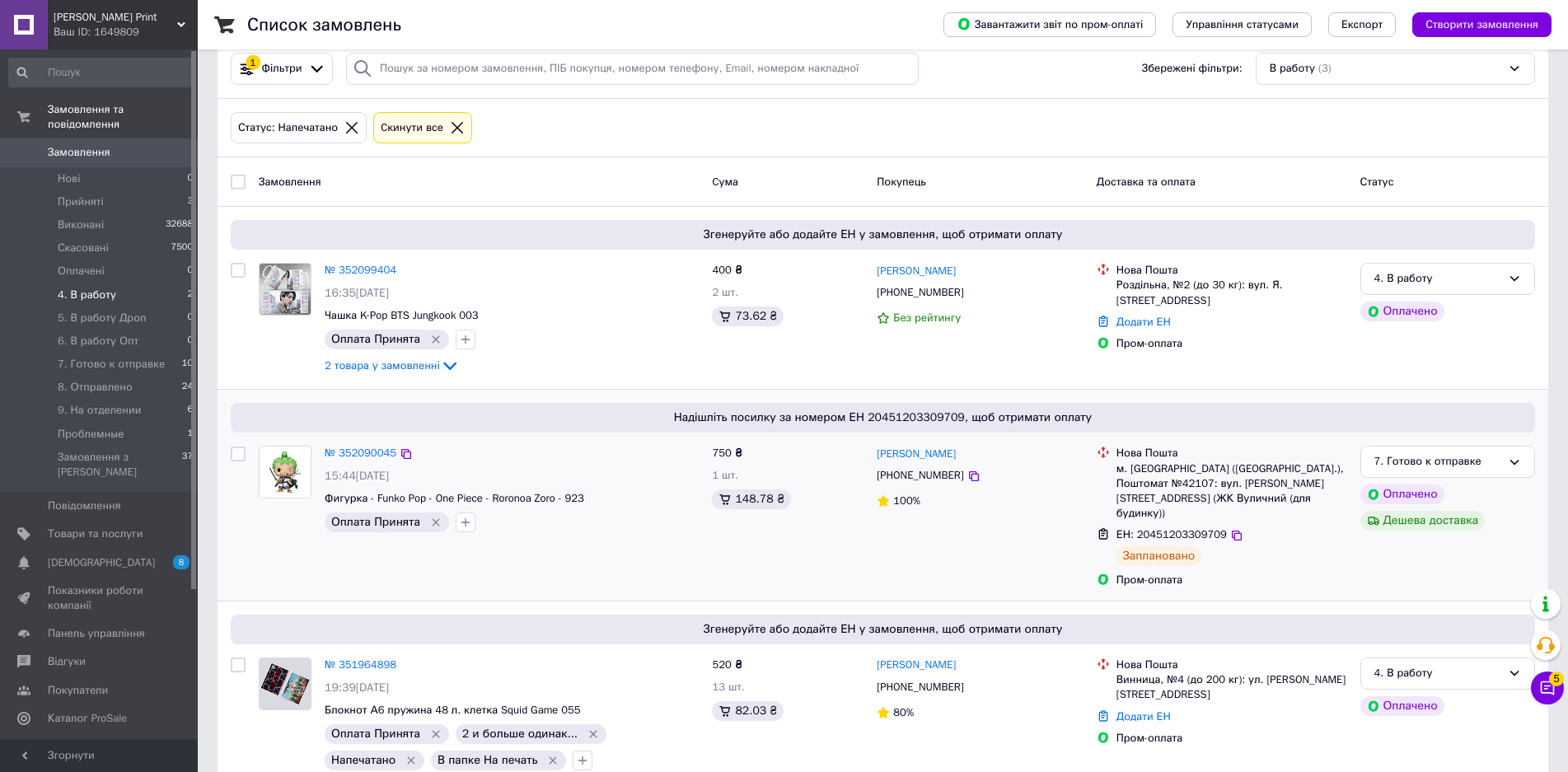 scroll, scrollTop: 46, scrollLeft: 0, axis: vertical 